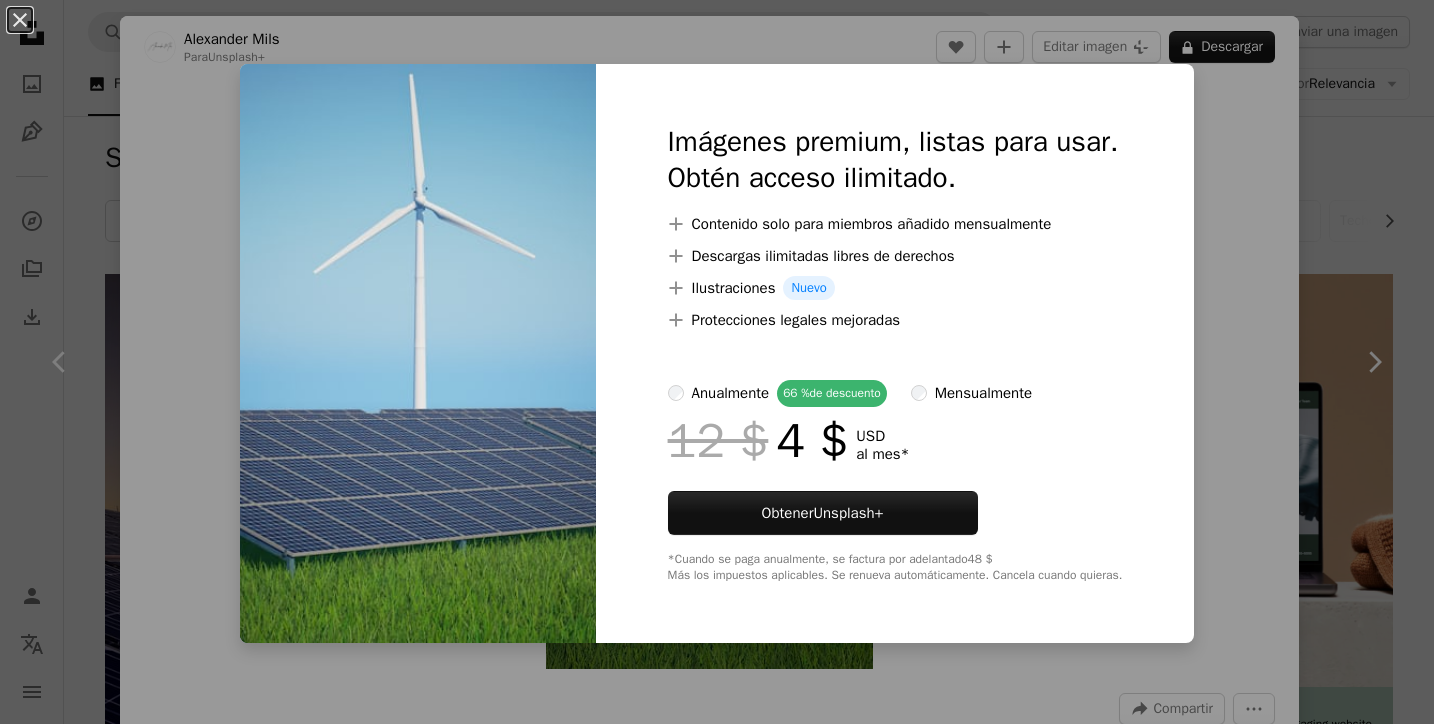 scroll, scrollTop: 958, scrollLeft: 0, axis: vertical 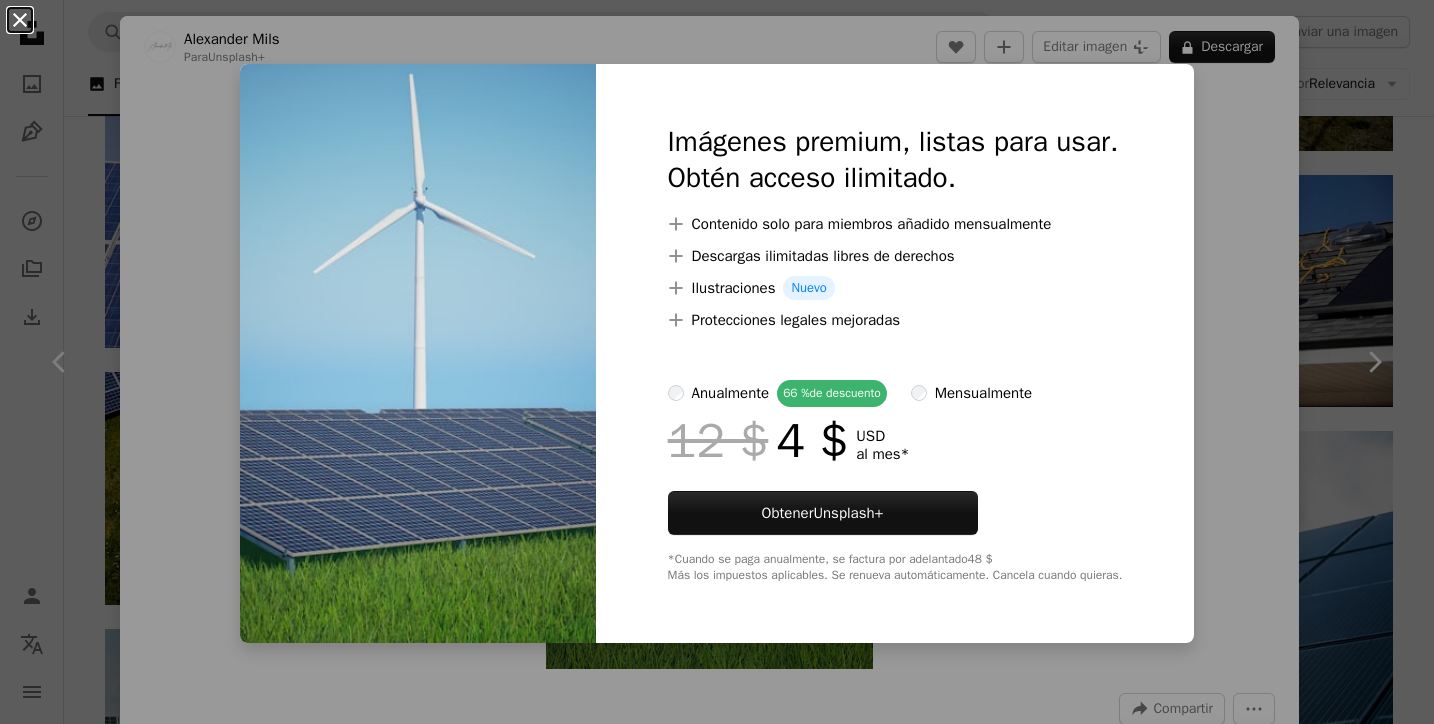 click on "An X shape" at bounding box center (20, 20) 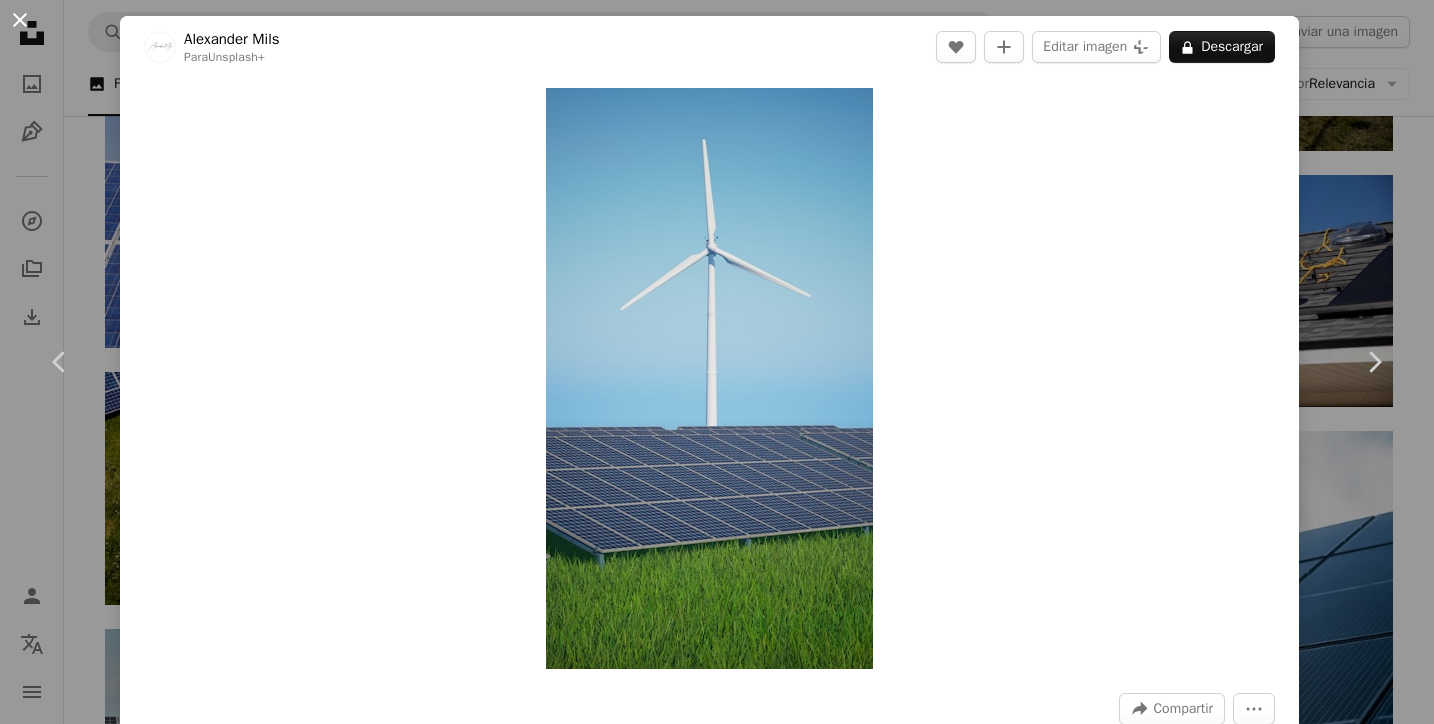 click on "An X shape" at bounding box center [20, 20] 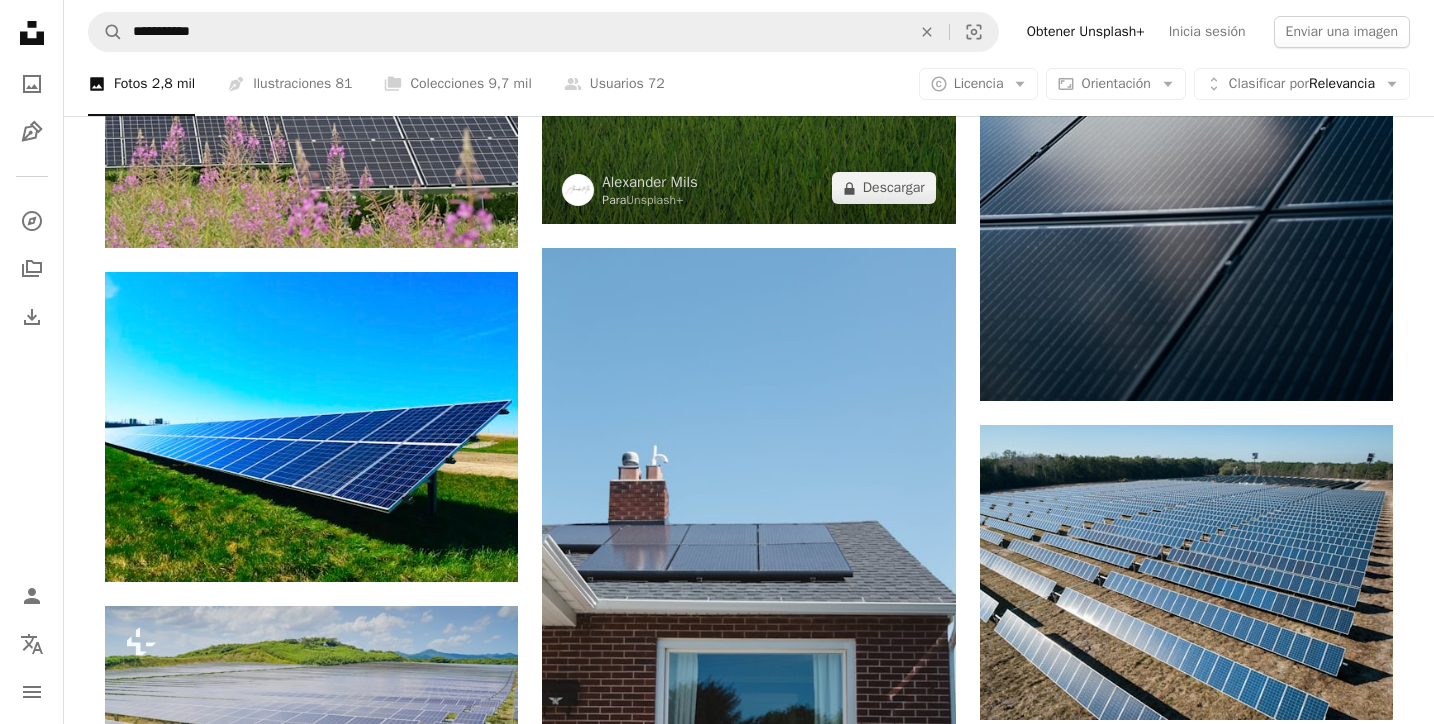 scroll, scrollTop: 1610, scrollLeft: 0, axis: vertical 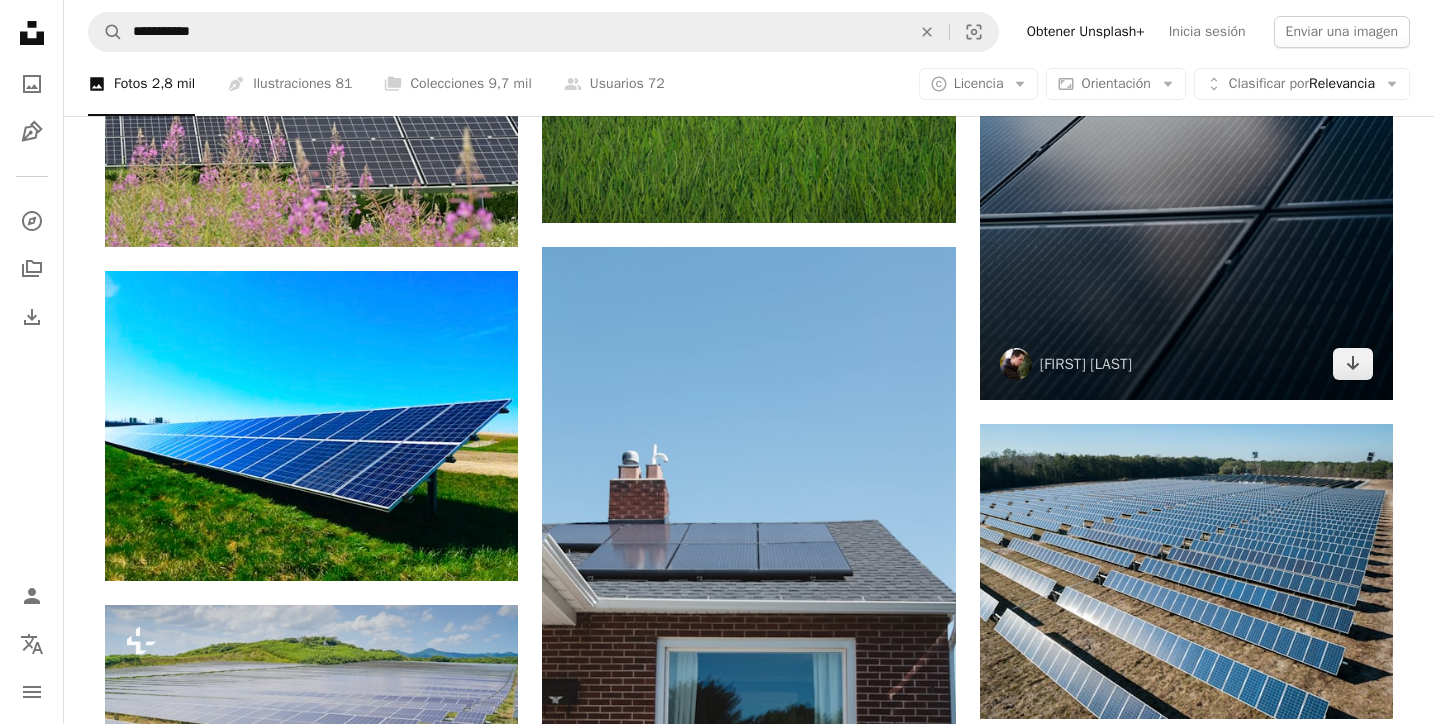 click at bounding box center [1186, 89] 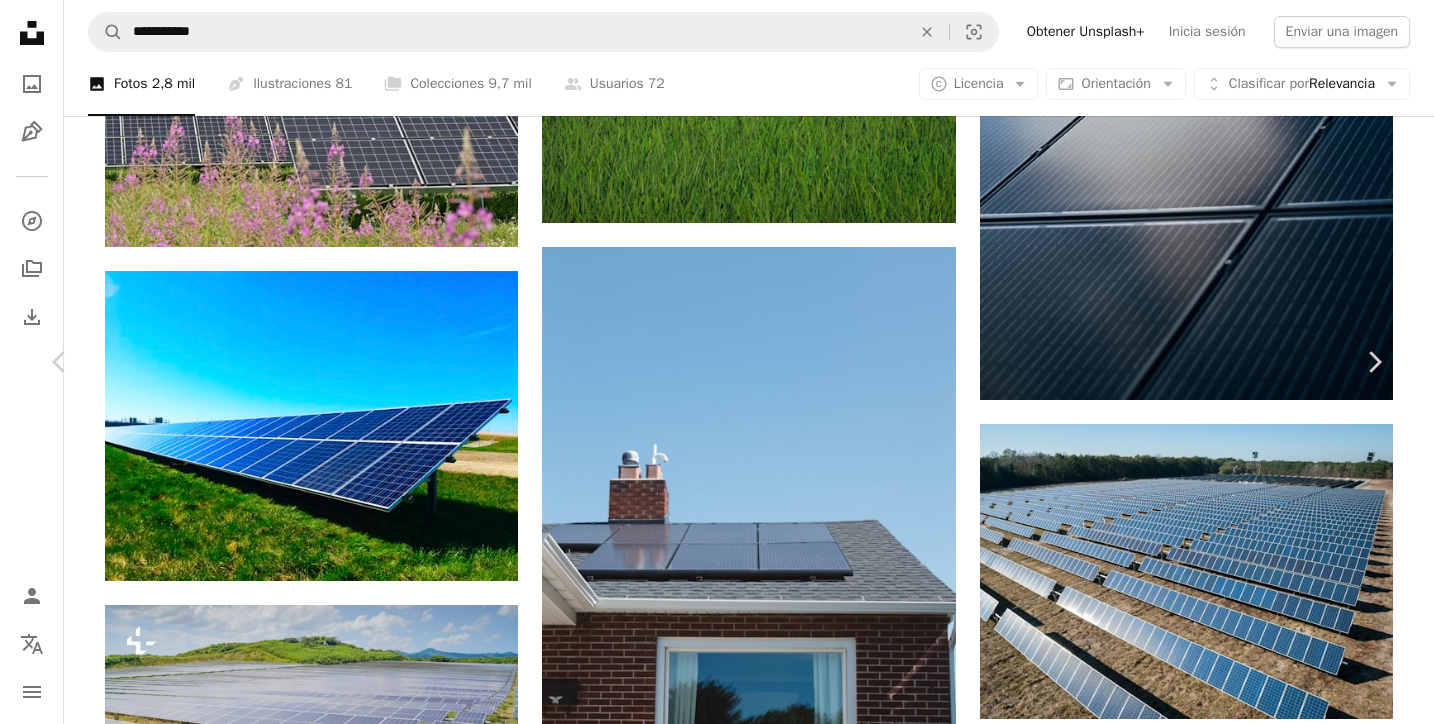 click at bounding box center [709, 3144] 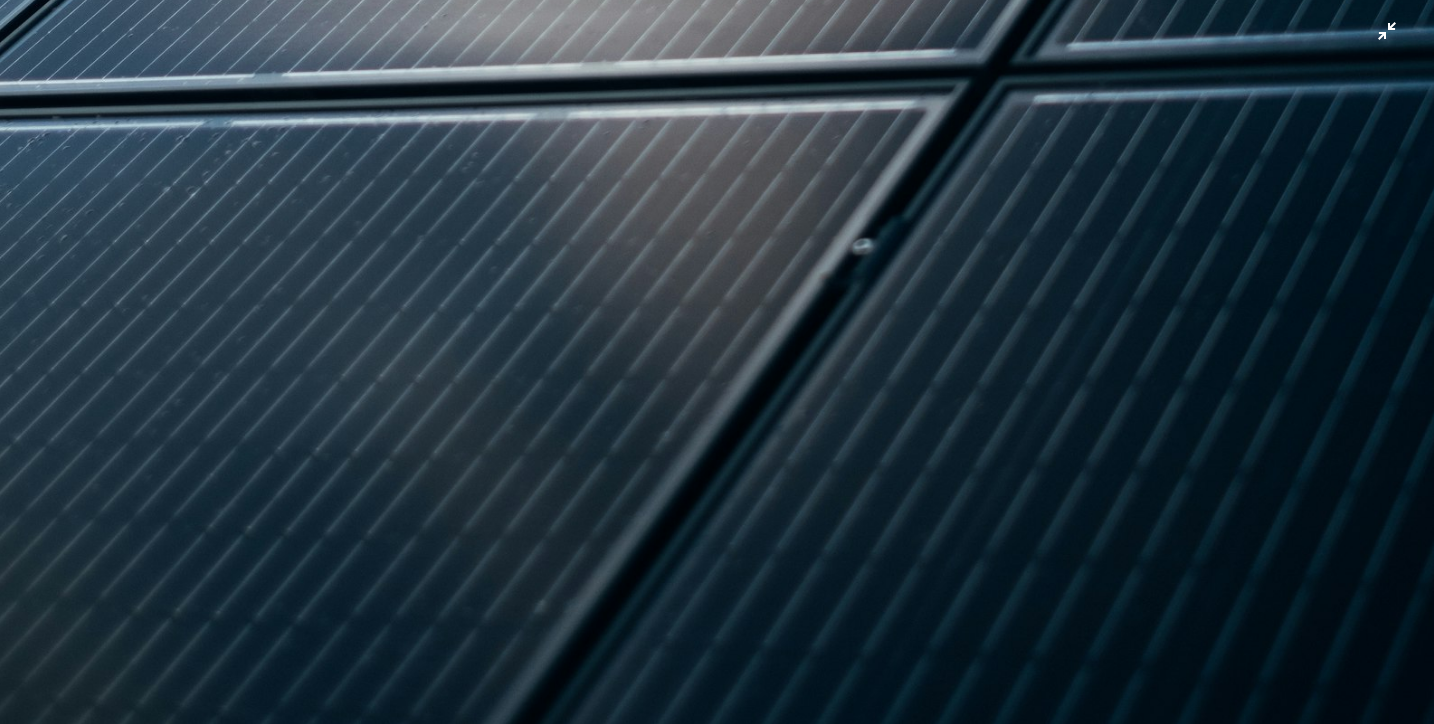 scroll, scrollTop: 1427, scrollLeft: 0, axis: vertical 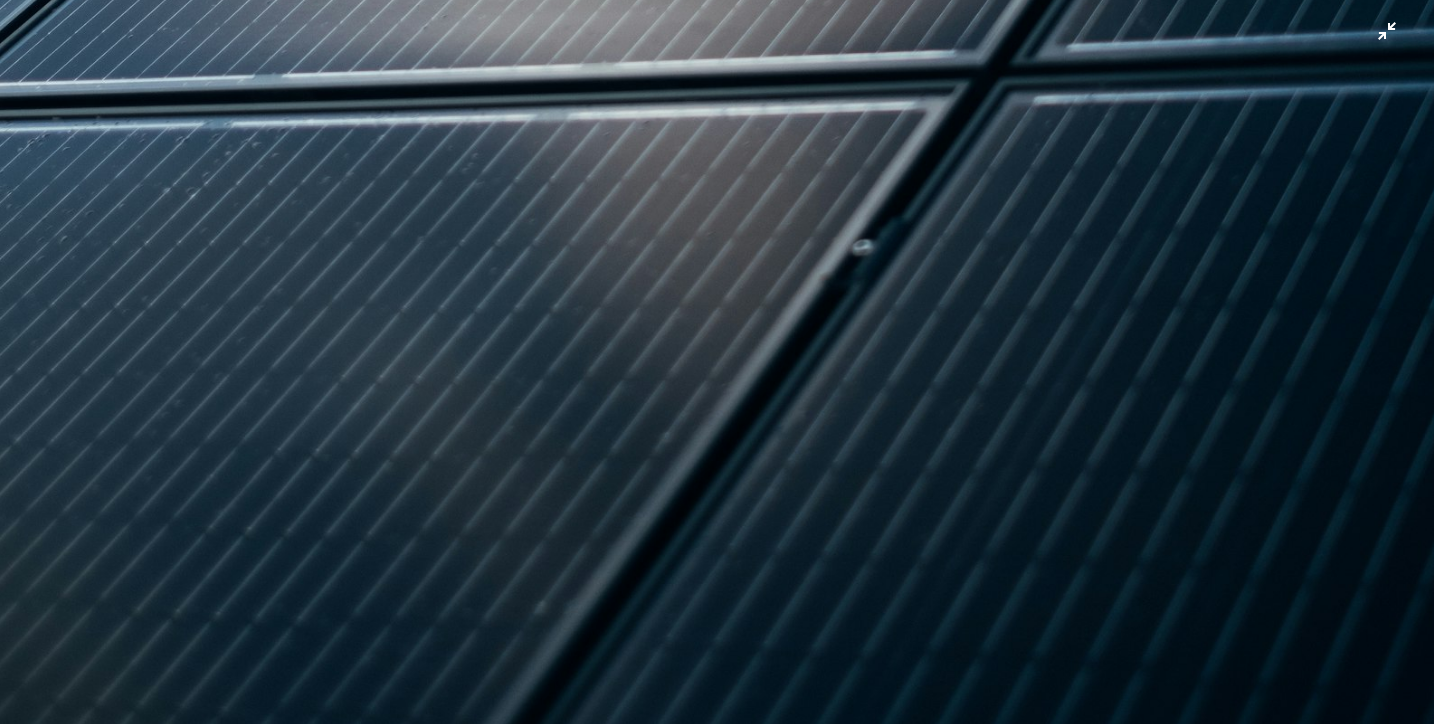 click at bounding box center (717, -351) 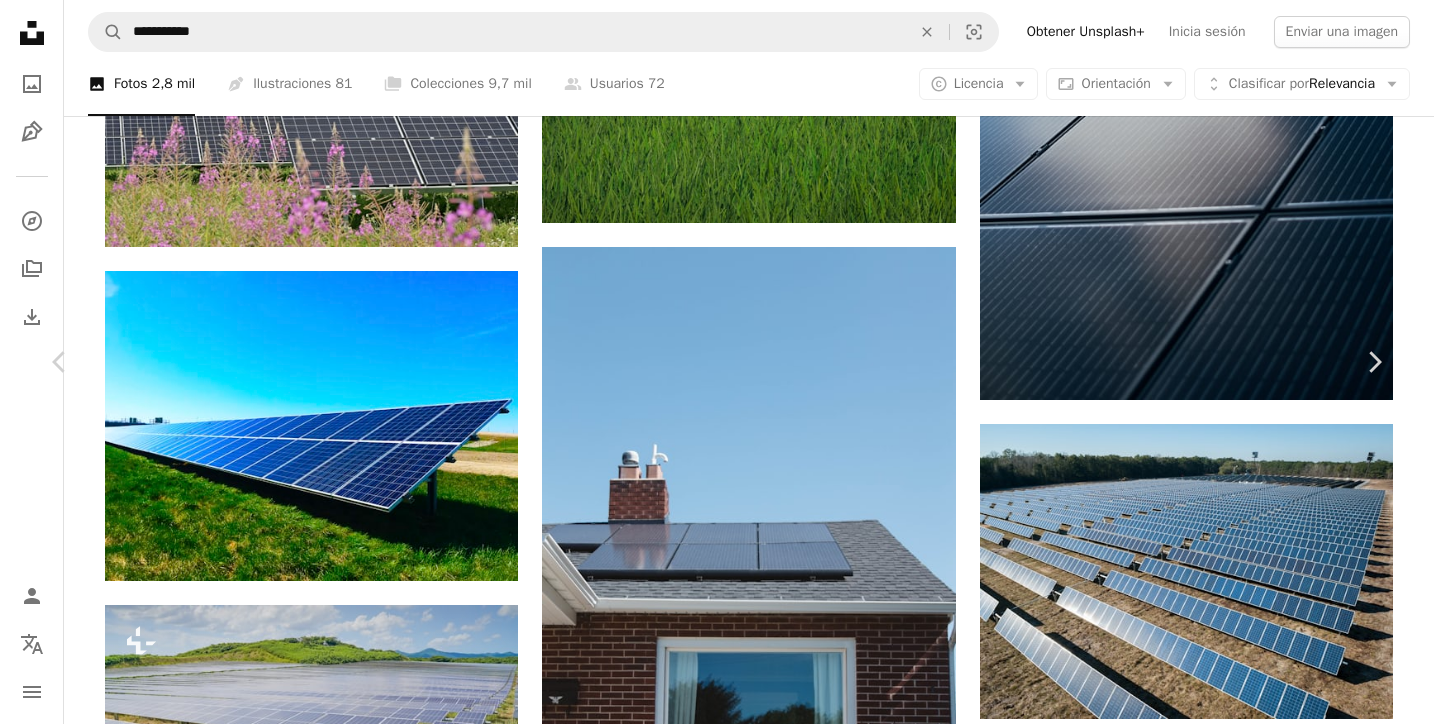 click on "Descargar gratis" at bounding box center (1178, 2813) 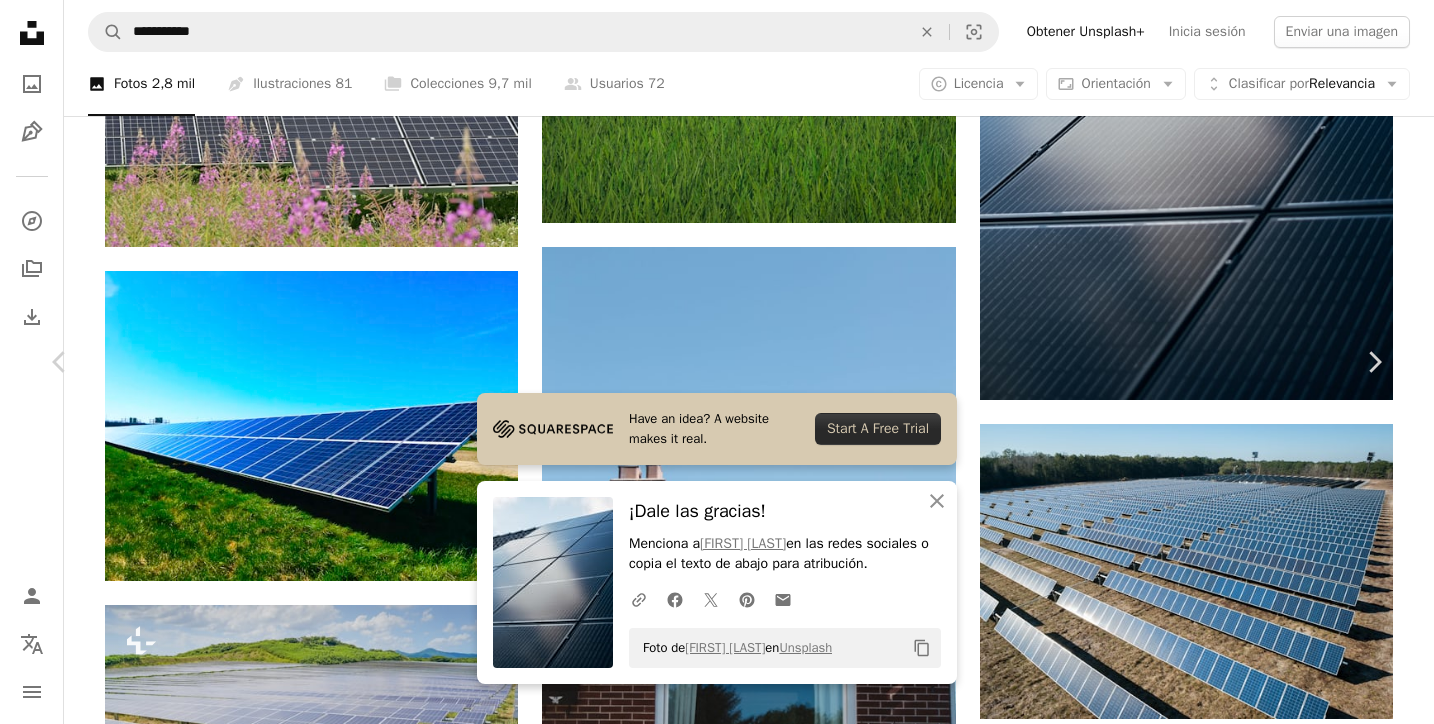 click on "An X shape" at bounding box center (20, 20) 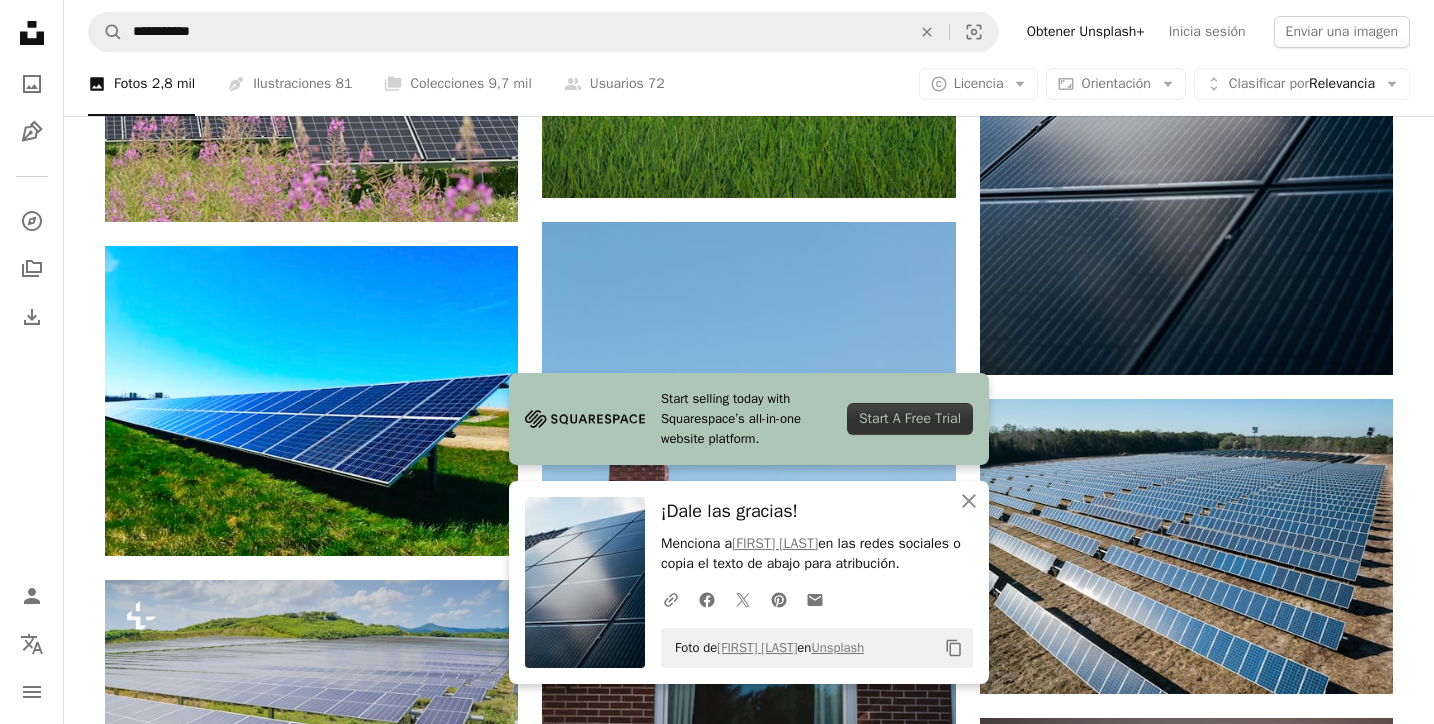 scroll, scrollTop: 1595, scrollLeft: 0, axis: vertical 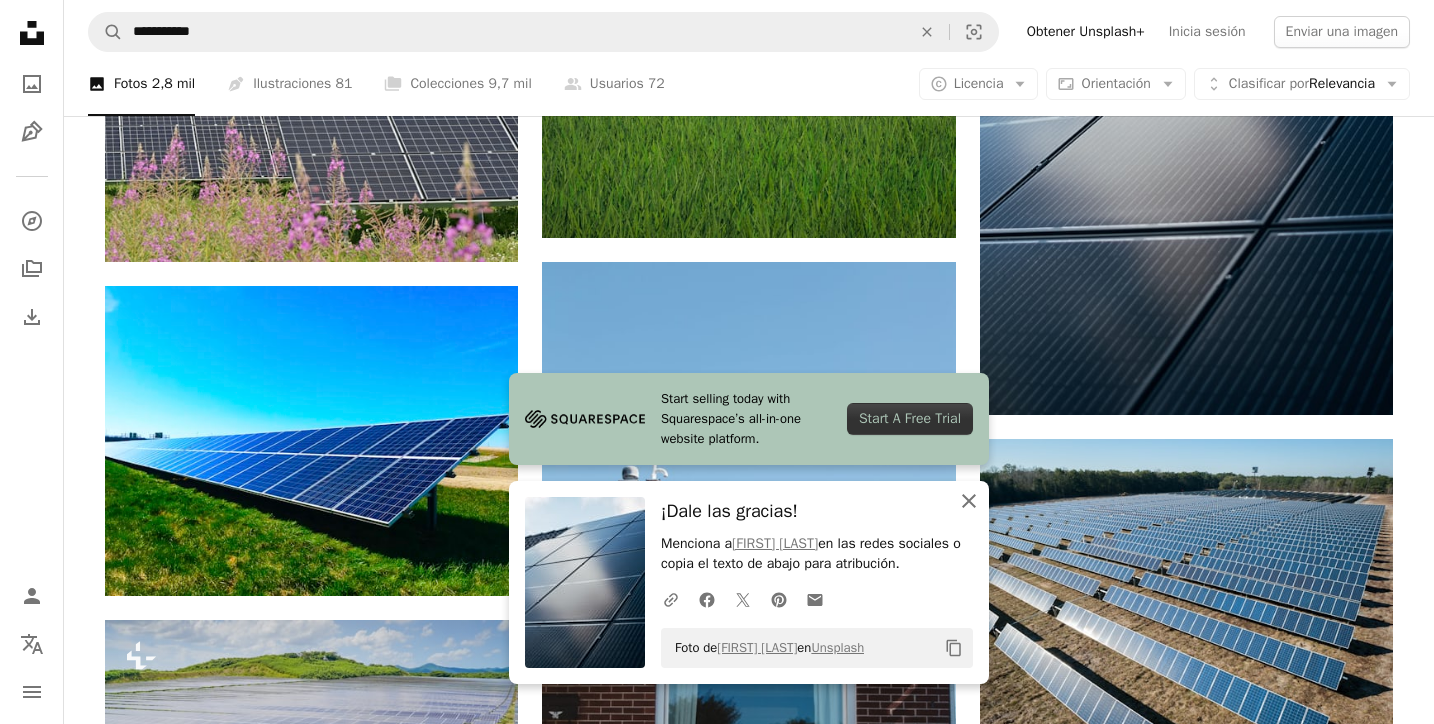 click on "An X shape" 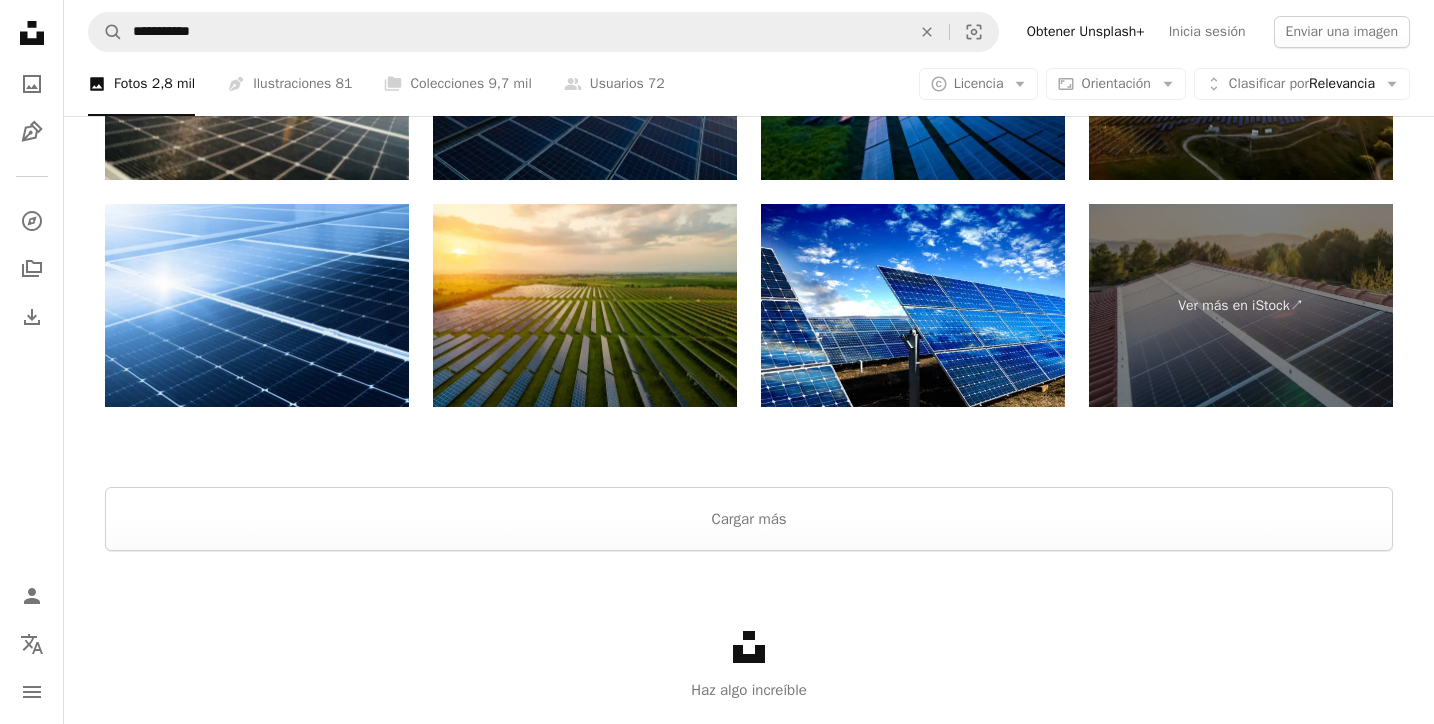 scroll, scrollTop: 3599, scrollLeft: 0, axis: vertical 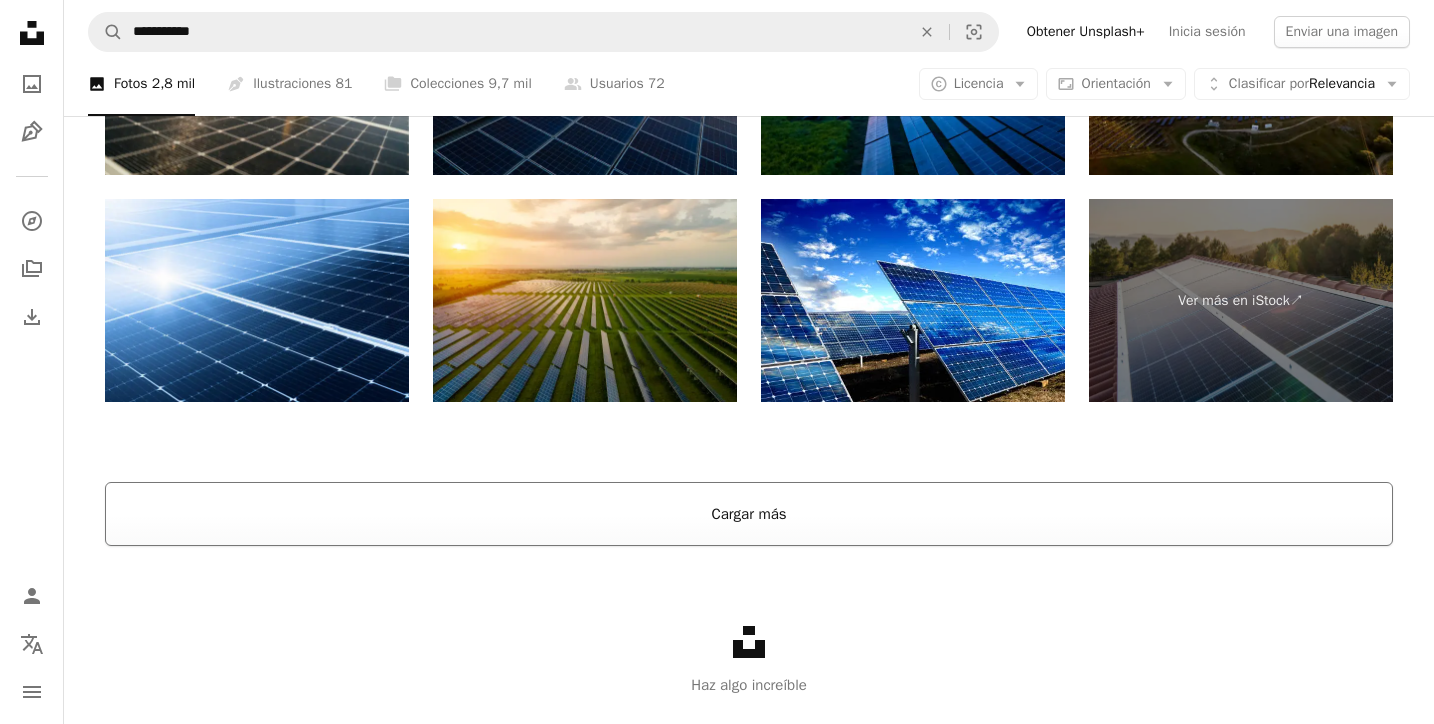 click on "Cargar más" at bounding box center [749, 514] 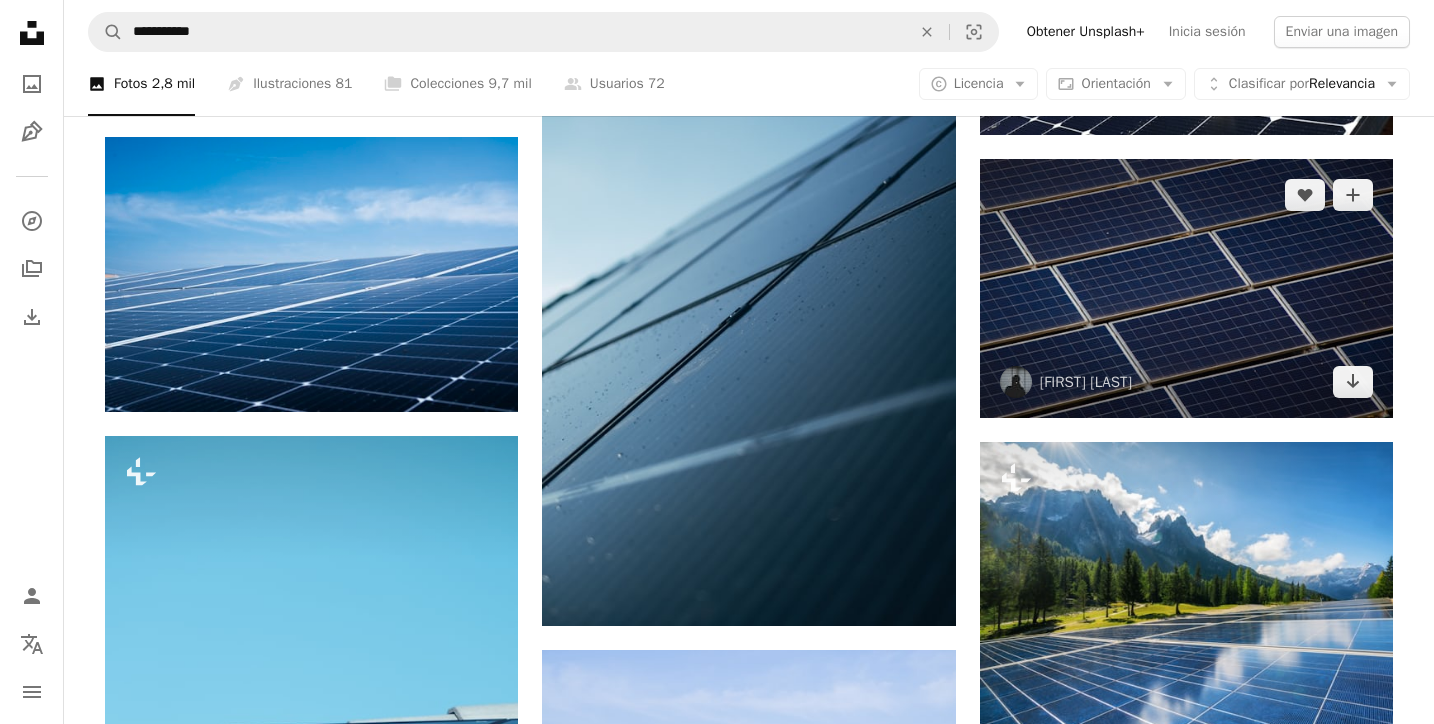 scroll, scrollTop: 3329, scrollLeft: 0, axis: vertical 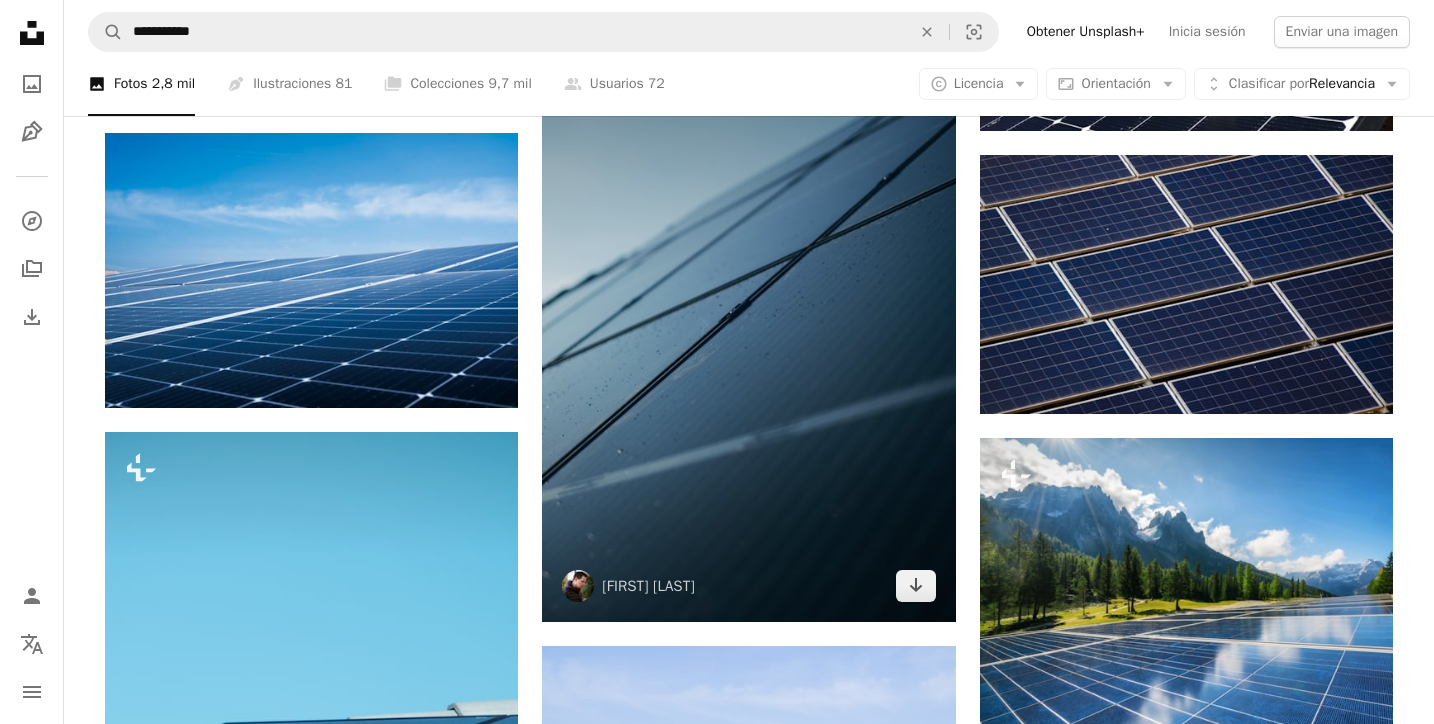 click at bounding box center [748, 312] 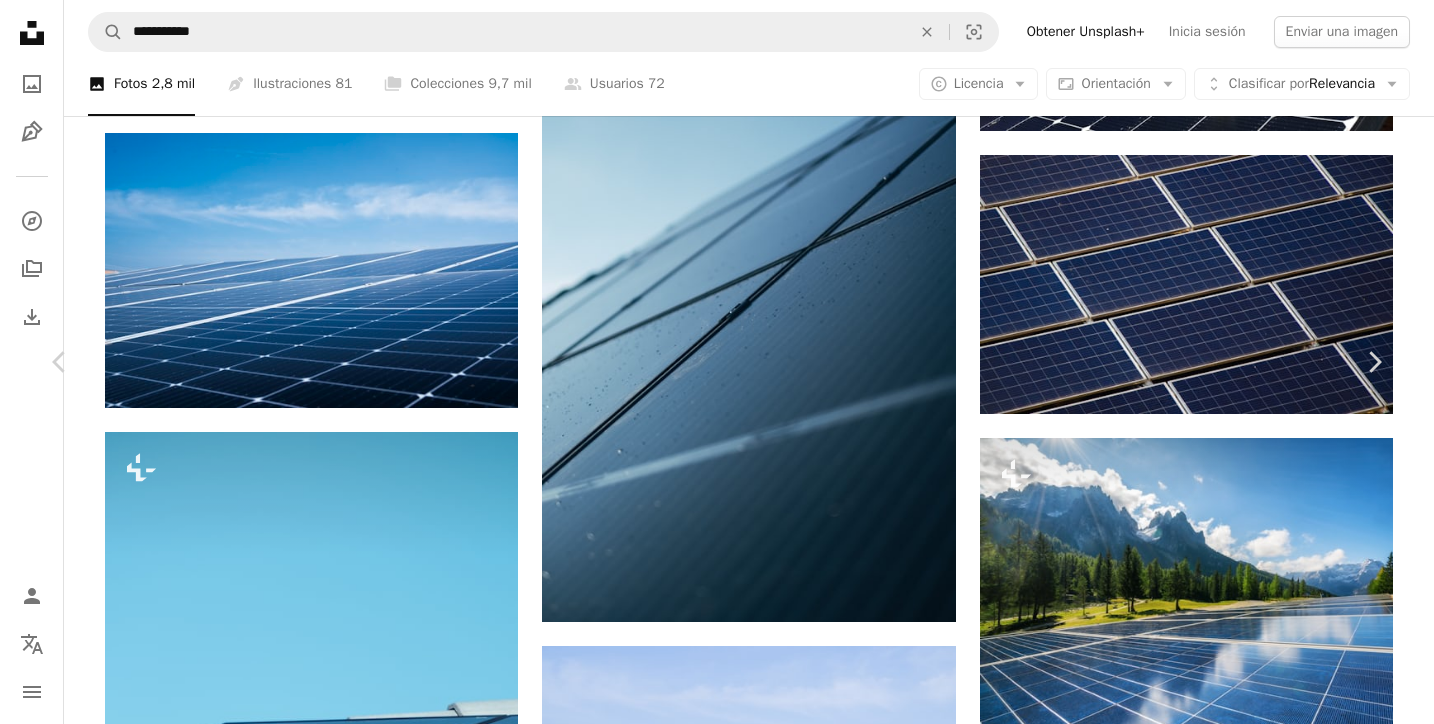 click at bounding box center (709, 6924) 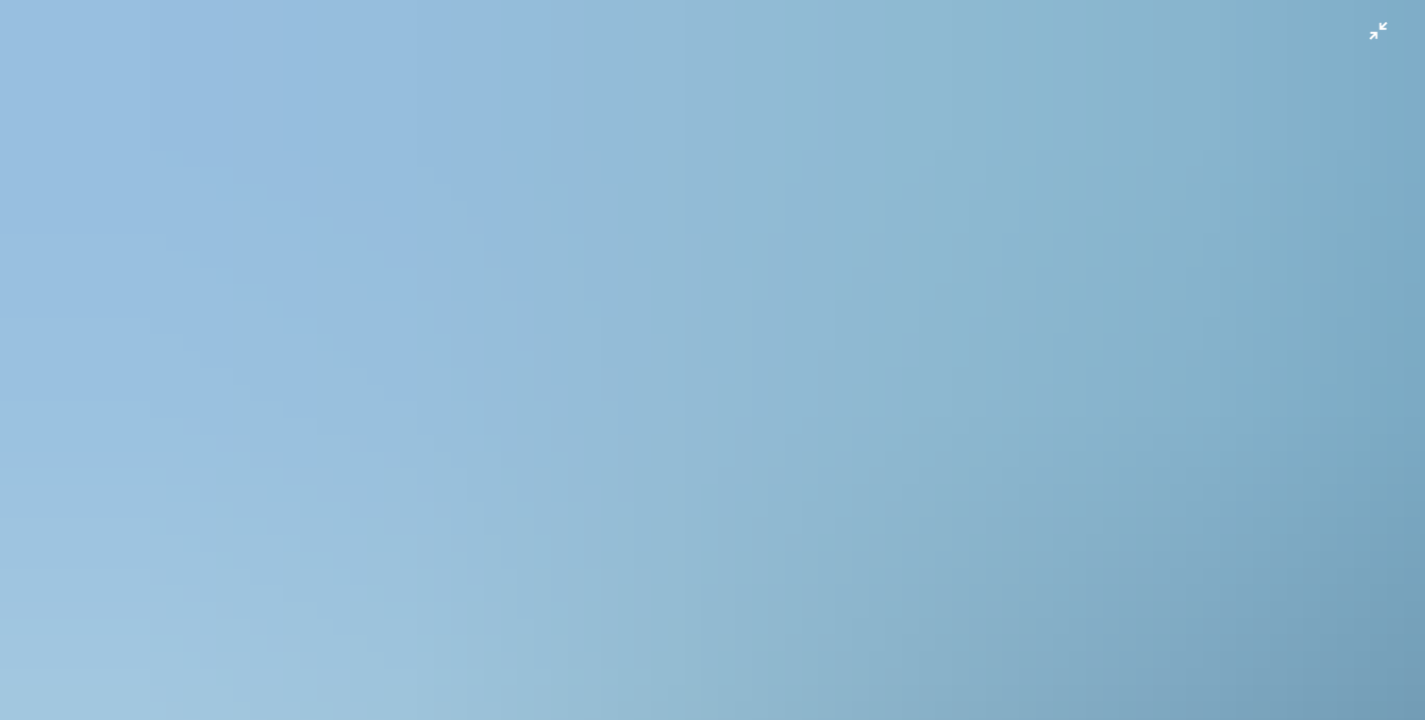 scroll, scrollTop: 0, scrollLeft: 0, axis: both 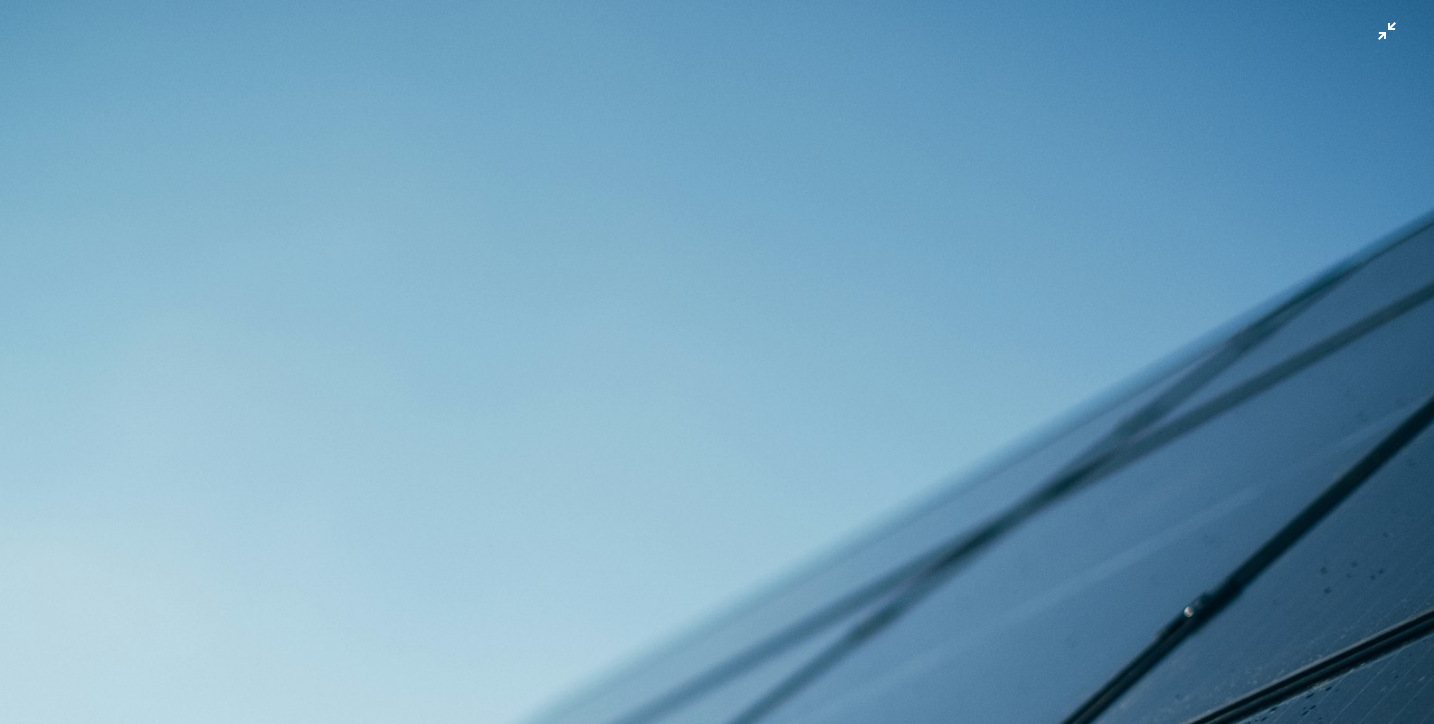 click at bounding box center (717, 1076) 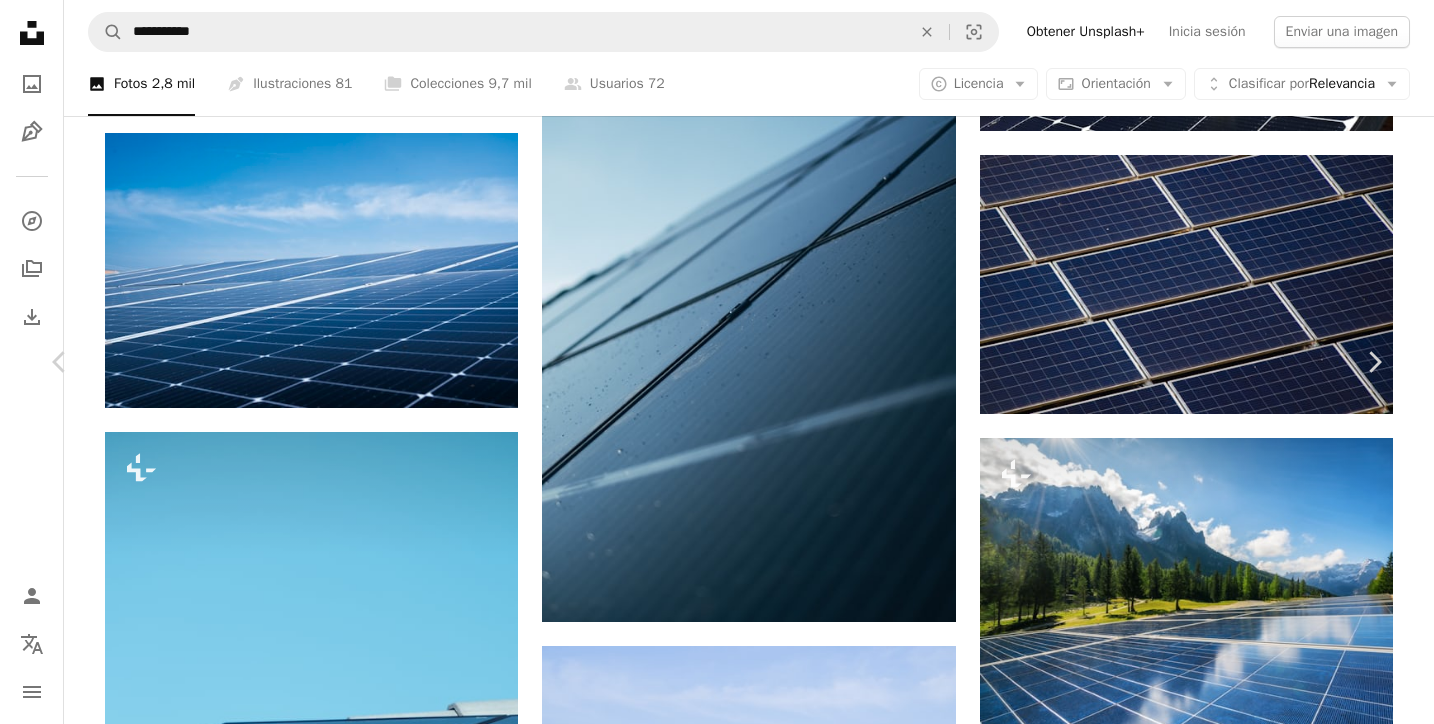 click on "Descargar gratis" at bounding box center [1178, 6593] 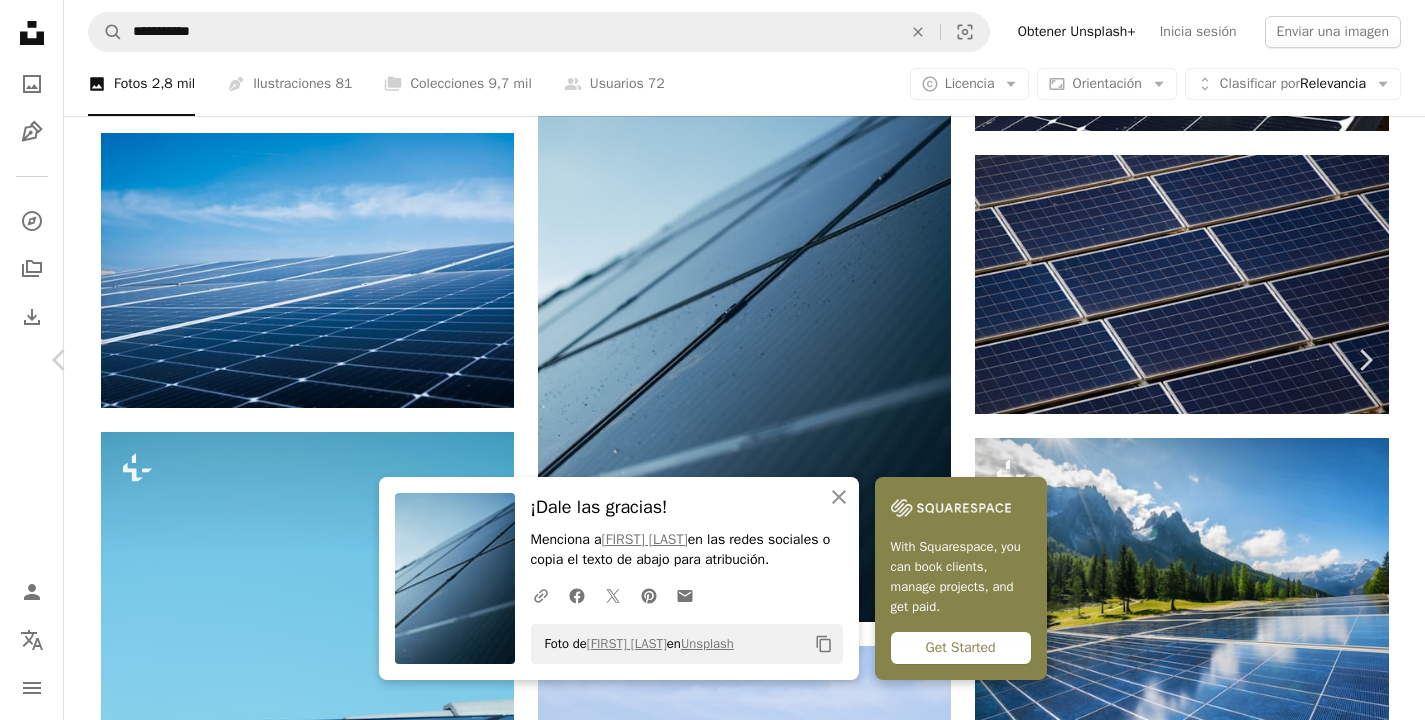 click on "Zoom in" at bounding box center (705, 6924) 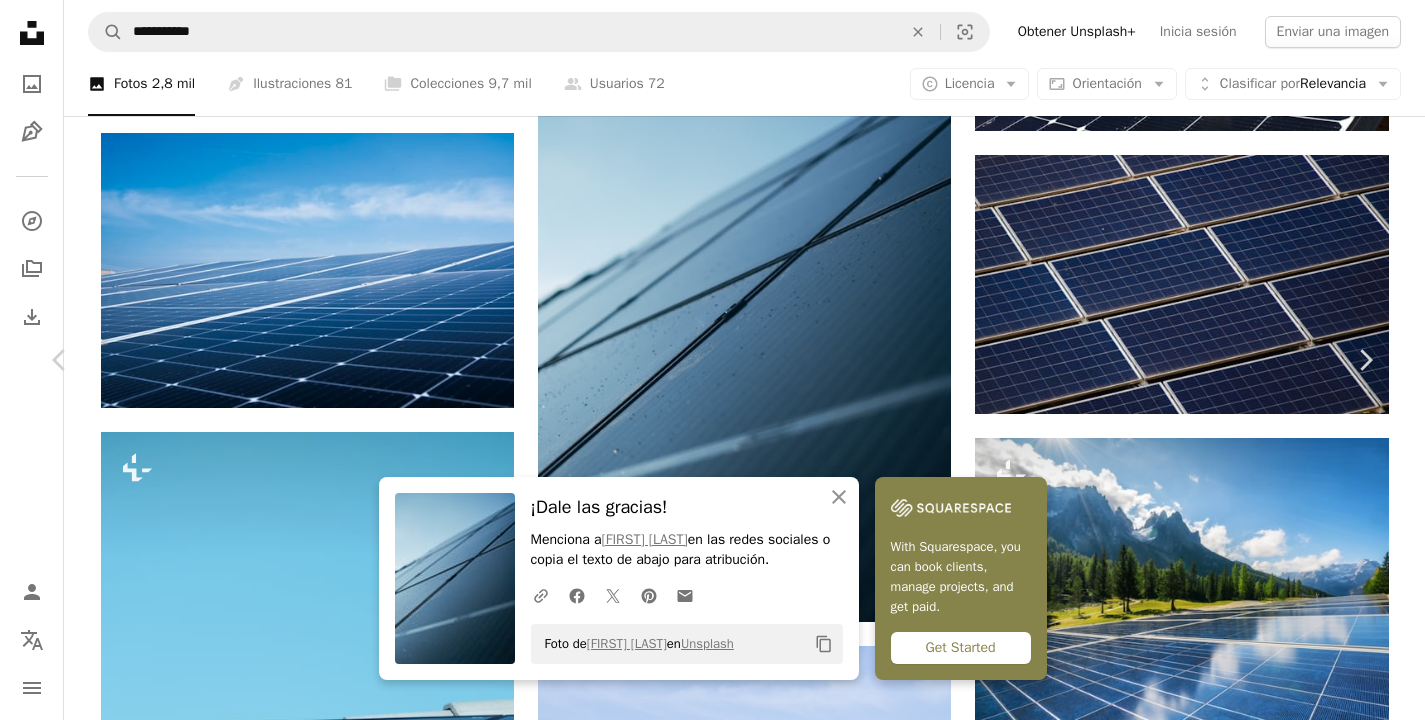 click on "Zoom in" at bounding box center (705, 6924) 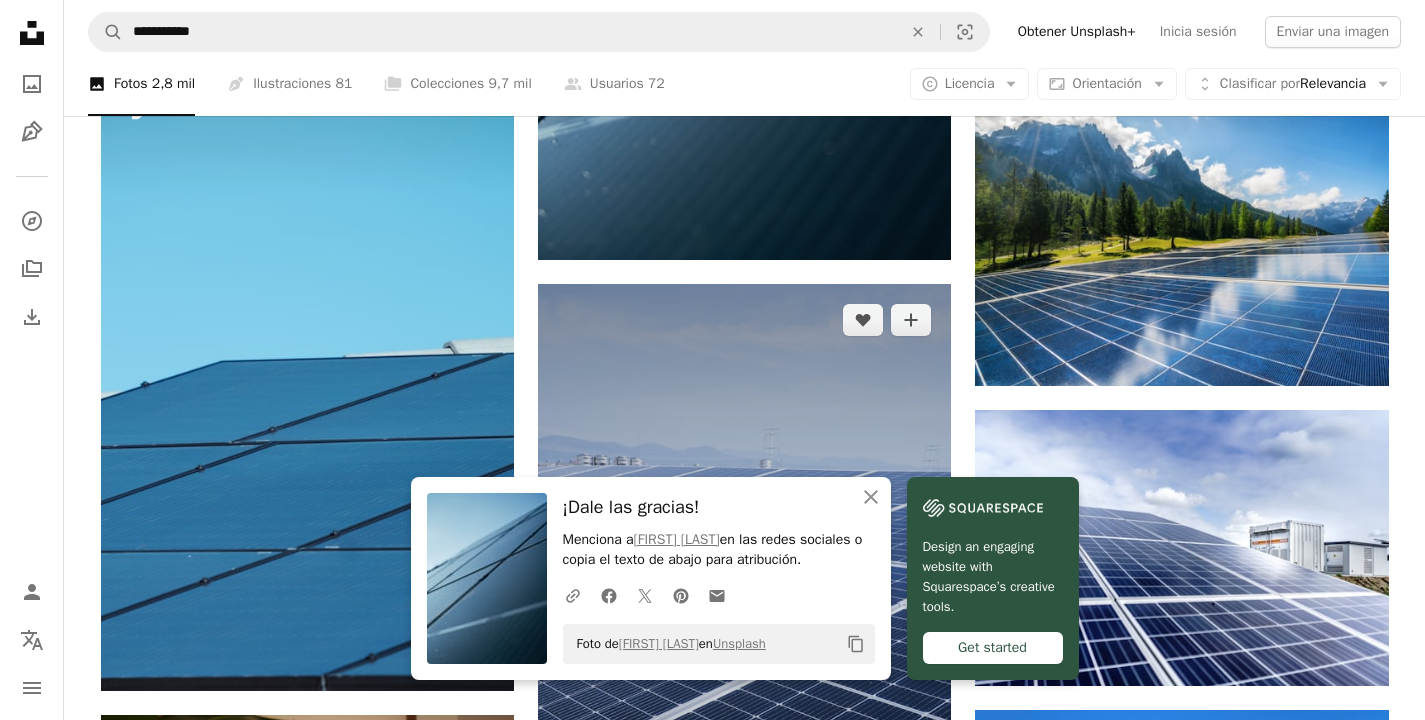 scroll, scrollTop: 3700, scrollLeft: 0, axis: vertical 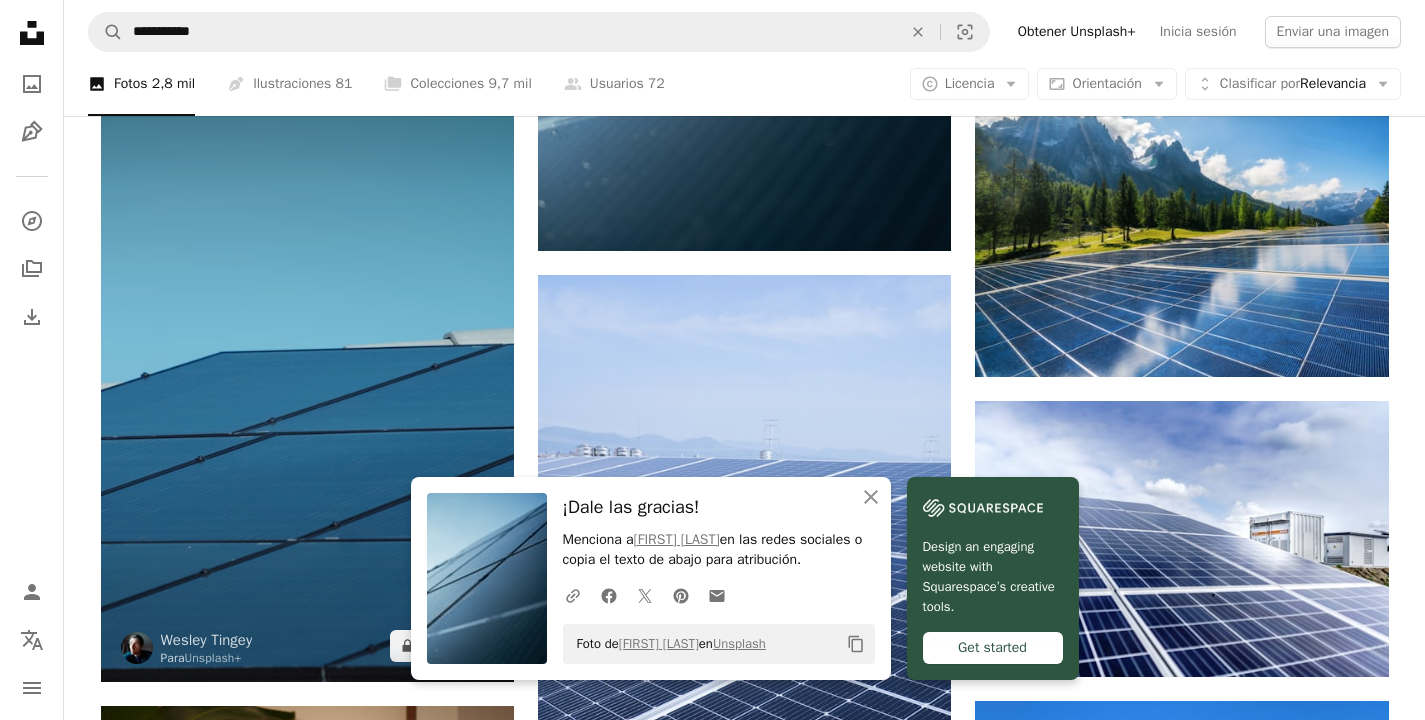 click at bounding box center (307, 371) 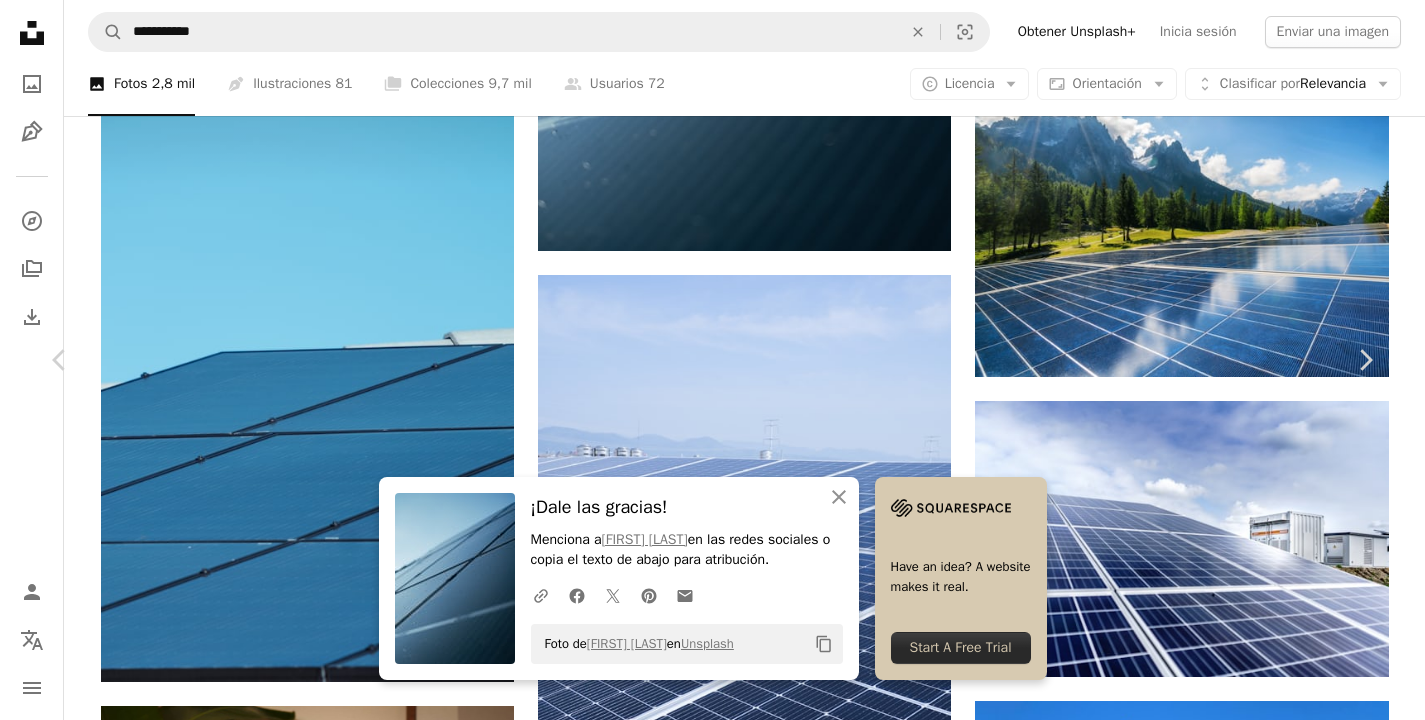 click at bounding box center [705, 6553] 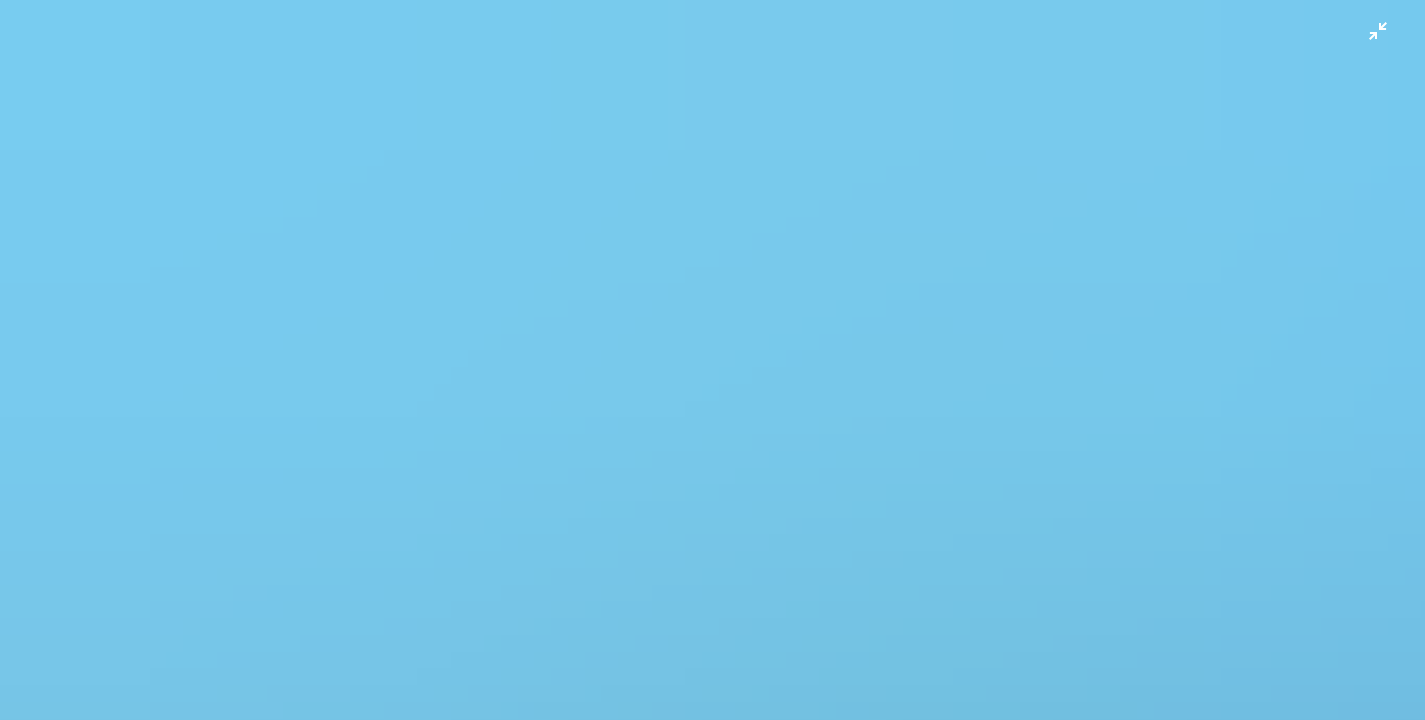 scroll, scrollTop: 711, scrollLeft: 0, axis: vertical 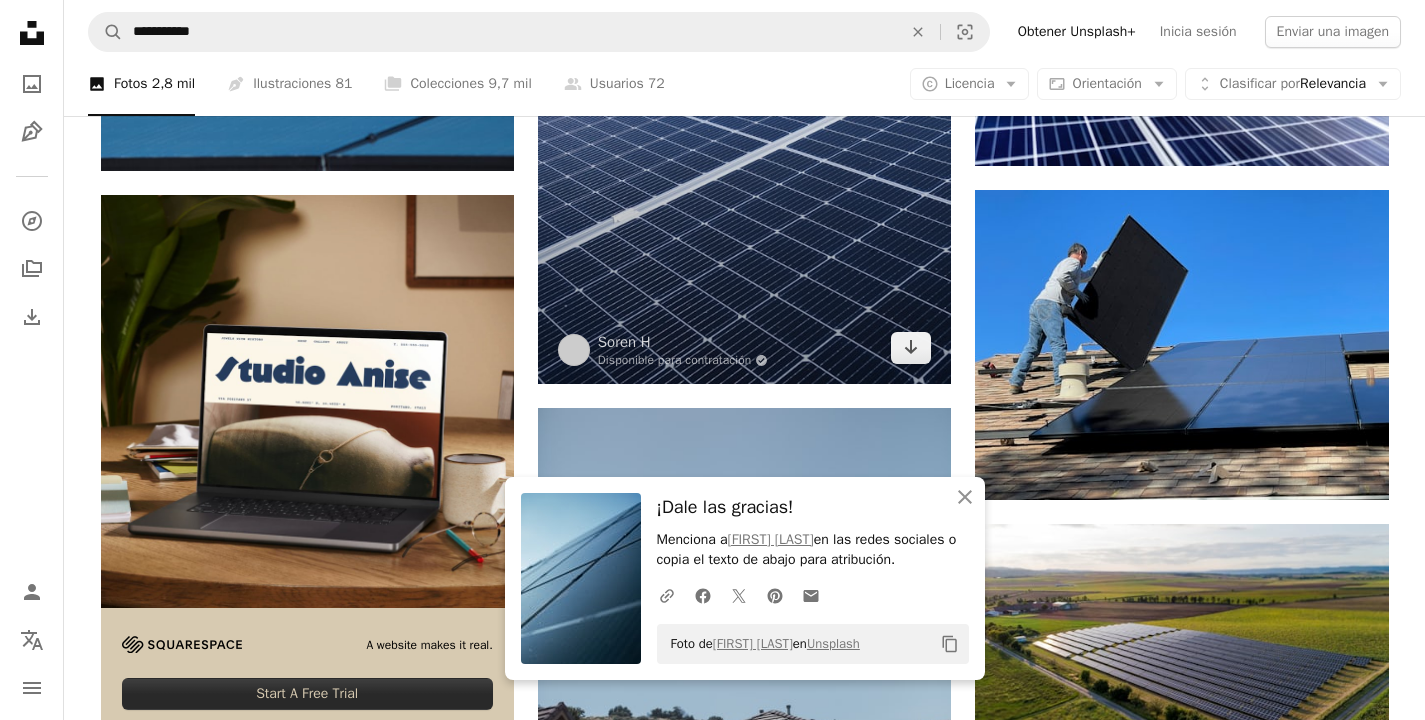 click at bounding box center [744, 74] 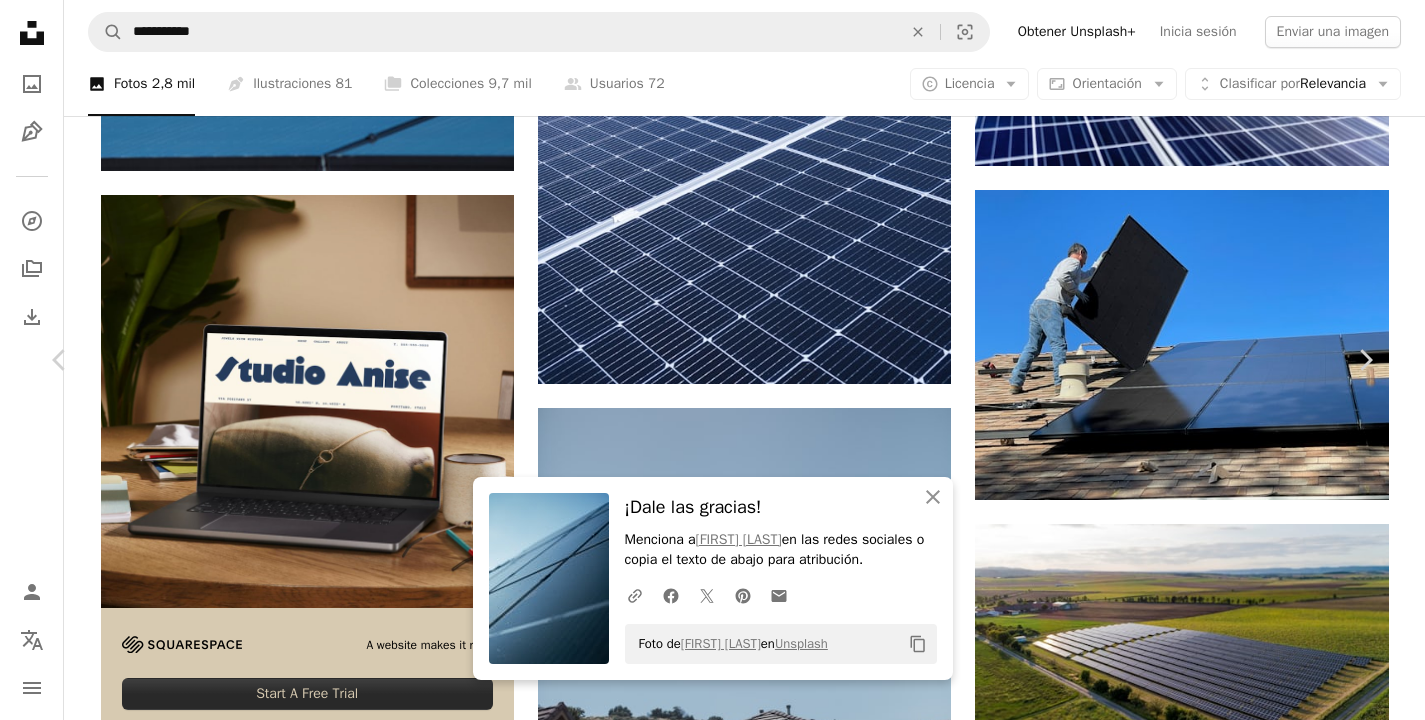 click at bounding box center (705, 6042) 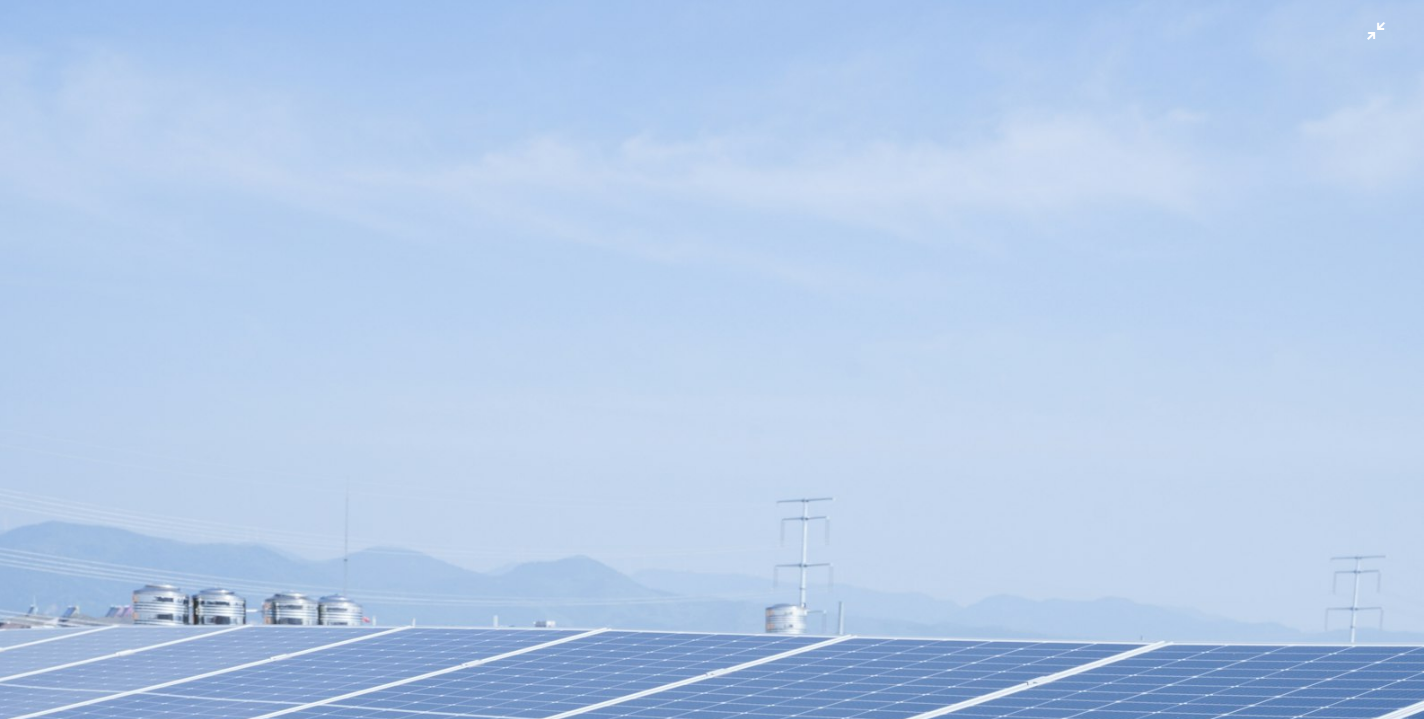 scroll, scrollTop: 0, scrollLeft: 0, axis: both 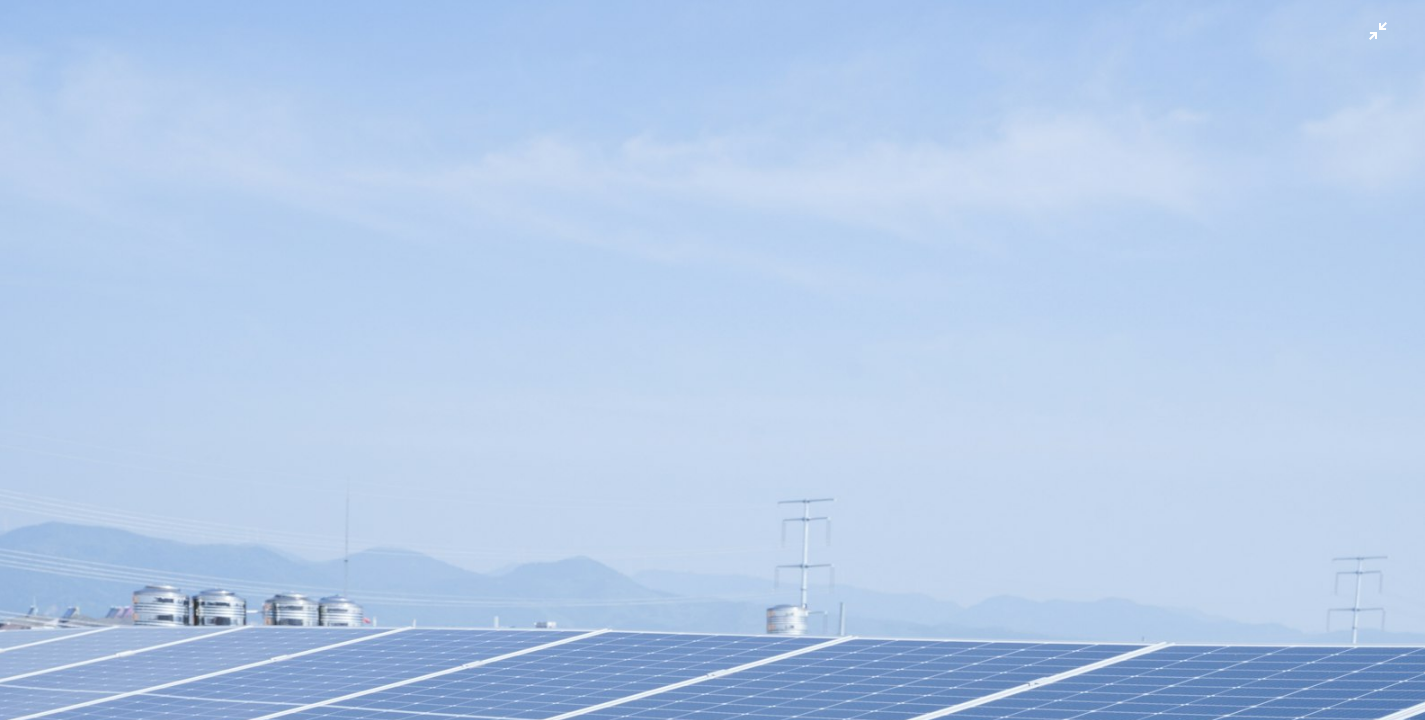 click at bounding box center (712, 1069) 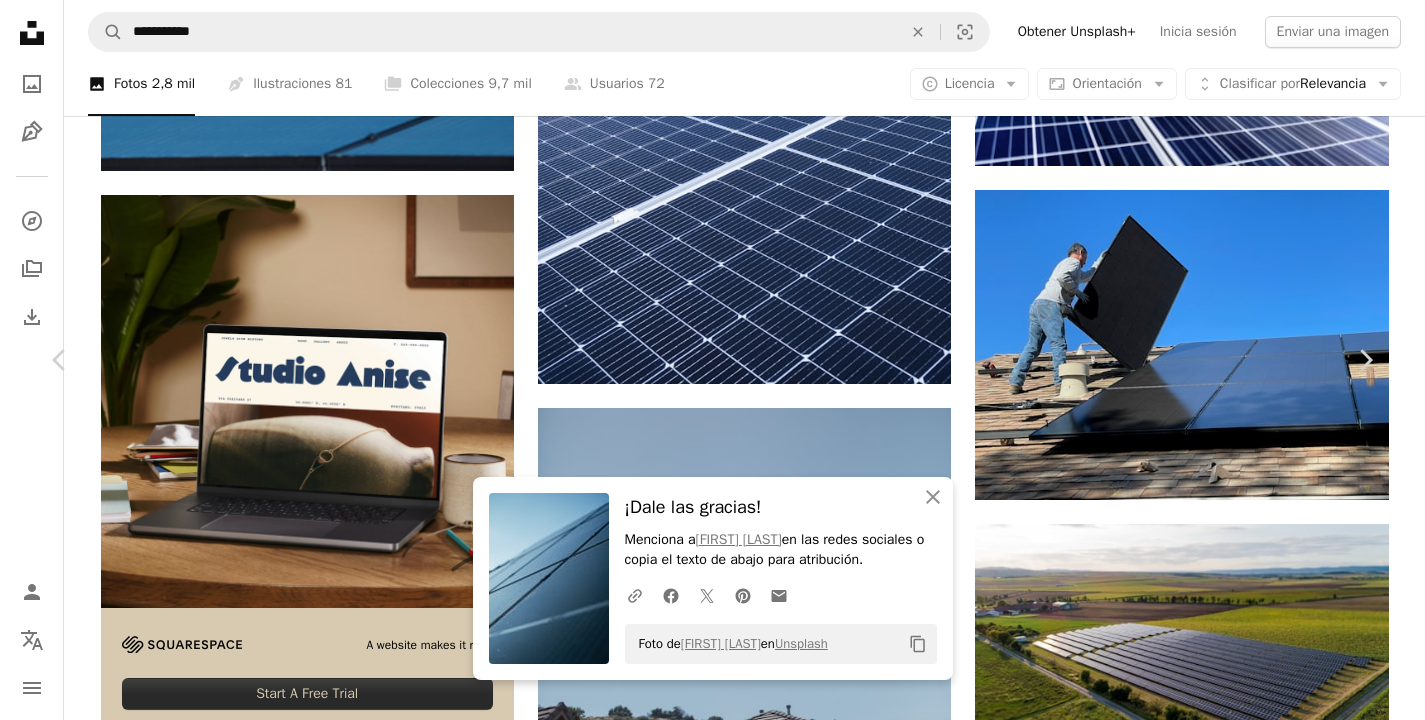 click on "Descargar gratis" at bounding box center (1169, 5711) 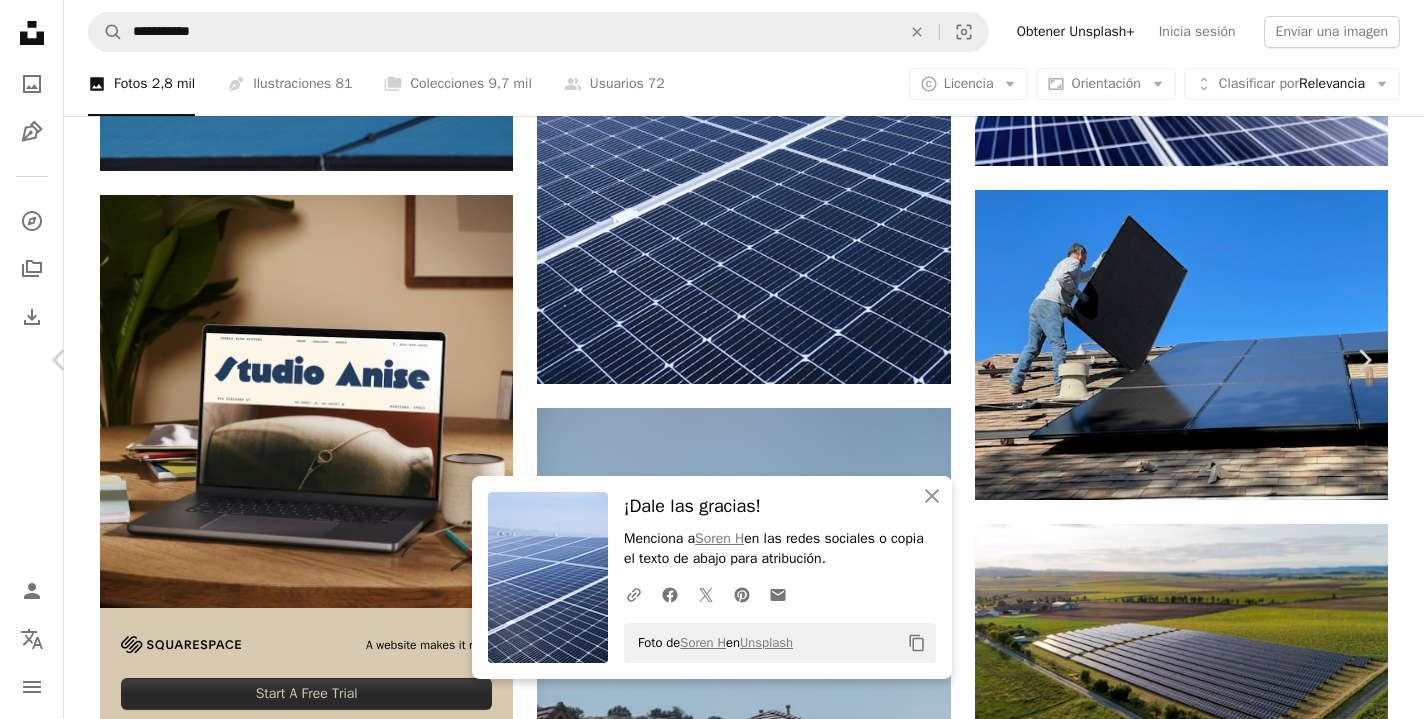 click on "An X shape" at bounding box center [20, 20] 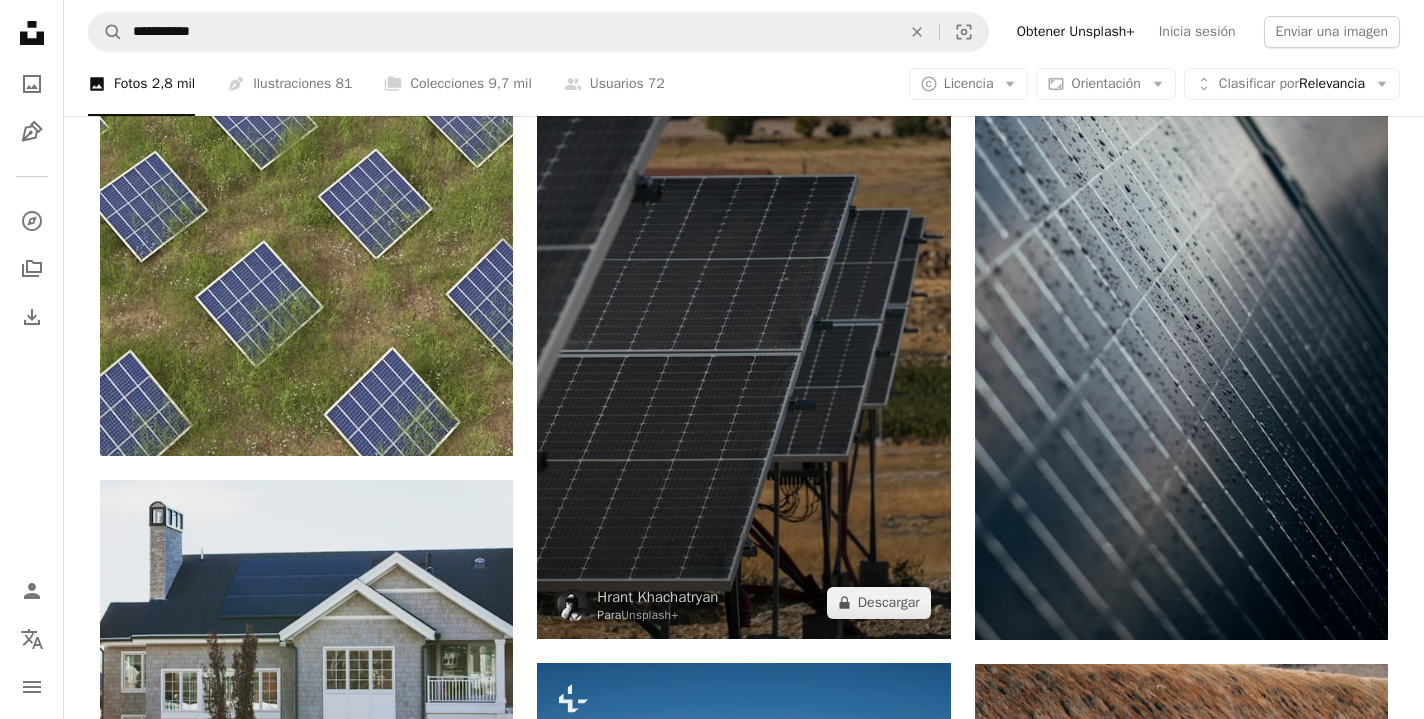 scroll, scrollTop: 5563, scrollLeft: 0, axis: vertical 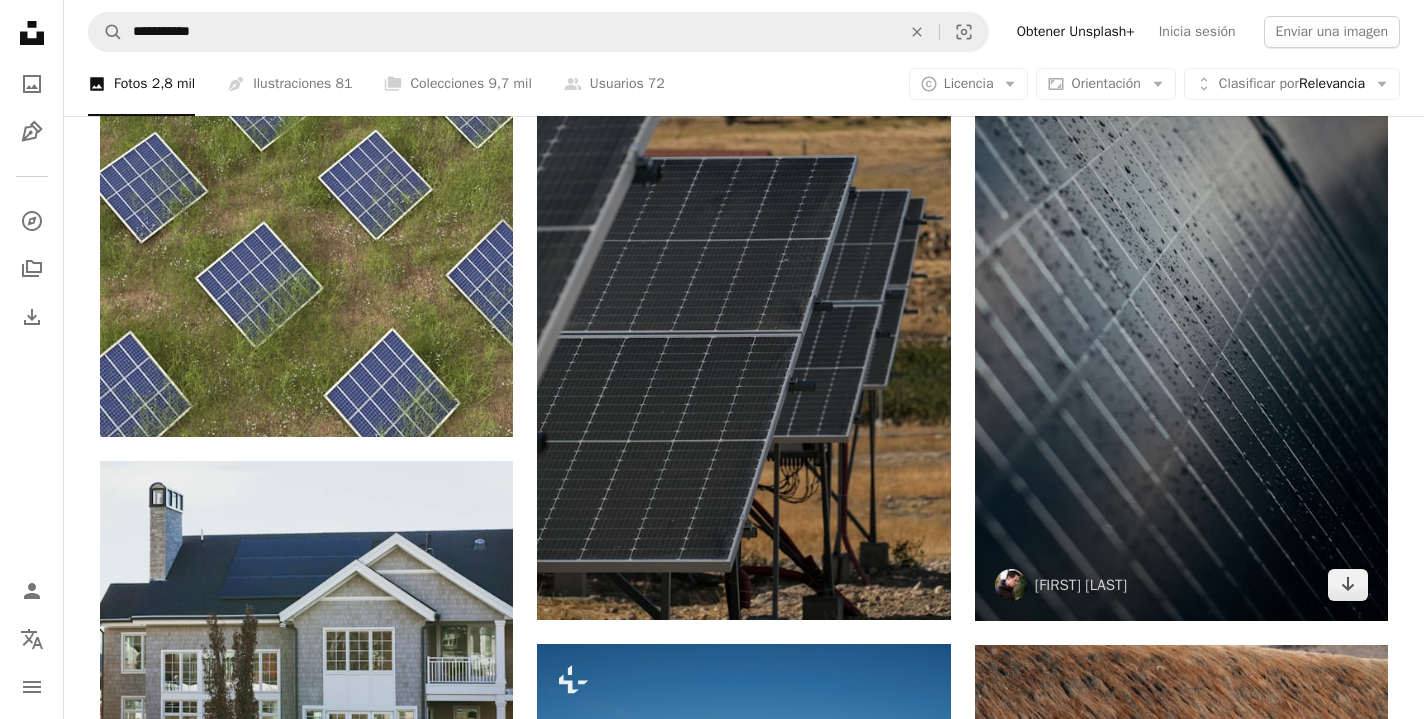click at bounding box center (1181, 311) 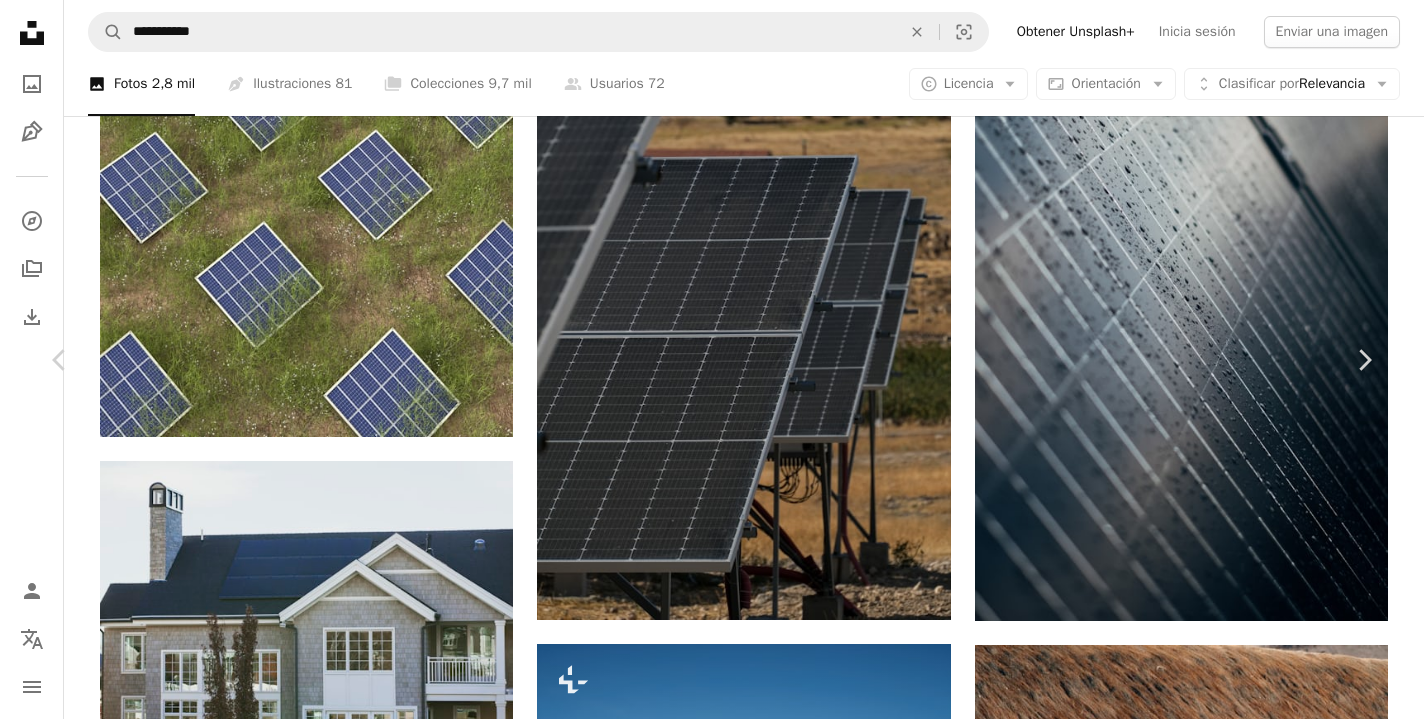 click at bounding box center [704, 4690] 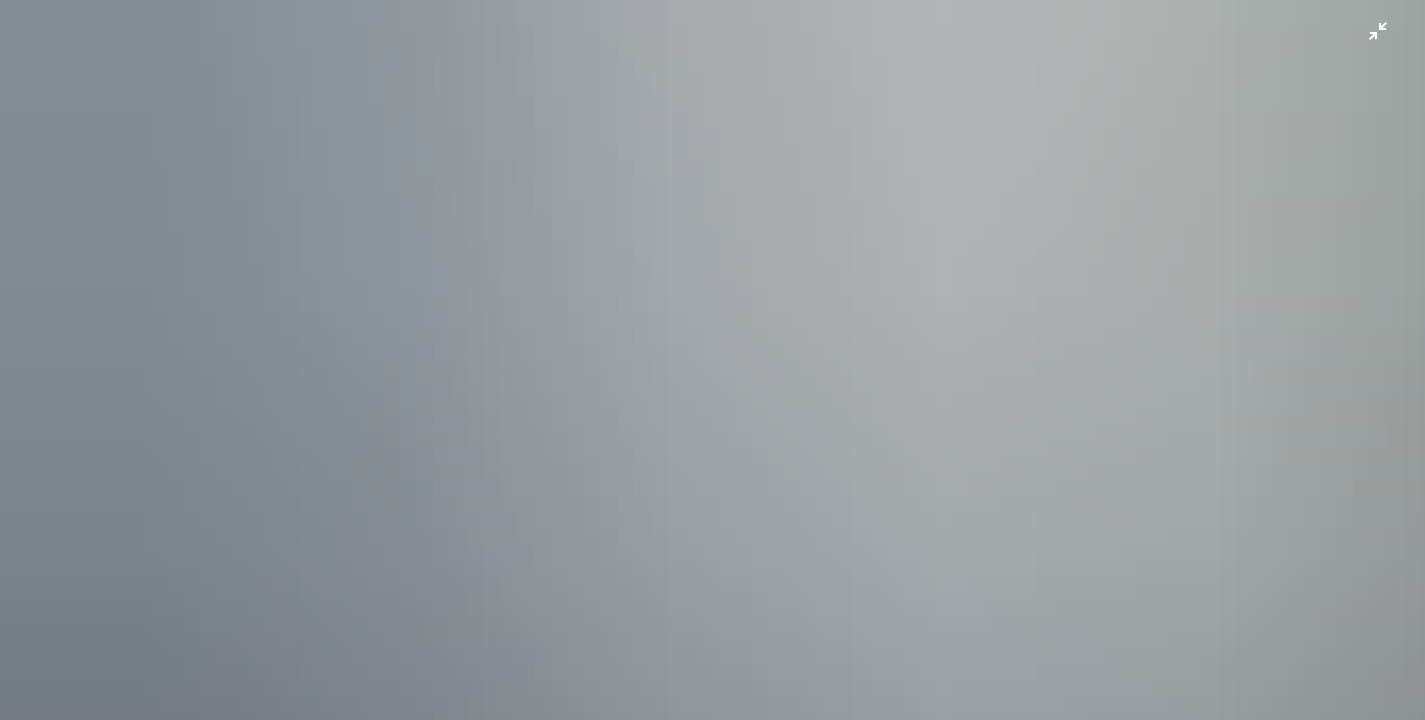 scroll, scrollTop: 0, scrollLeft: 0, axis: both 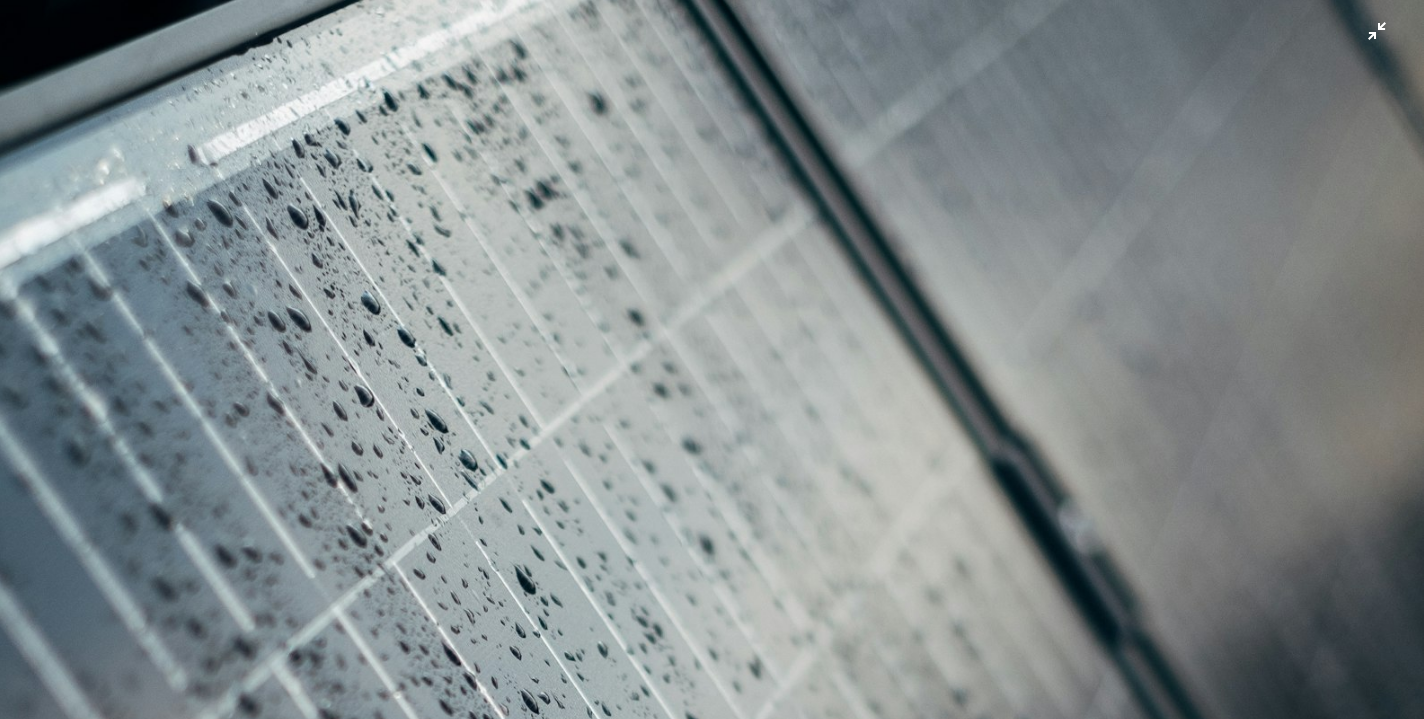 click at bounding box center [712, 1068] 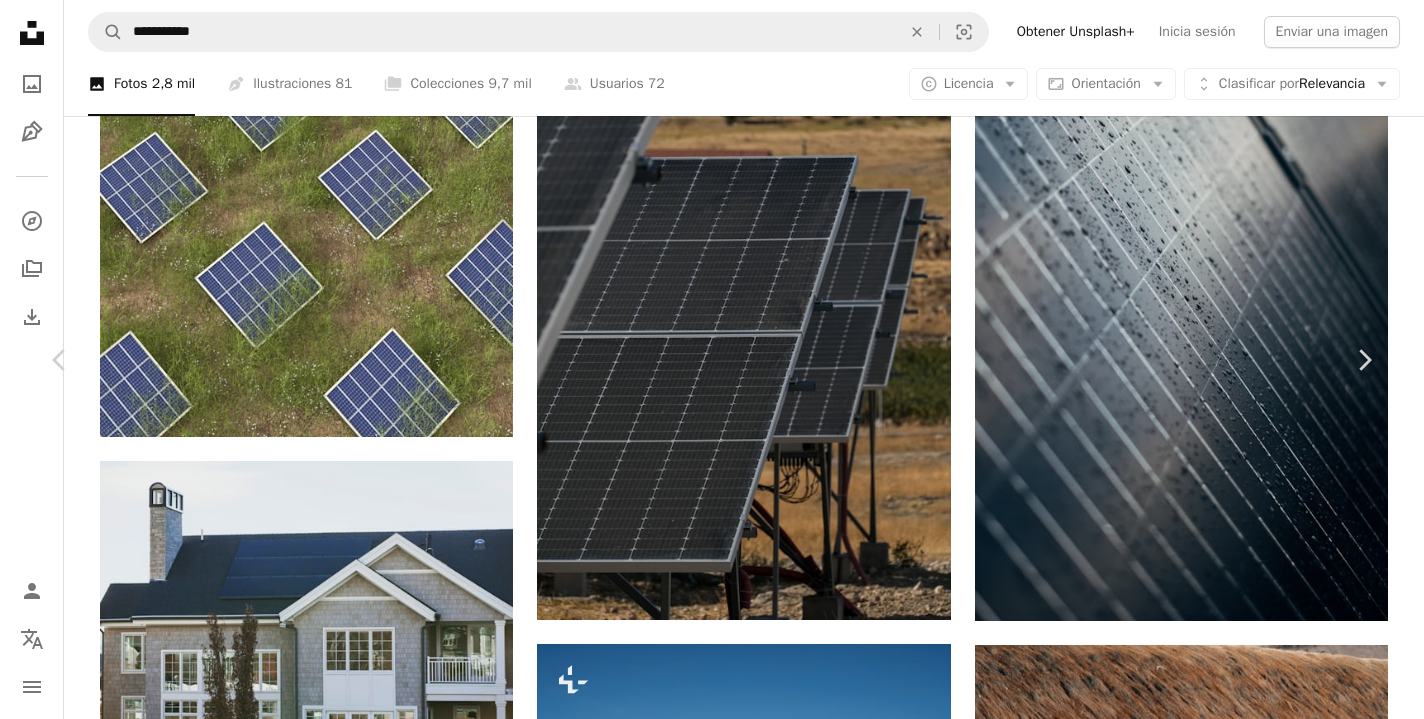 click on "Descargar gratis" at bounding box center (1168, 4359) 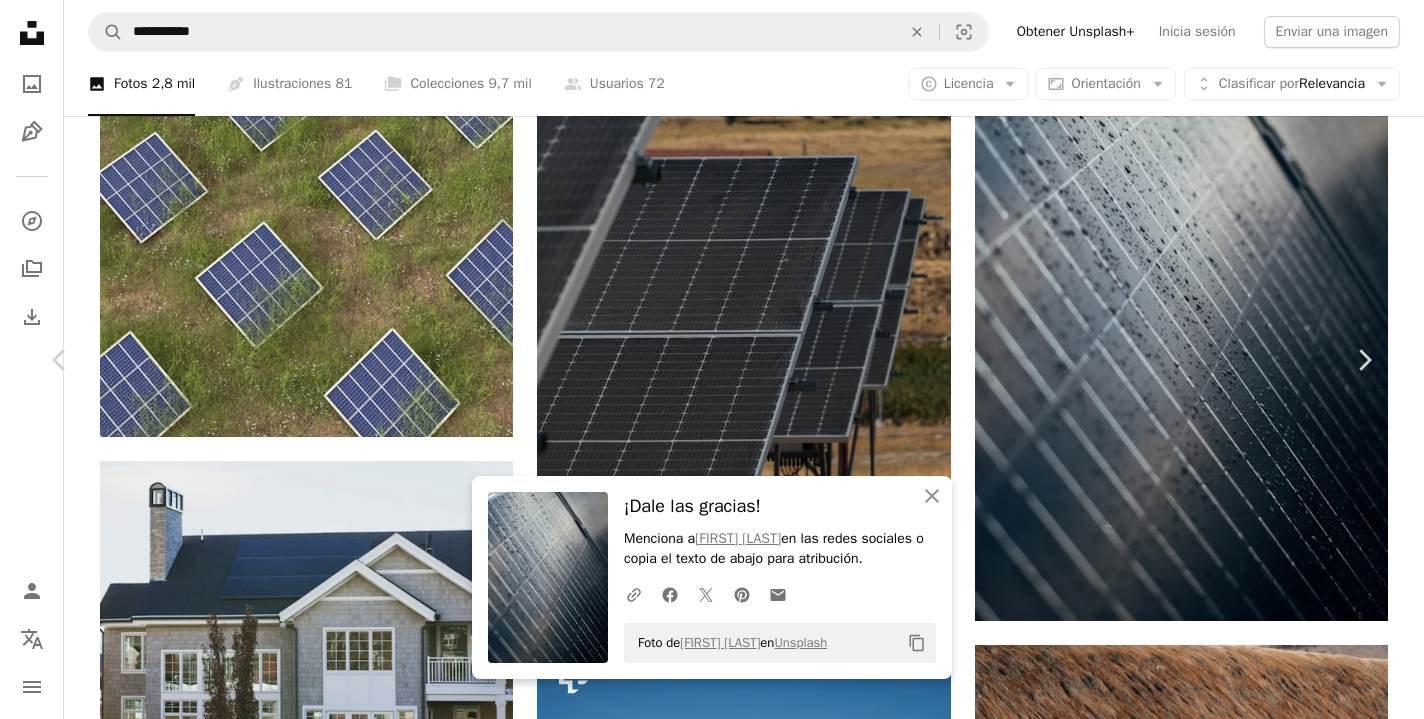 click on "An X shape" at bounding box center (20, 20) 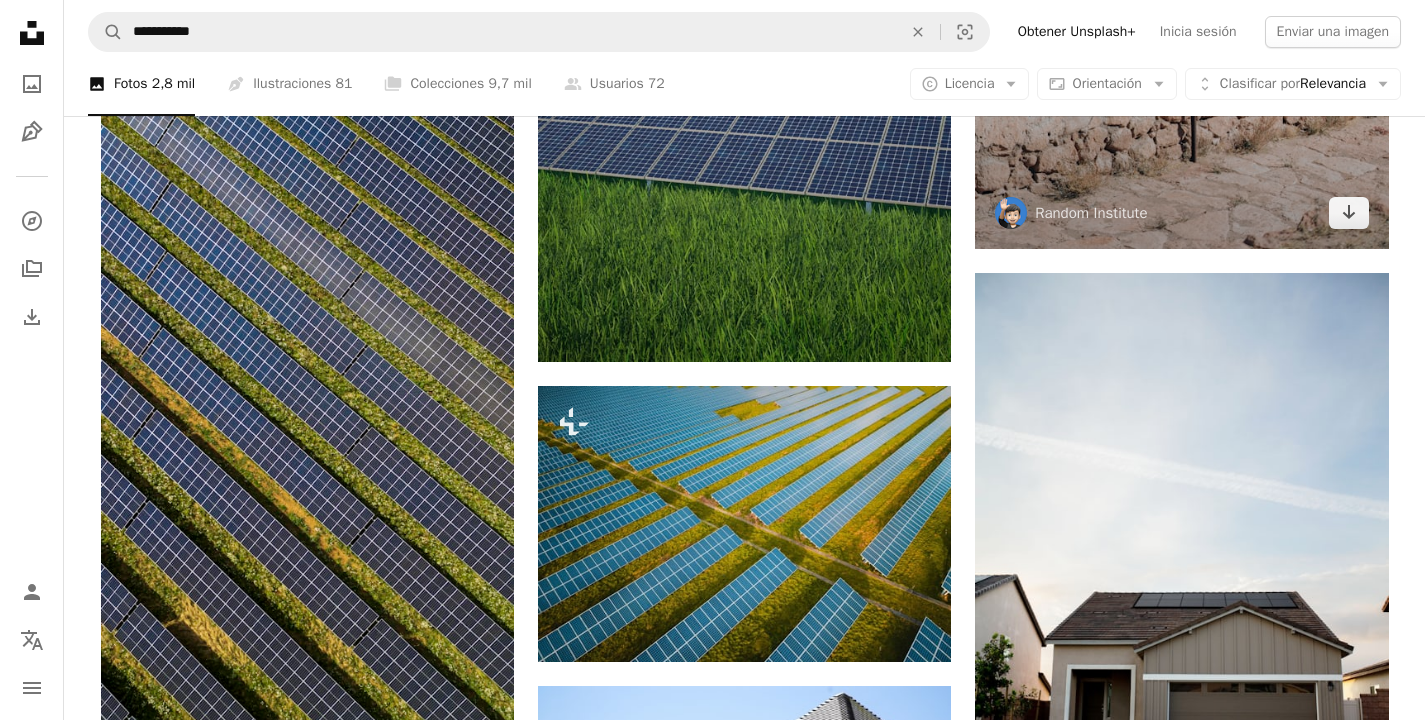 scroll, scrollTop: 6597, scrollLeft: 0, axis: vertical 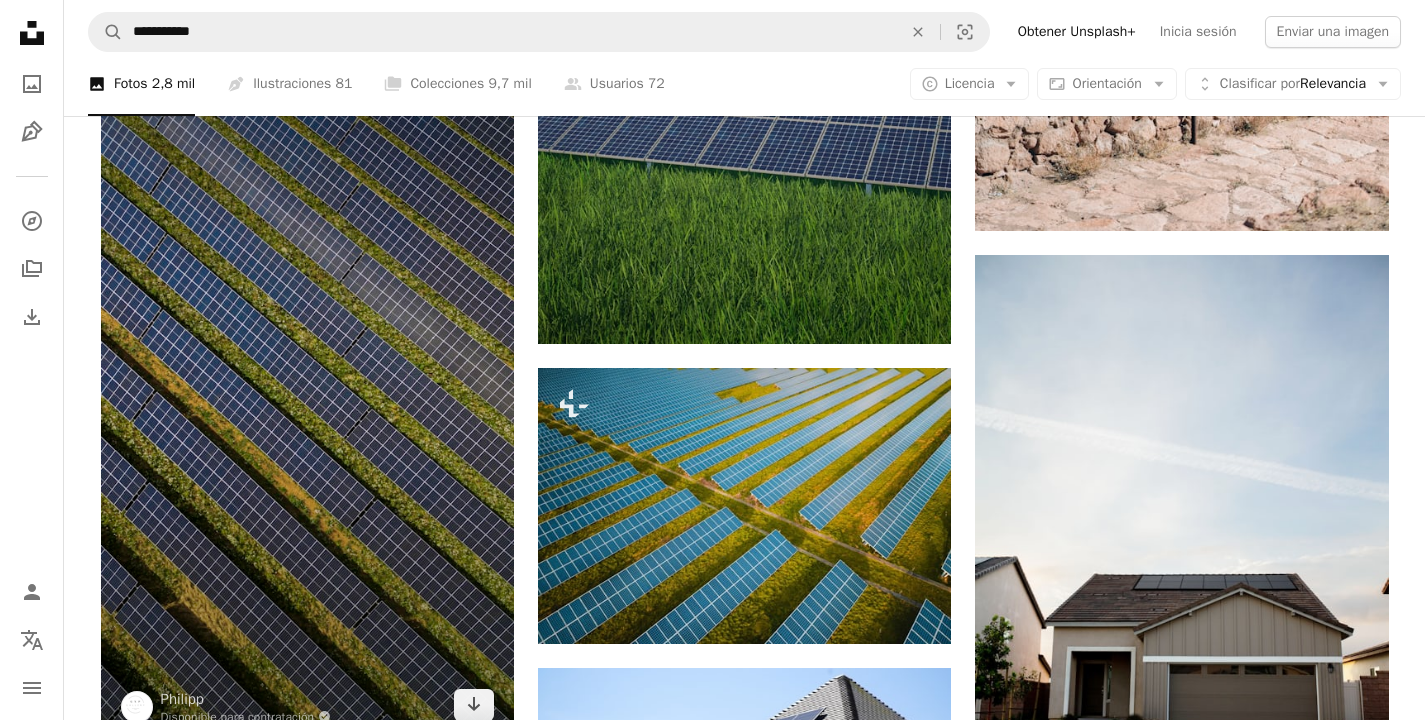 click at bounding box center [307, 373] 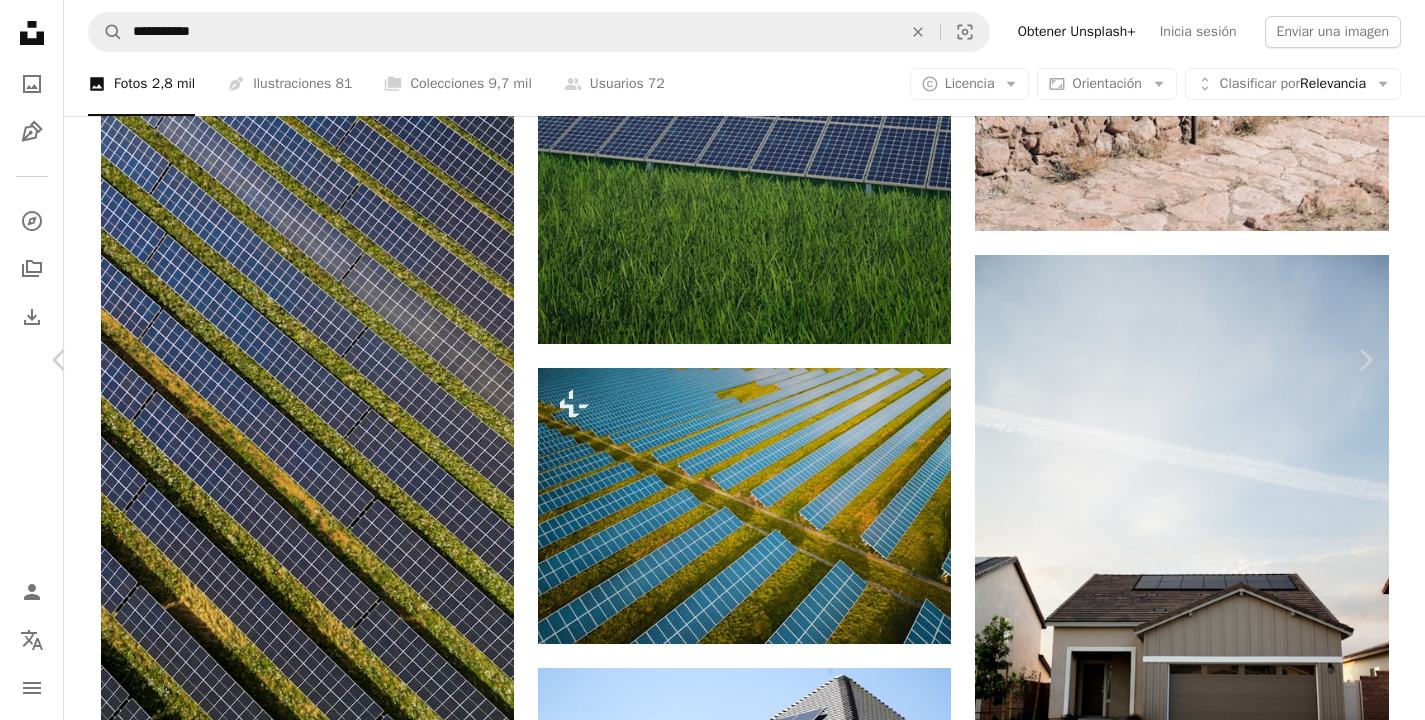 click at bounding box center [705, 3656] 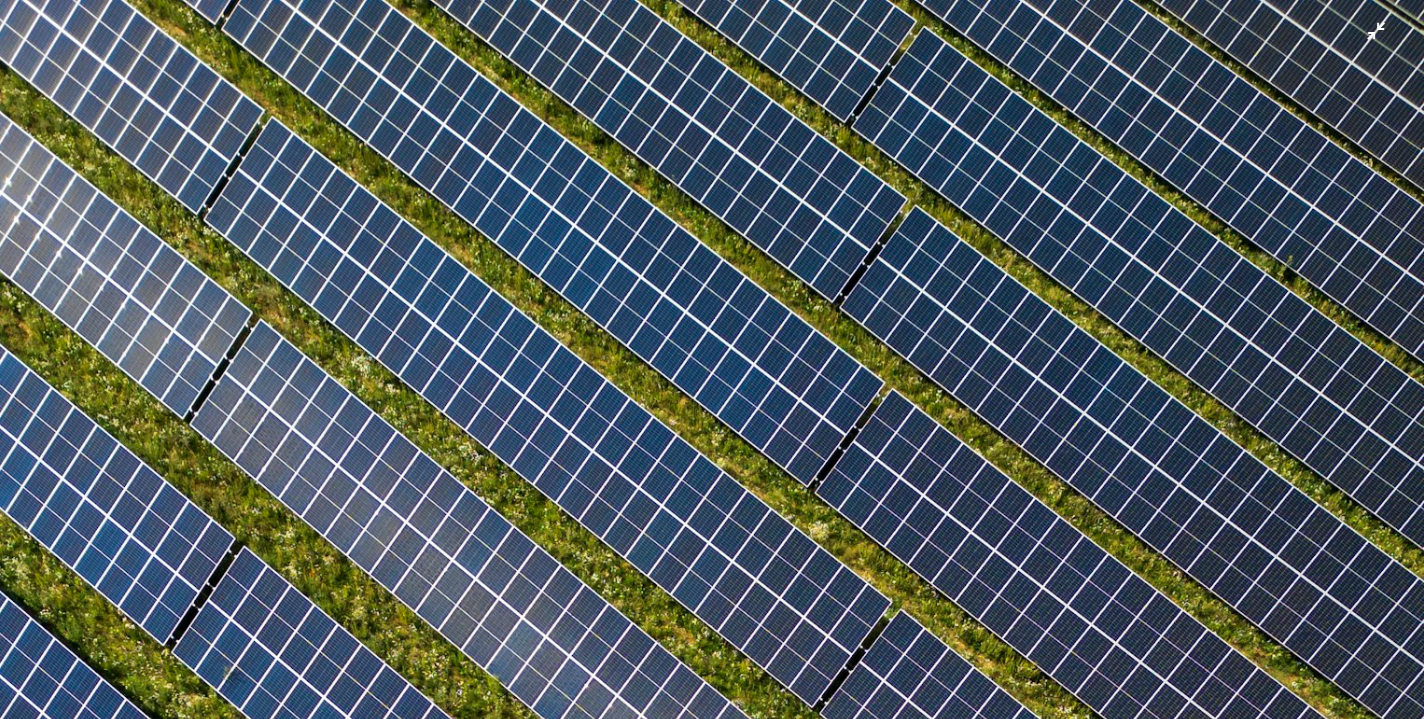 scroll, scrollTop: 0, scrollLeft: 0, axis: both 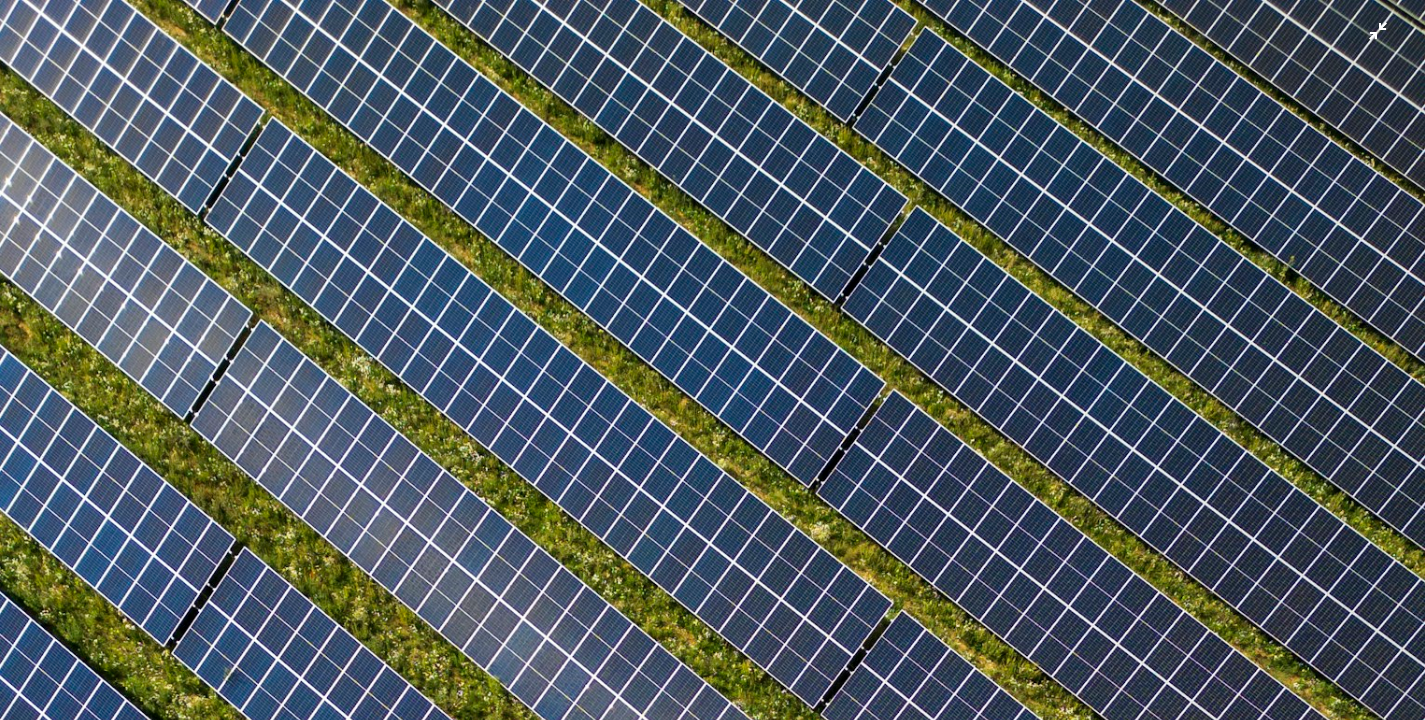 click at bounding box center (712, 1267) 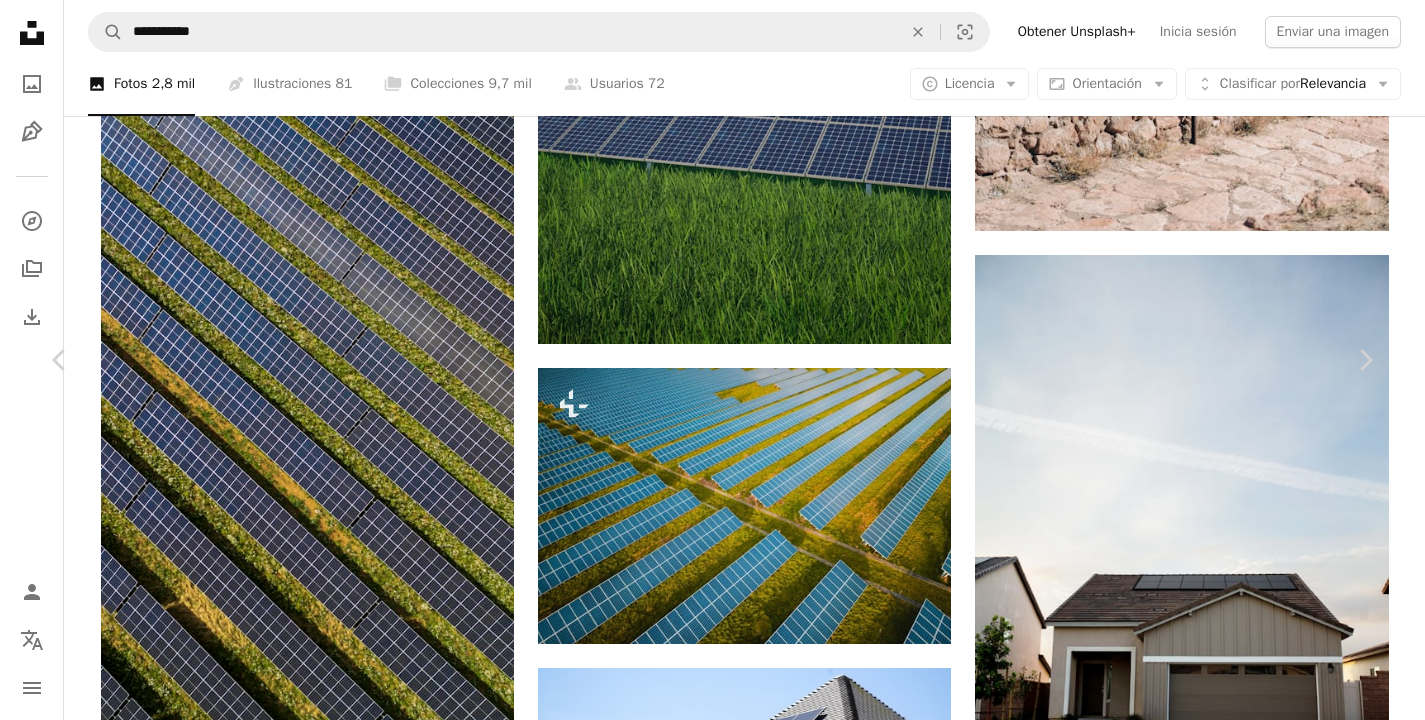 click on "Descargar gratis" at bounding box center [1169, 3325] 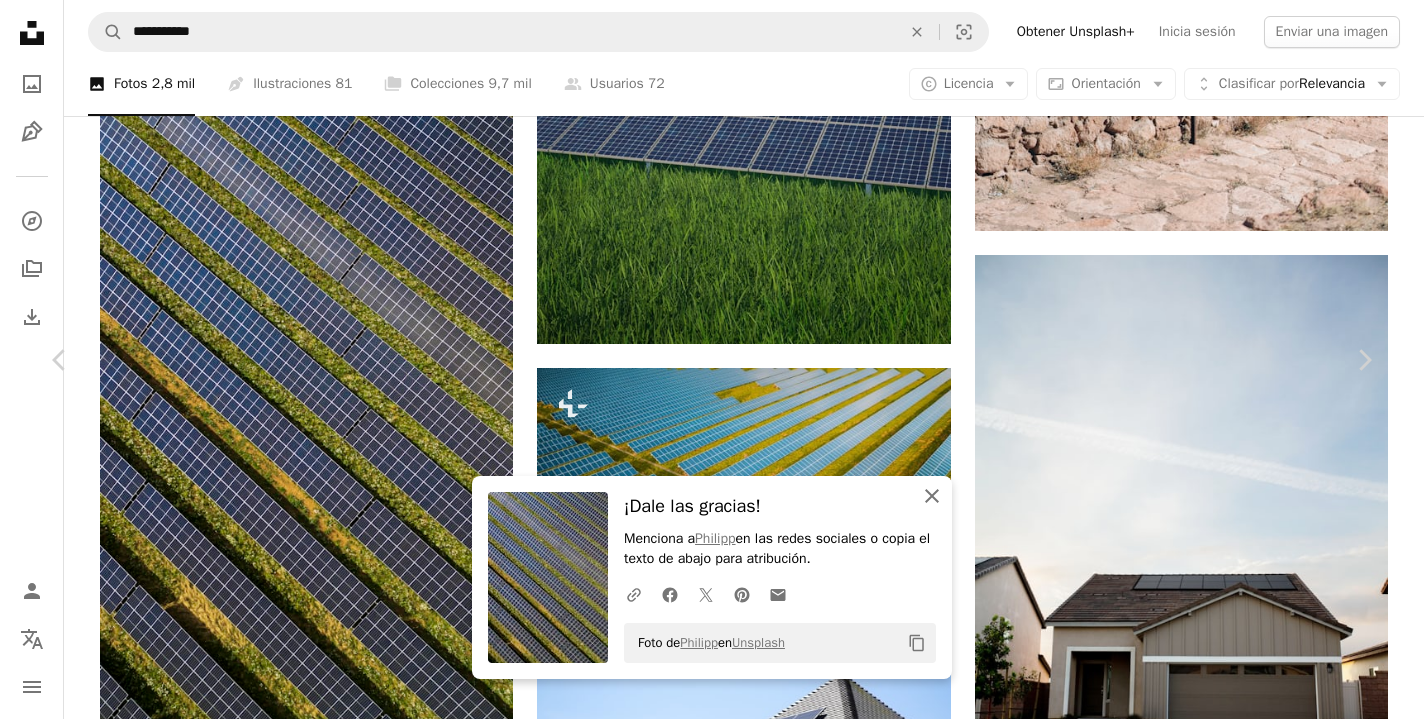 click on "An X shape" 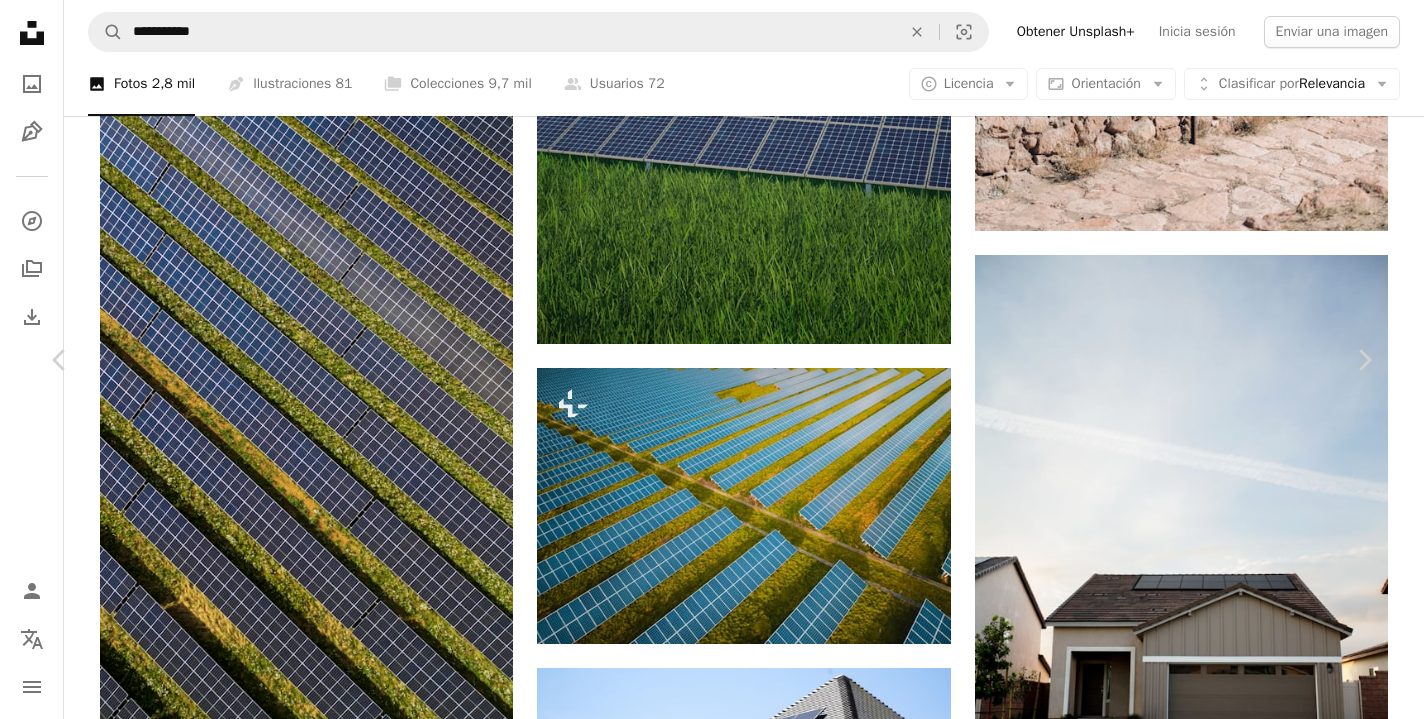 click on "An X shape" at bounding box center (20, 20) 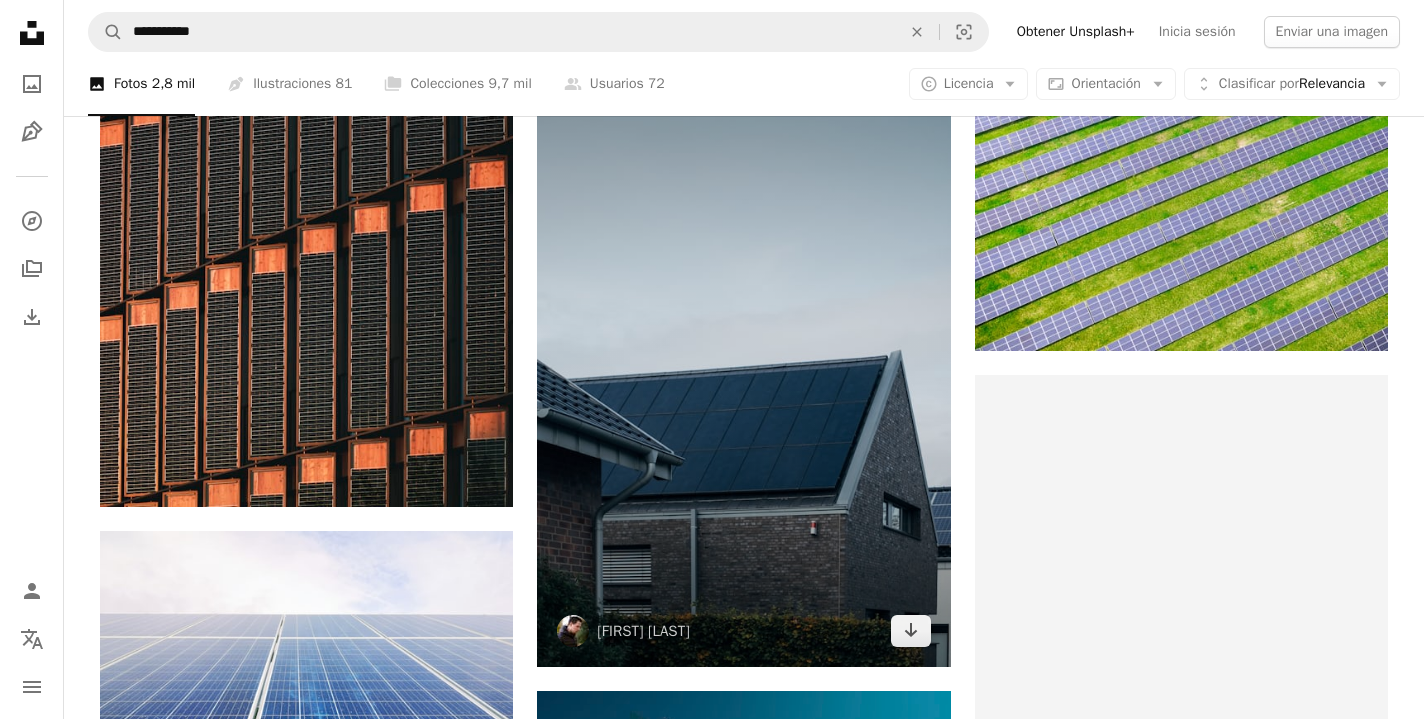scroll, scrollTop: 7482, scrollLeft: 0, axis: vertical 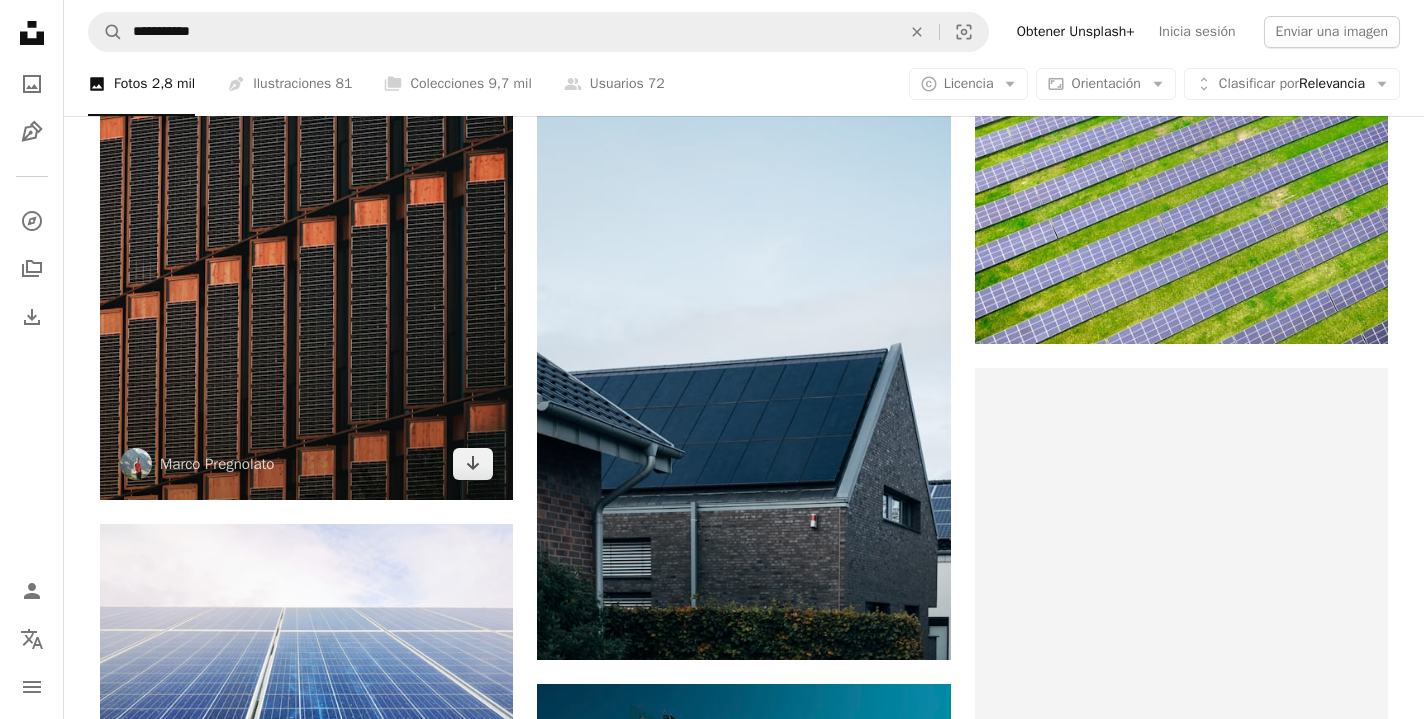 click at bounding box center [306, 190] 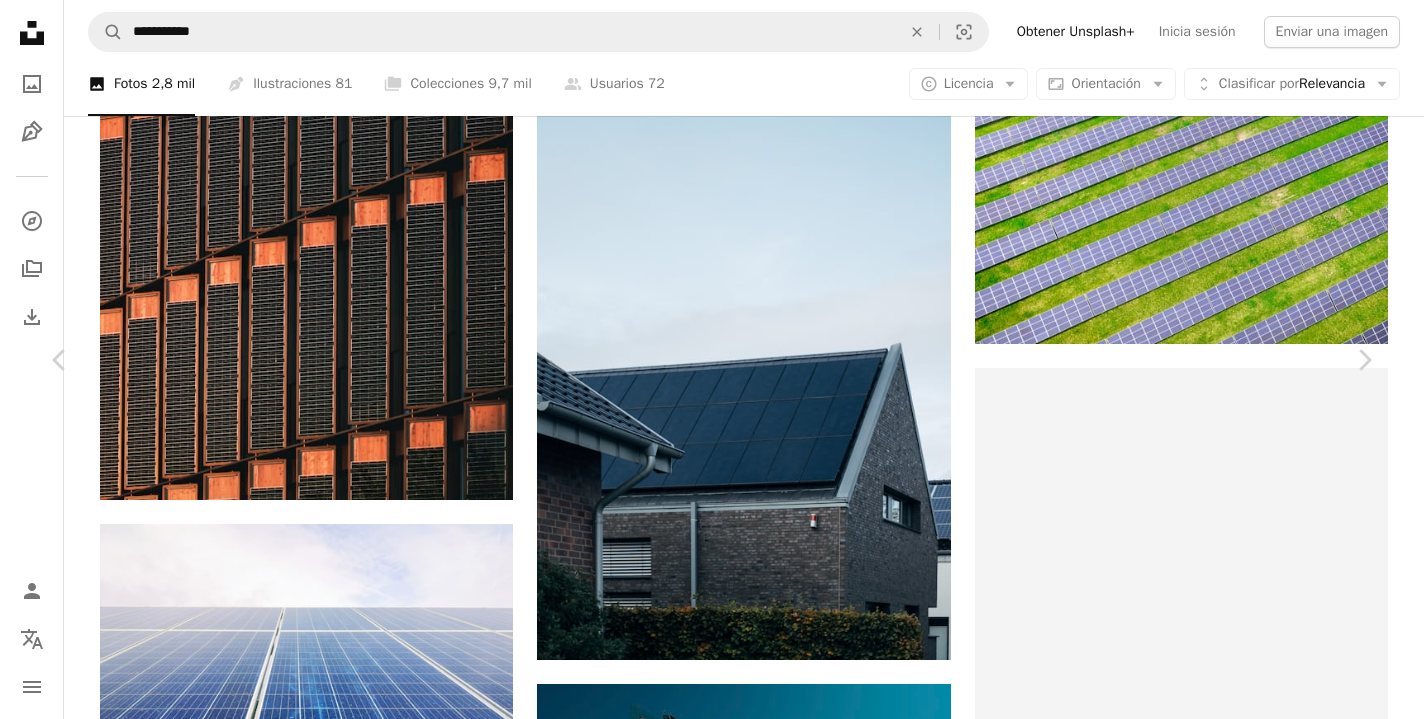 click at bounding box center (704, 5073) 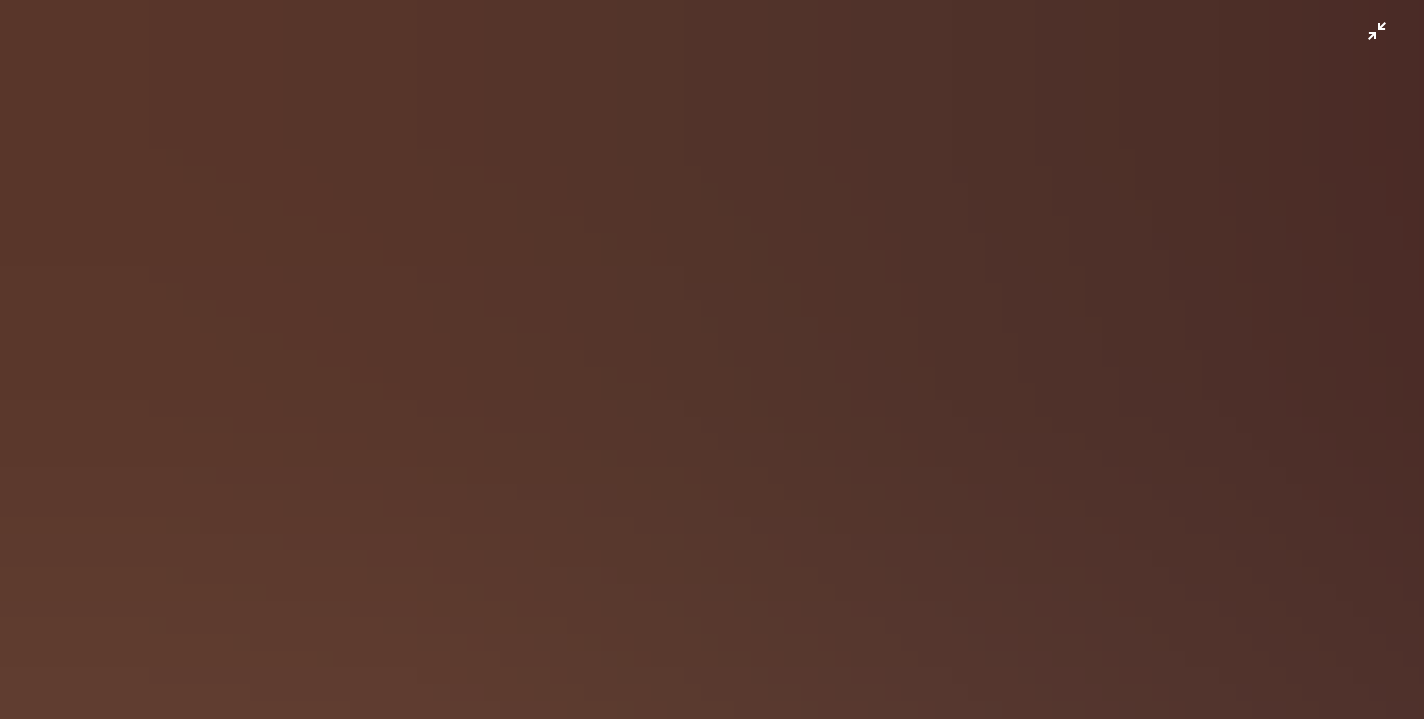 scroll, scrollTop: 0, scrollLeft: 0, axis: both 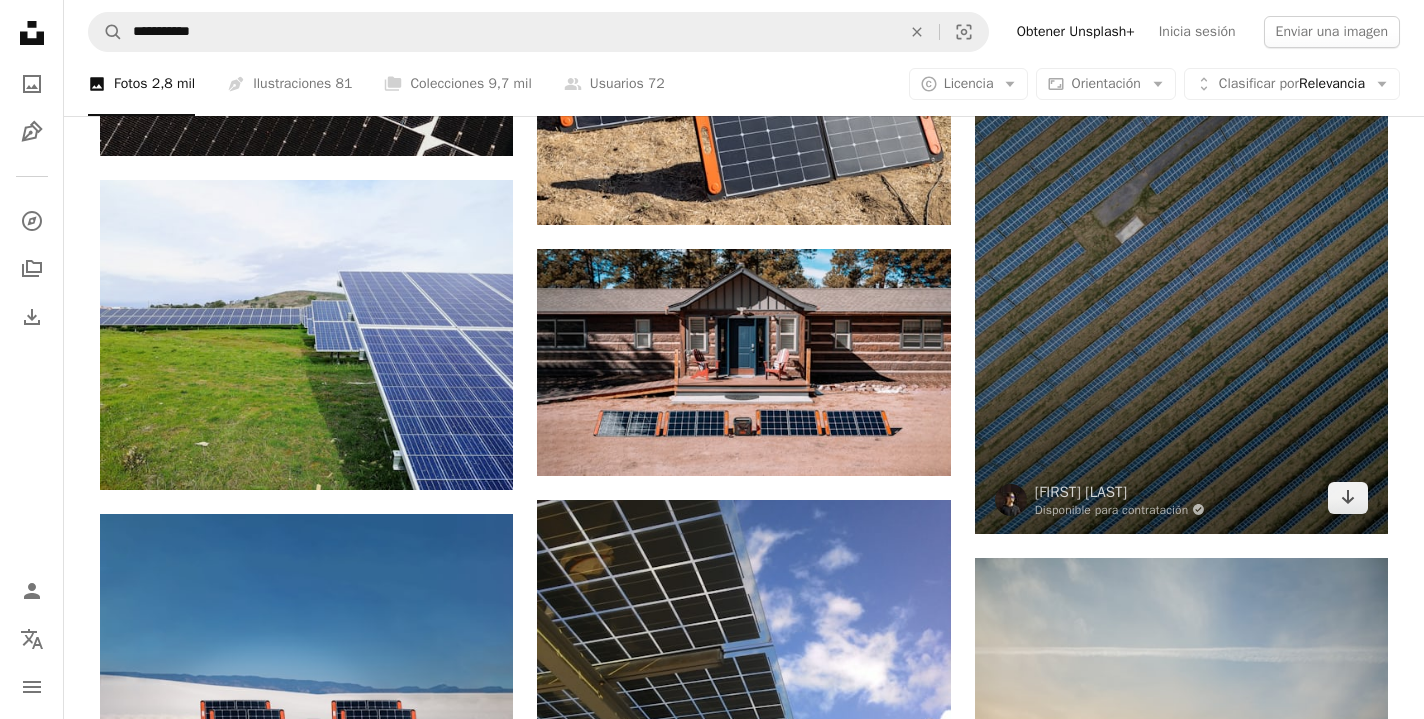 click at bounding box center [1181, 257] 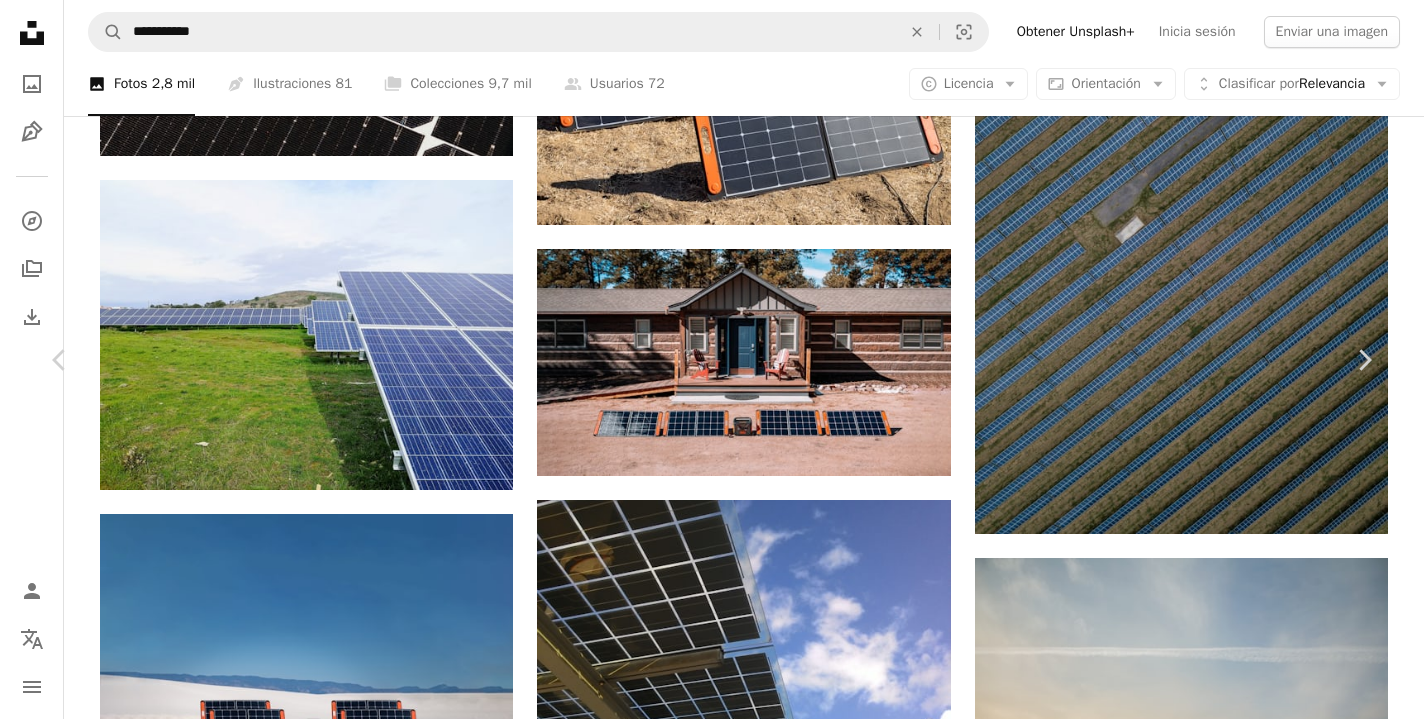 click at bounding box center (704, 4725) 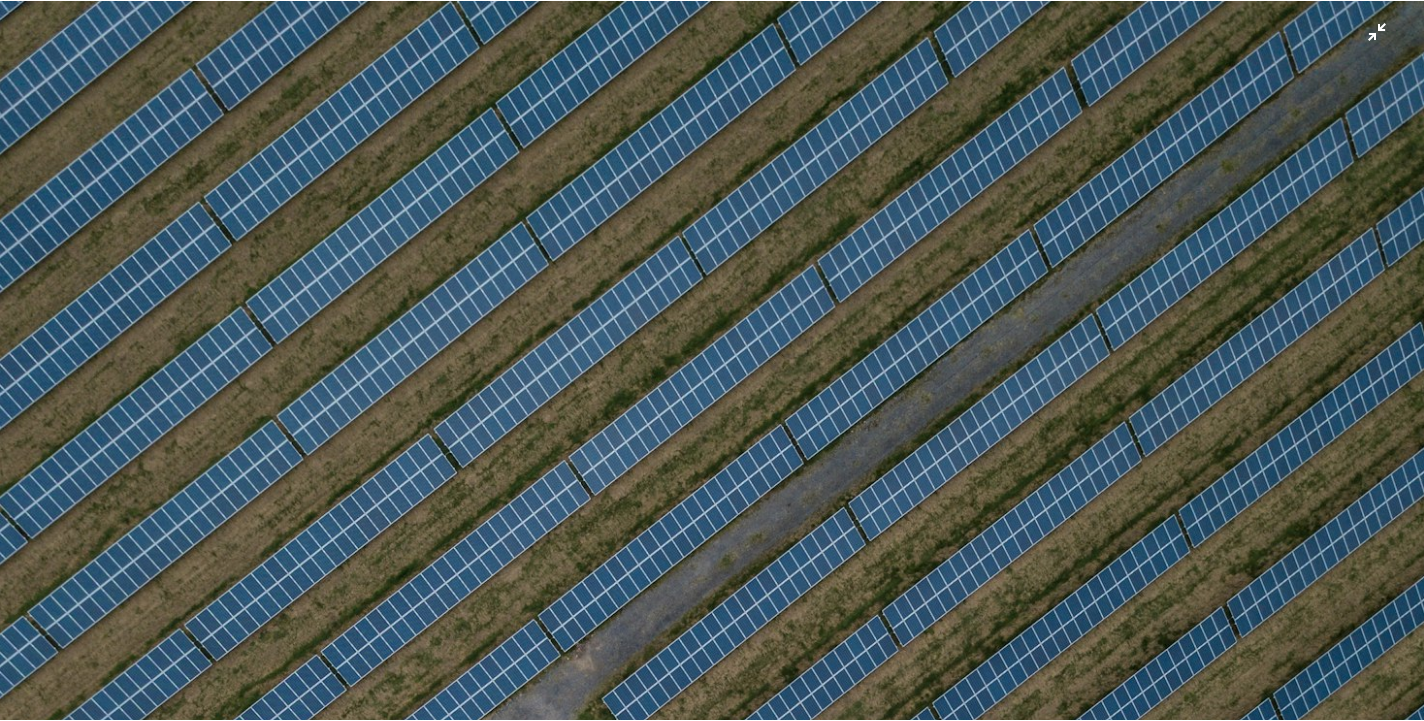 scroll, scrollTop: 0, scrollLeft: 0, axis: both 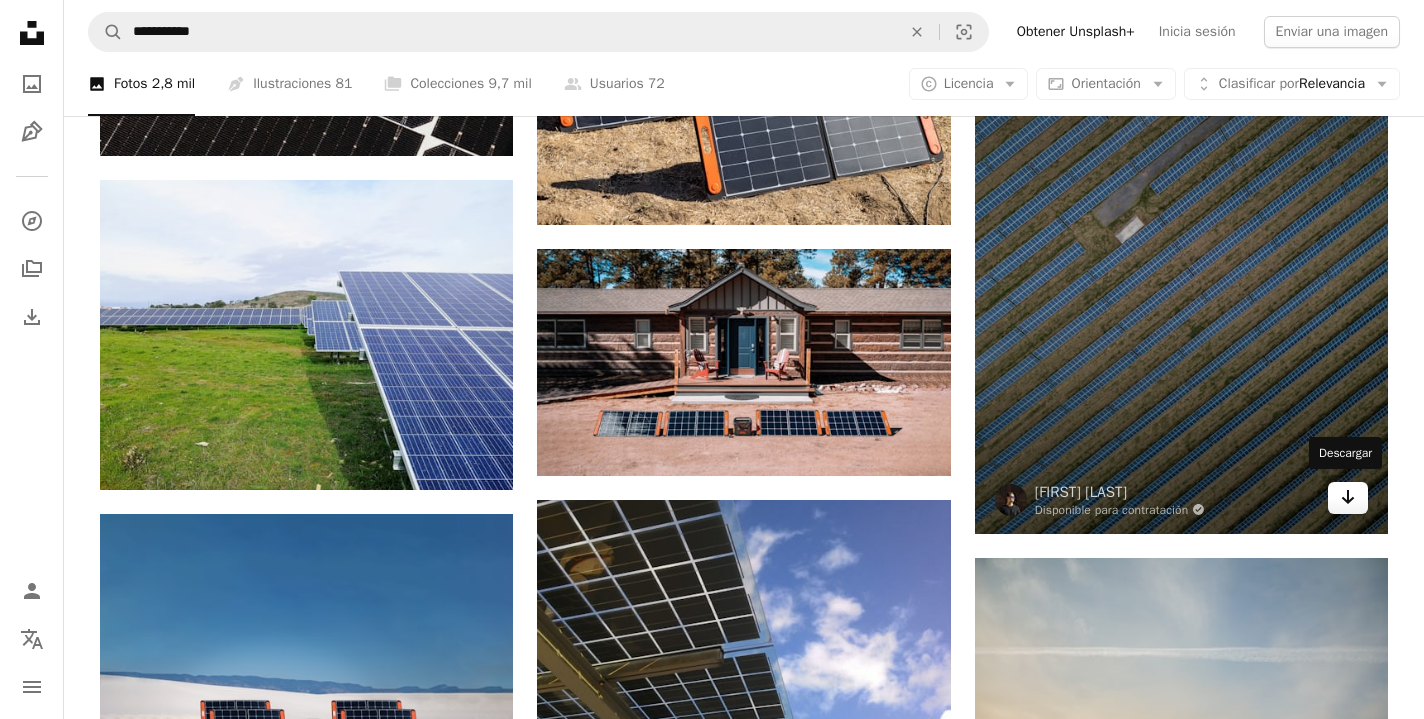 click 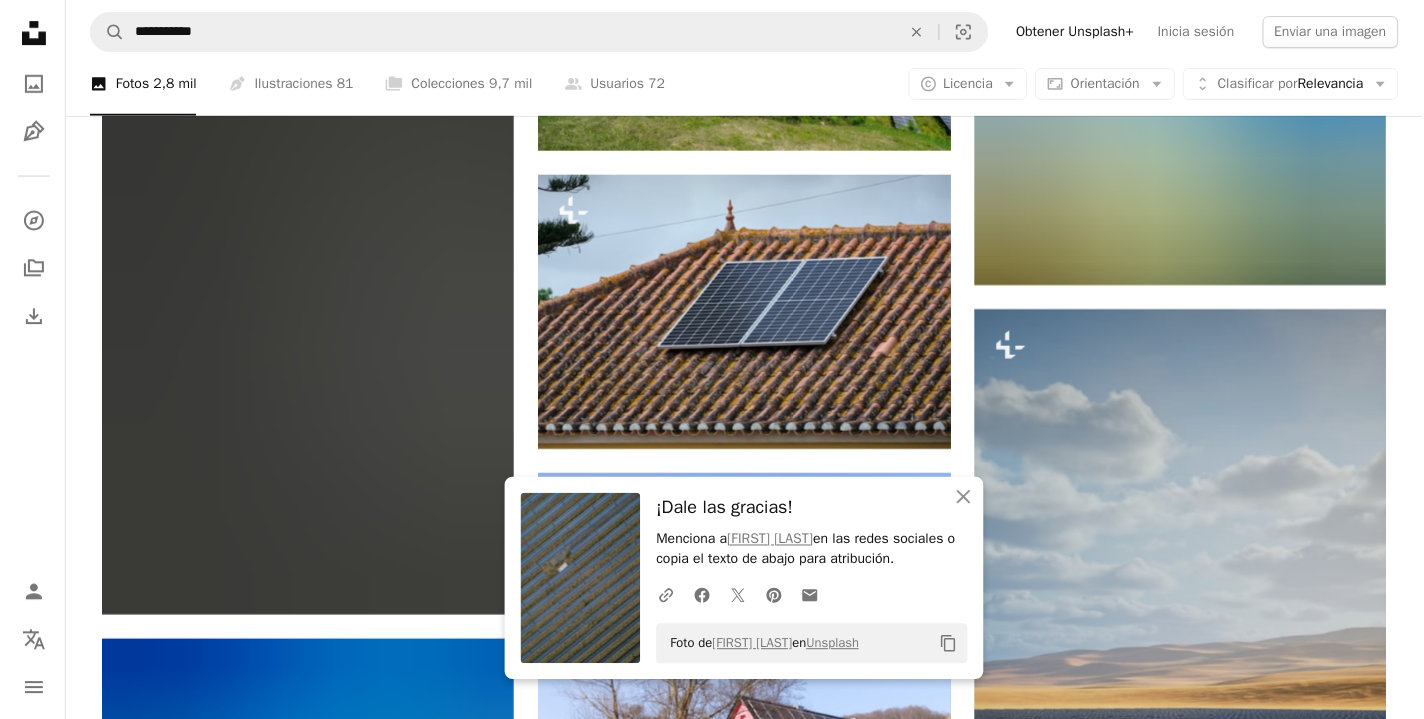 scroll, scrollTop: 10997, scrollLeft: 0, axis: vertical 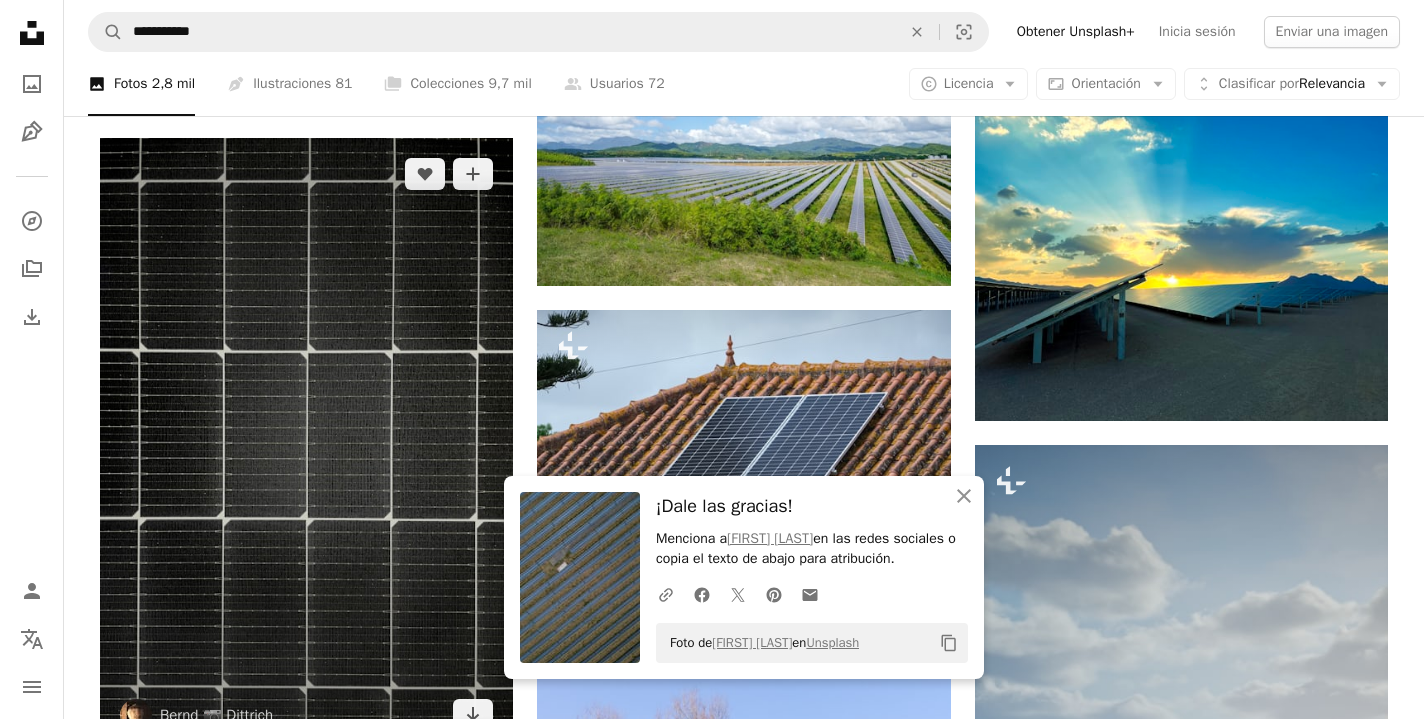 click at bounding box center [306, 444] 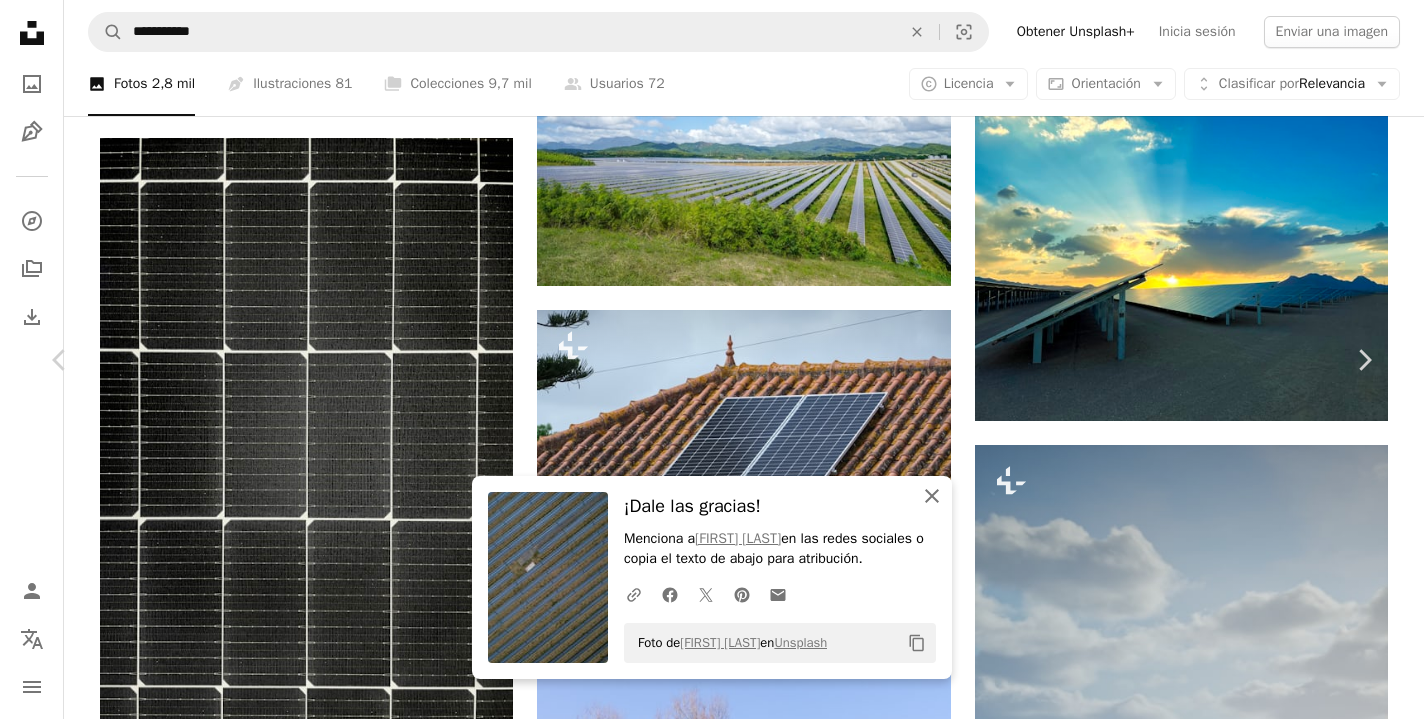 click on "An X shape" 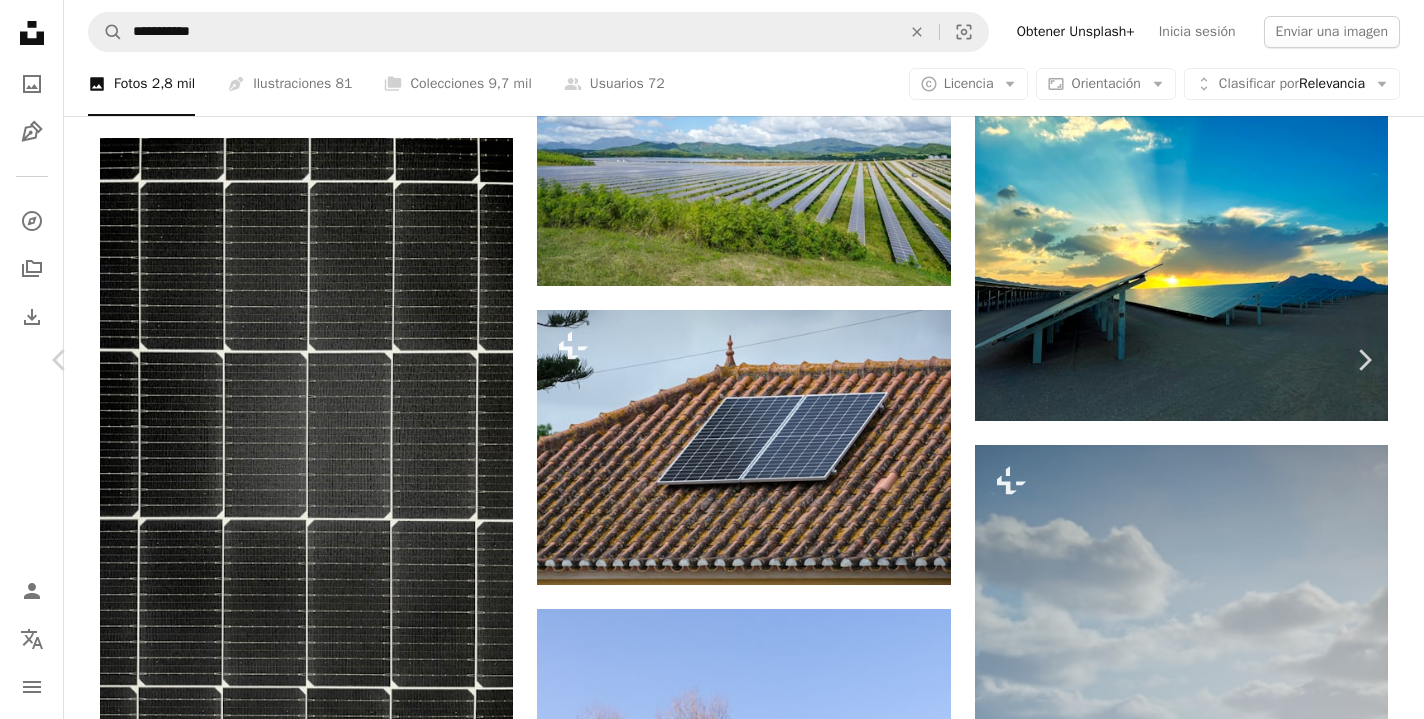 click on "An X shape" at bounding box center (20, 20) 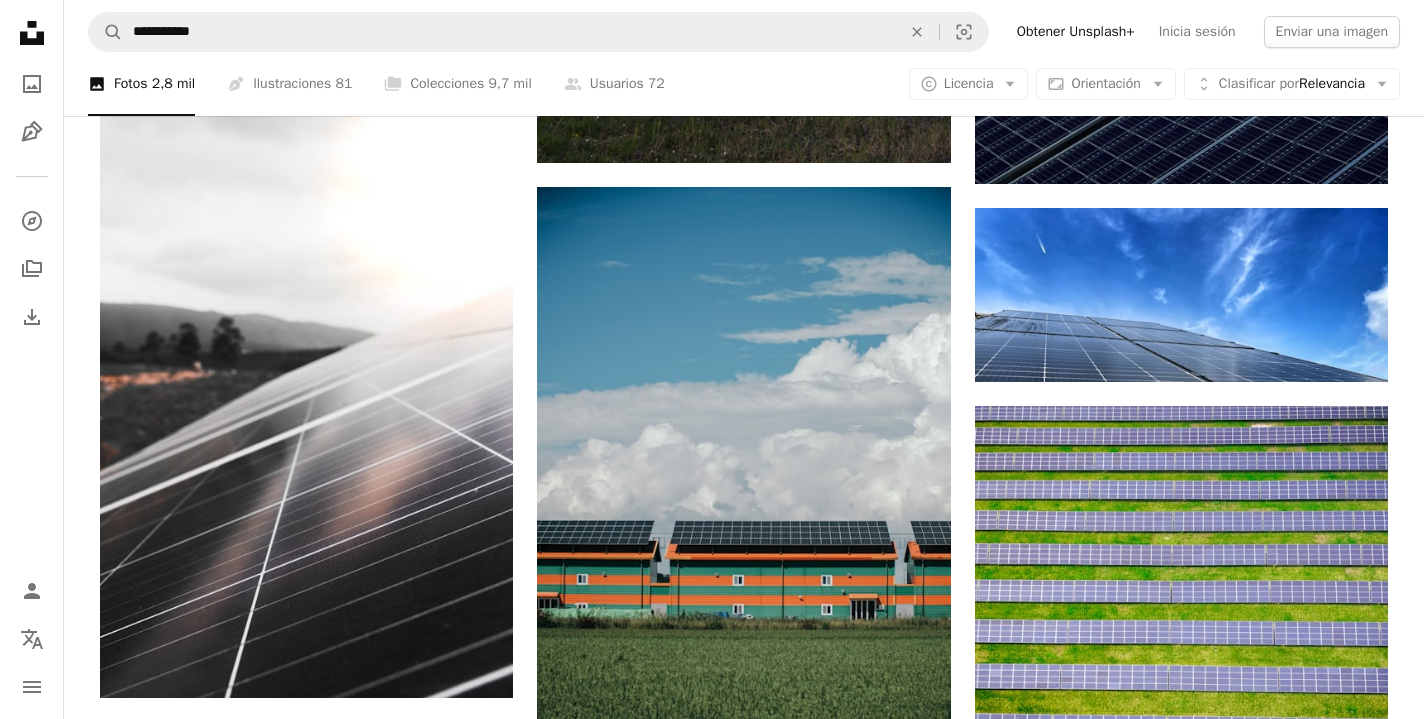 scroll, scrollTop: 12009, scrollLeft: 0, axis: vertical 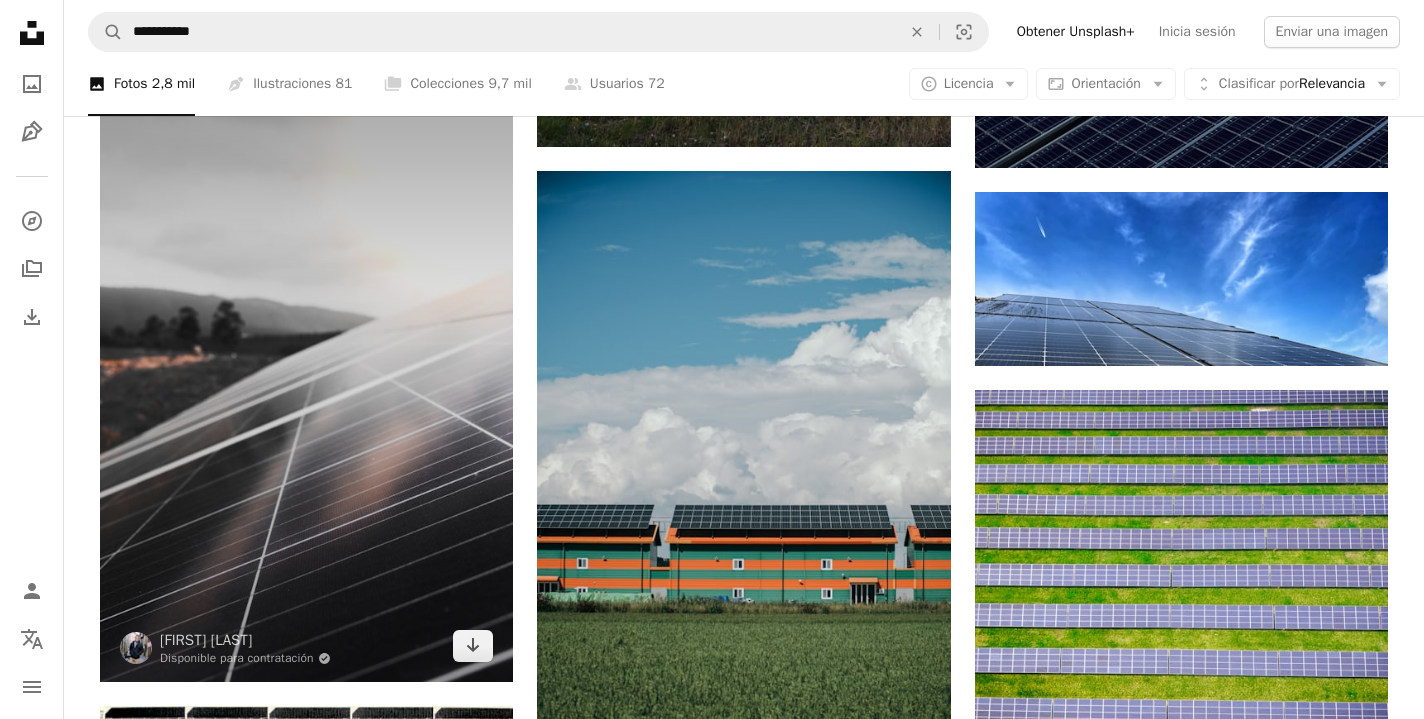 click at bounding box center [306, 372] 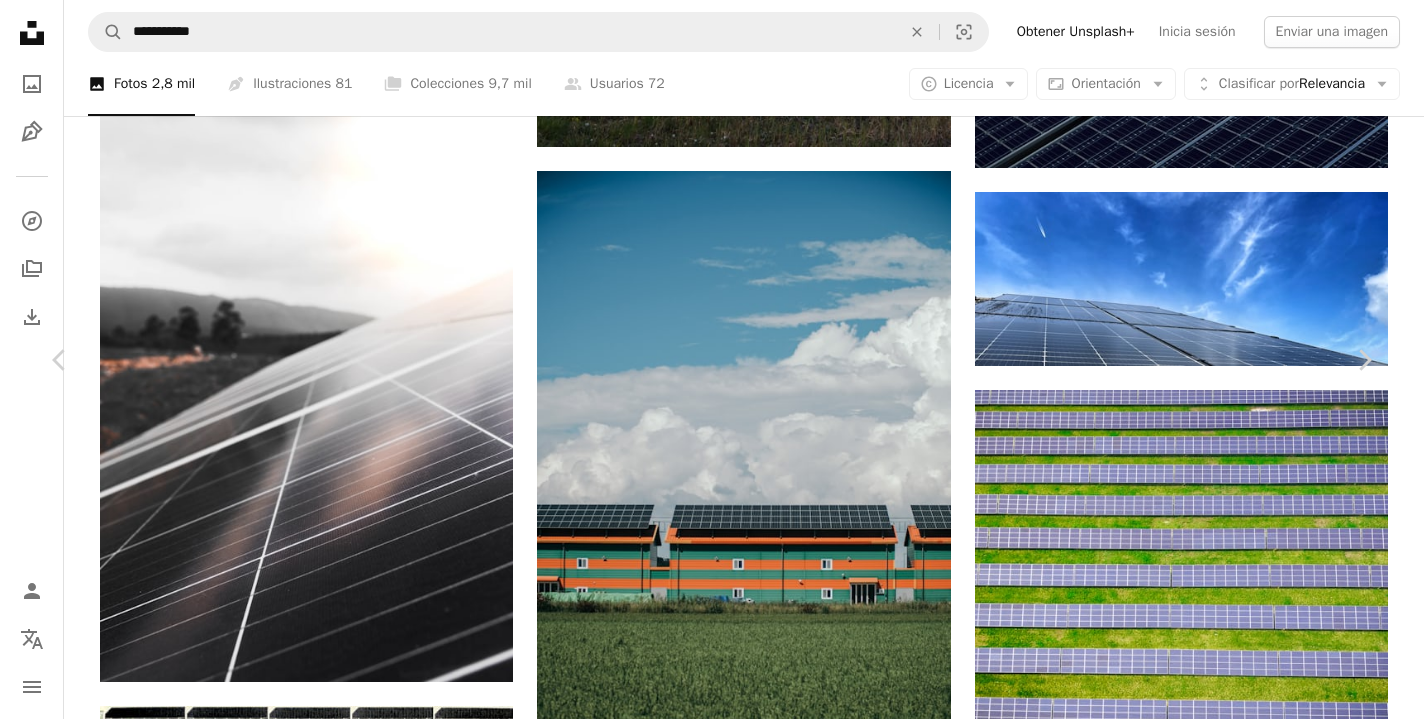 click at bounding box center (704, 5067) 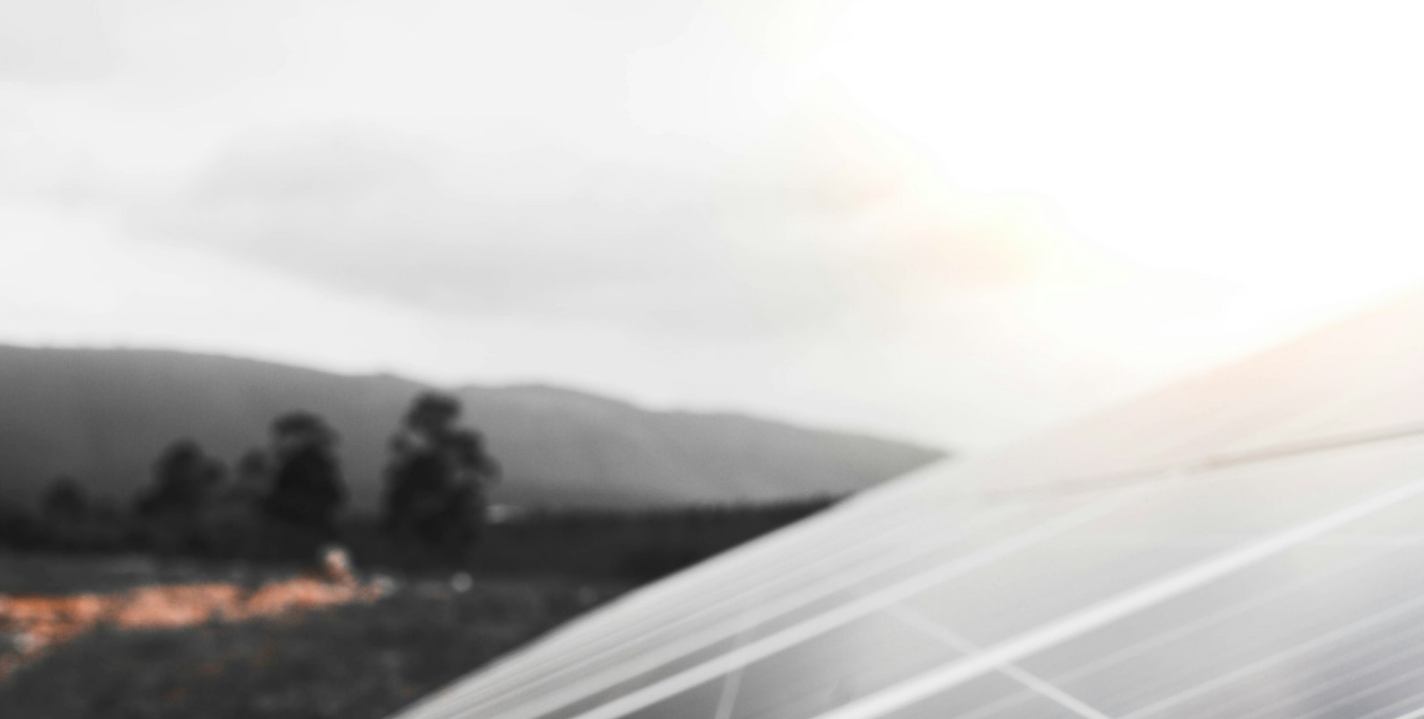 scroll, scrollTop: 469, scrollLeft: 0, axis: vertical 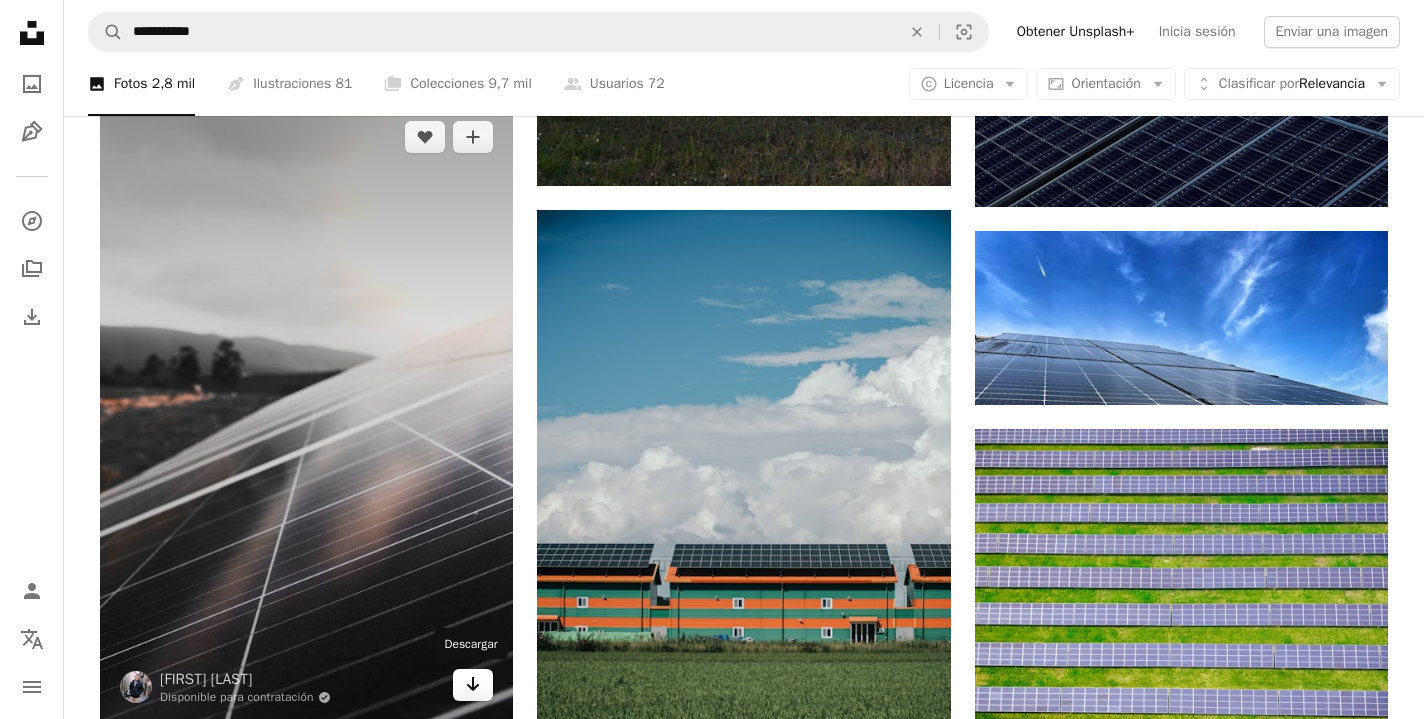 click on "Arrow pointing down" 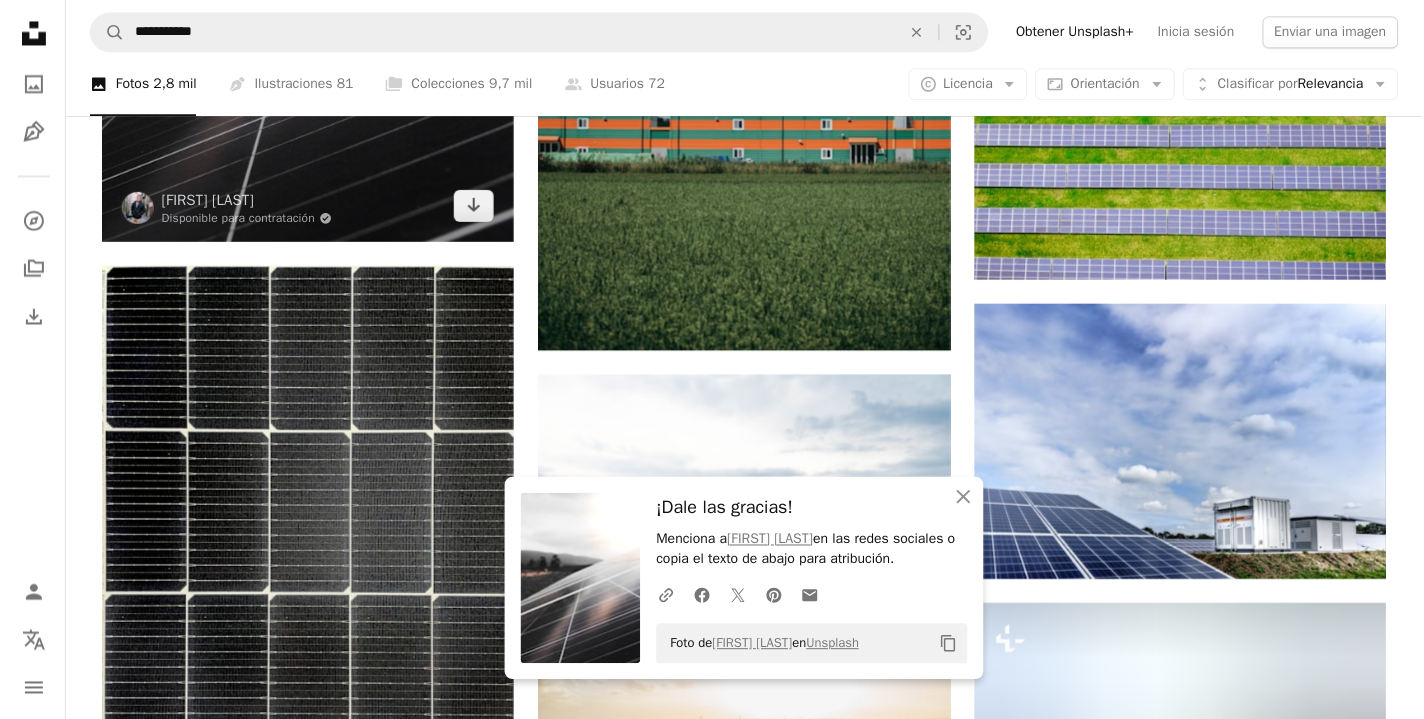 scroll, scrollTop: 12463, scrollLeft: 0, axis: vertical 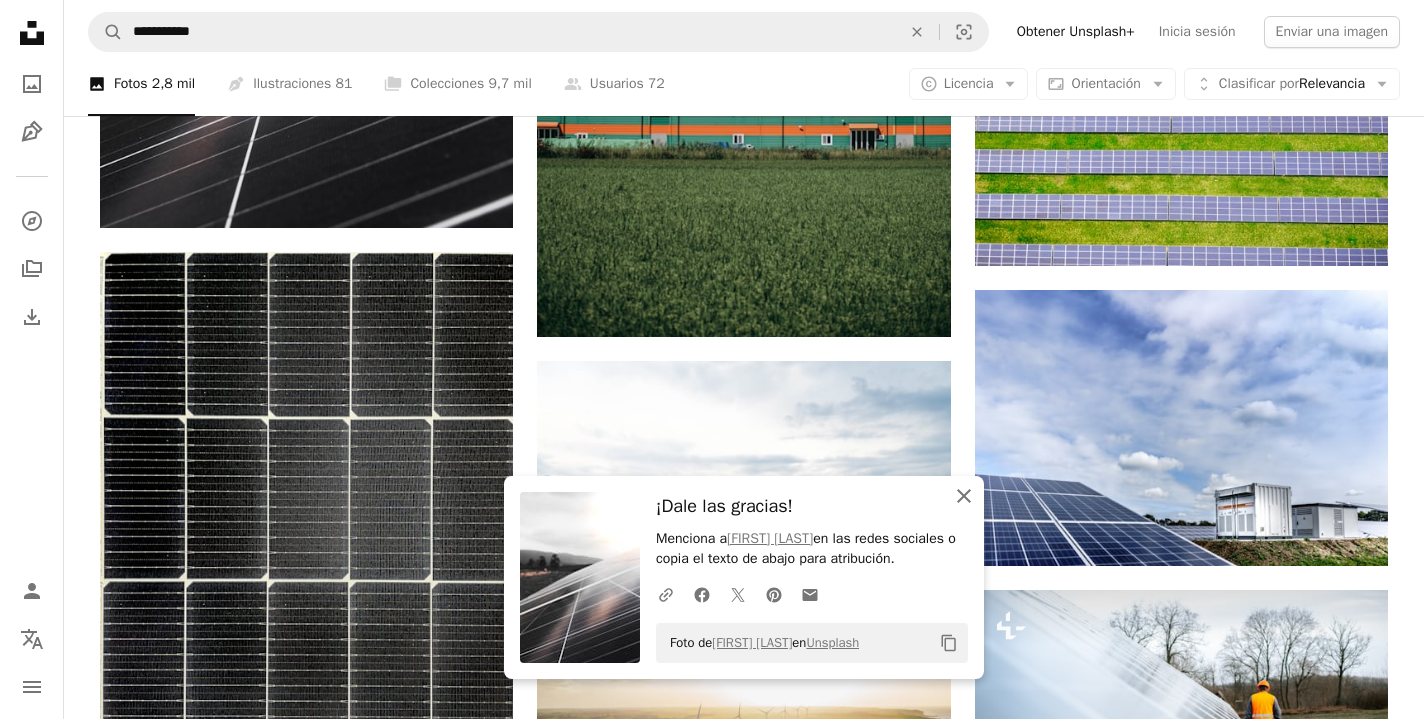 click 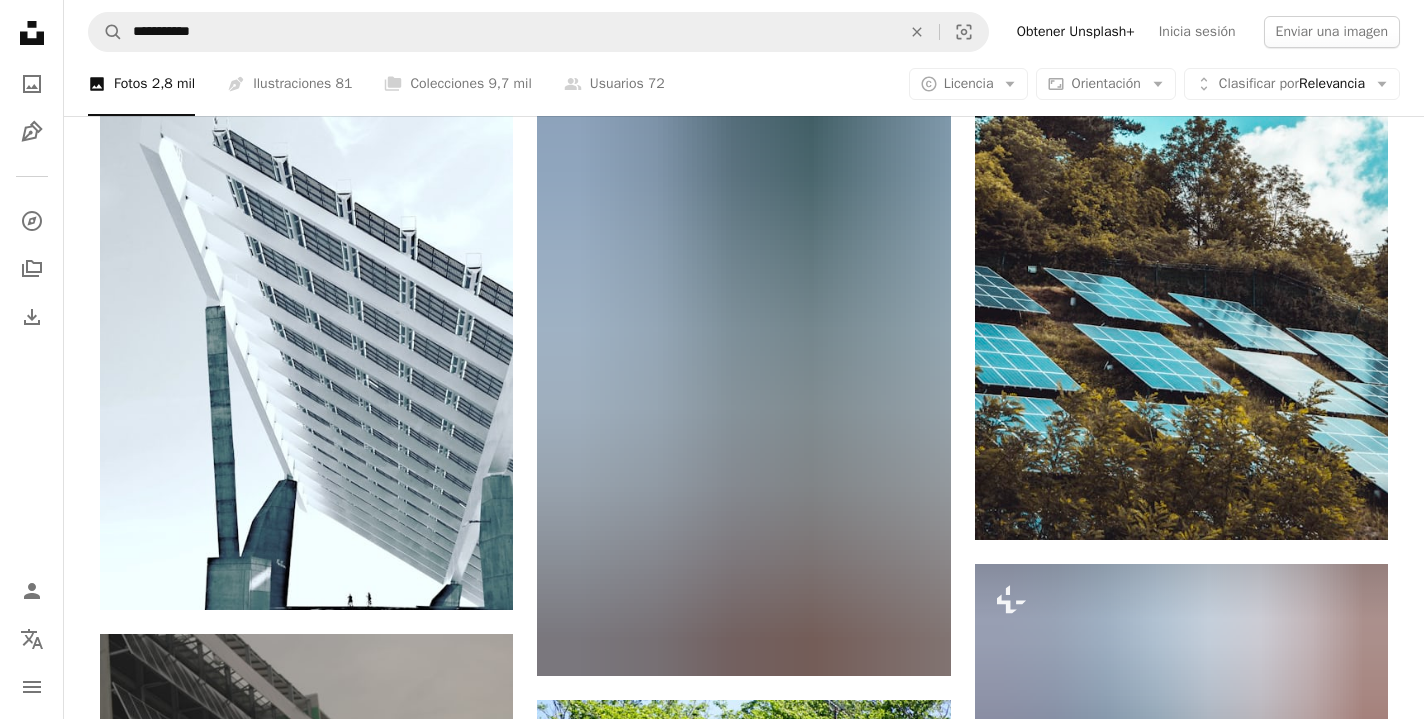 scroll, scrollTop: 15301, scrollLeft: 0, axis: vertical 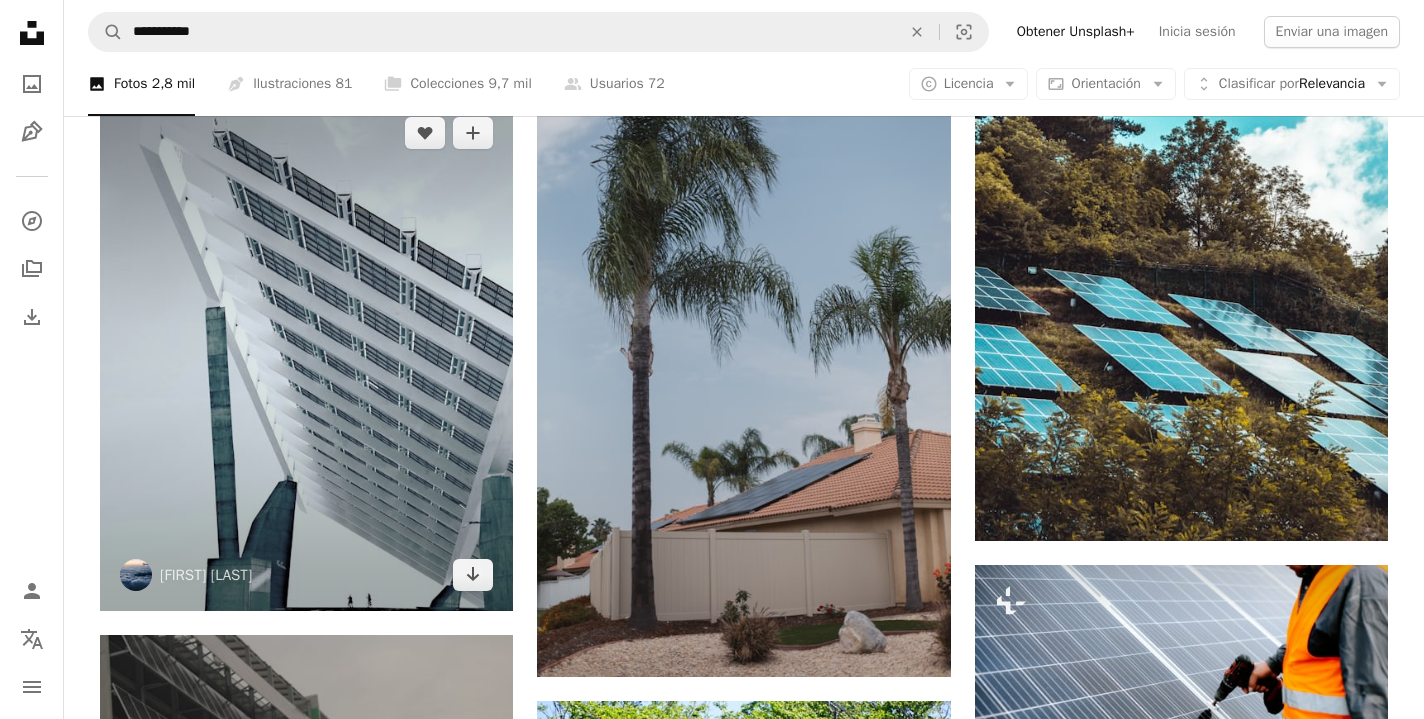 click at bounding box center [306, 354] 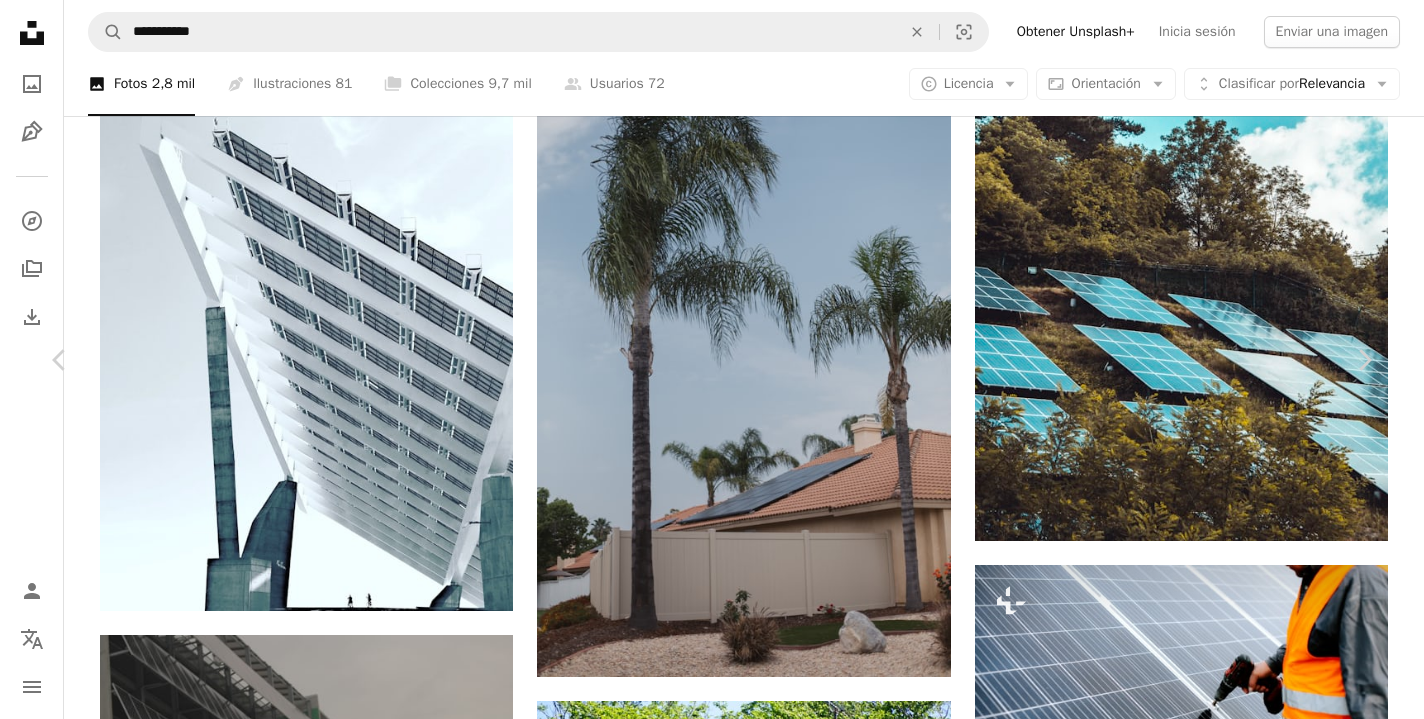 click at bounding box center [704, 3784] 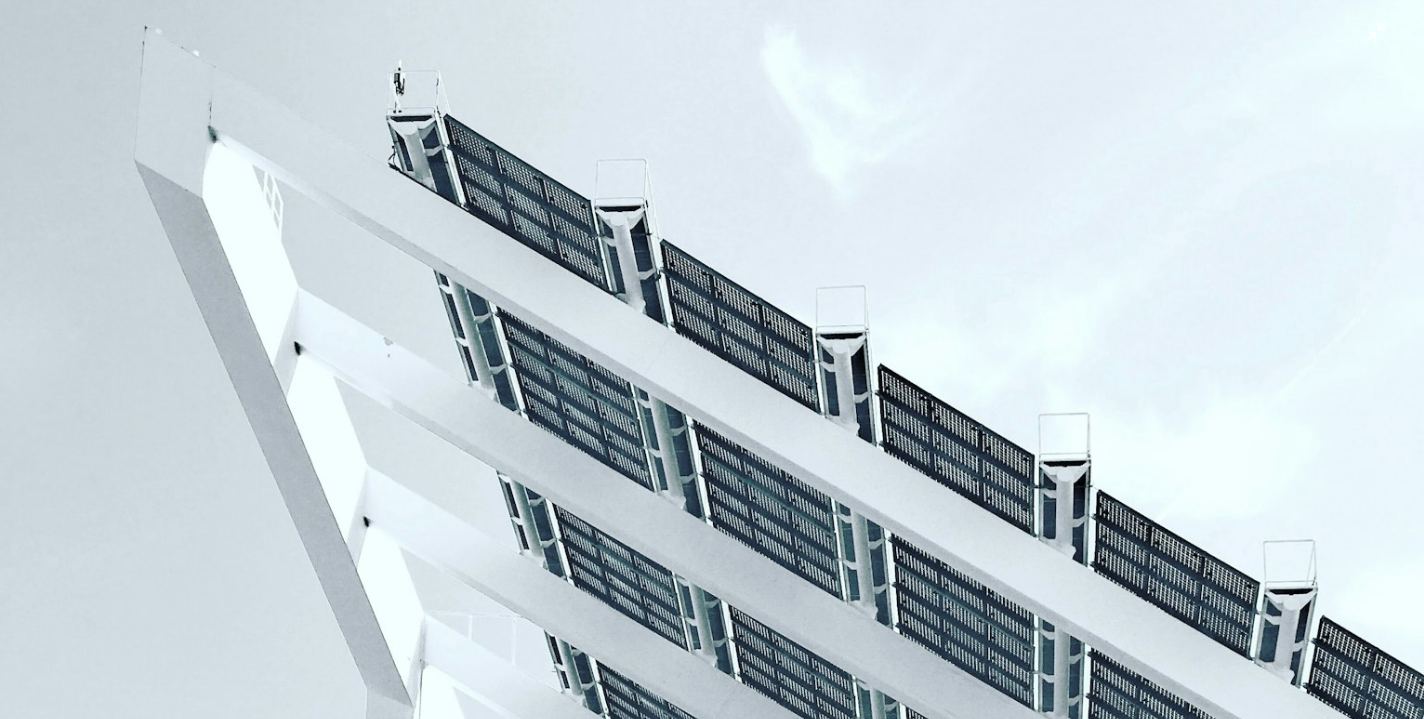 scroll, scrollTop: 527, scrollLeft: 0, axis: vertical 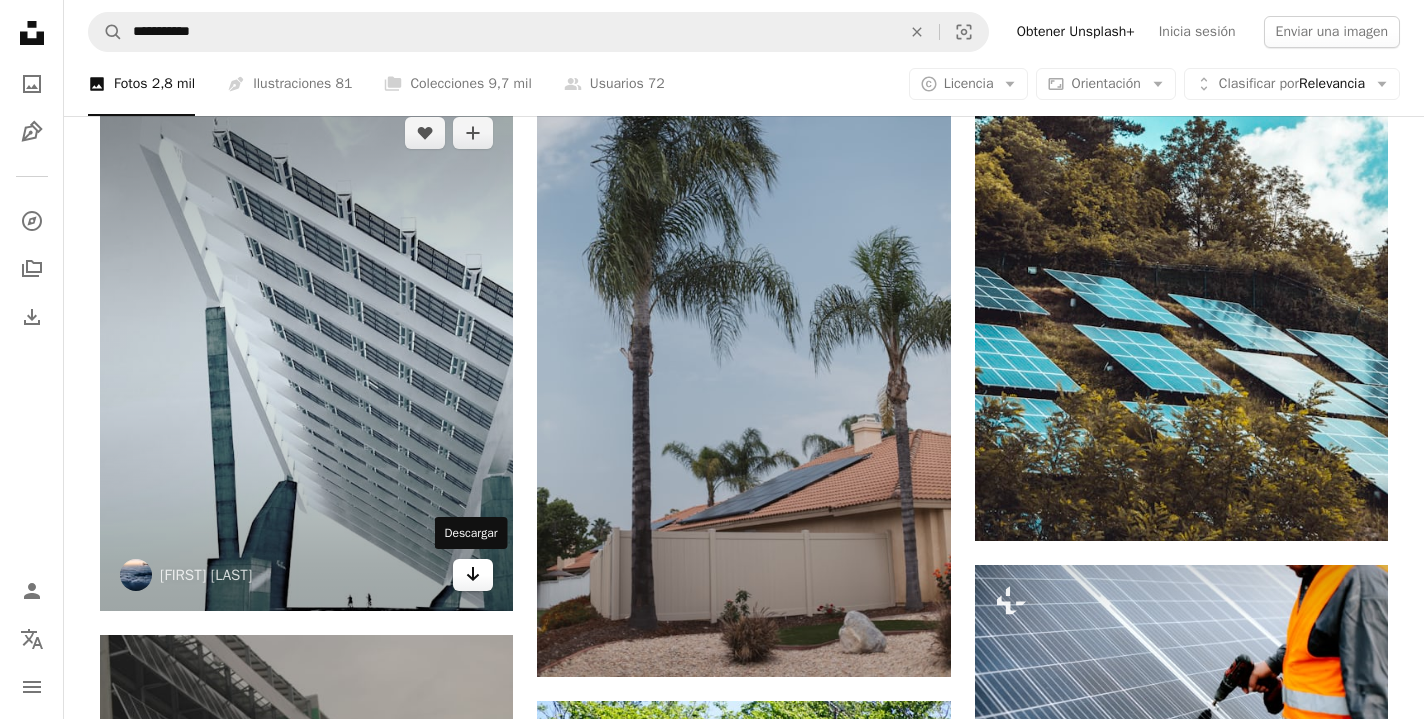 click on "Arrow pointing down" 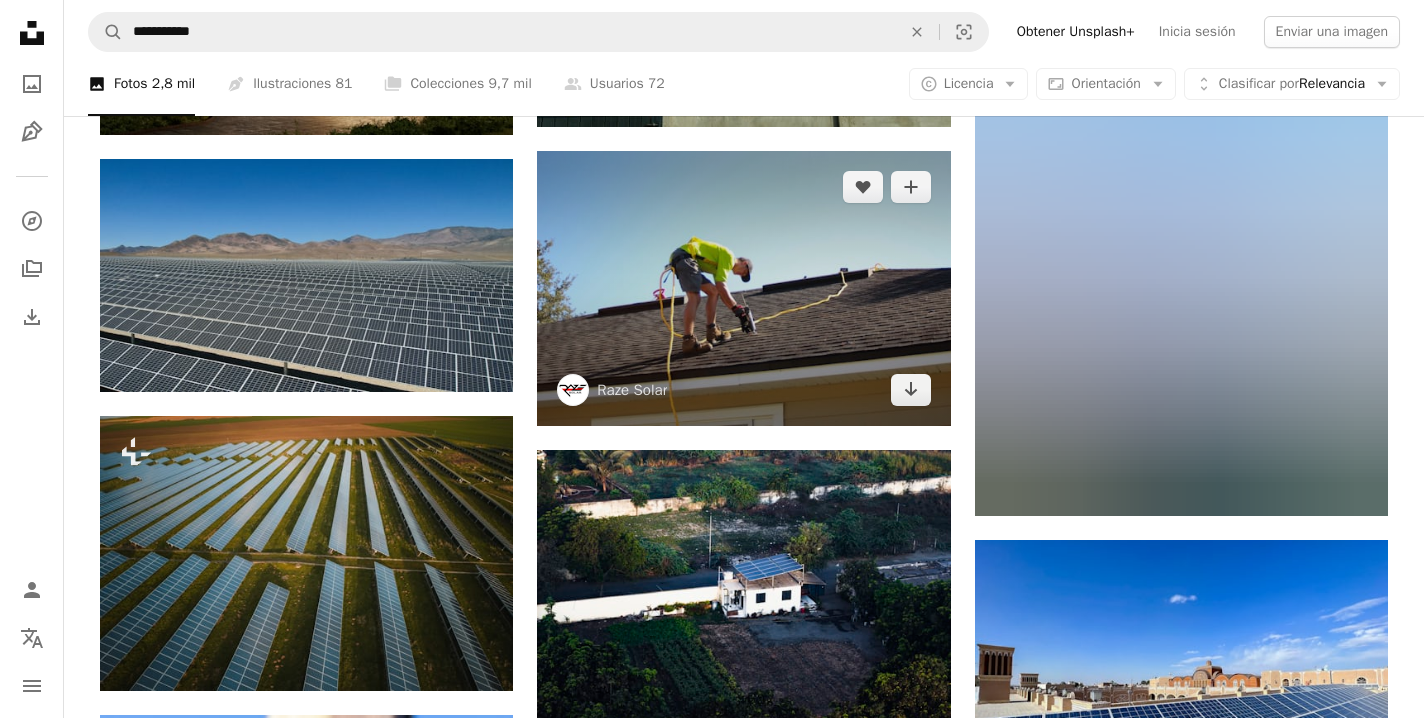 scroll, scrollTop: 26074, scrollLeft: 0, axis: vertical 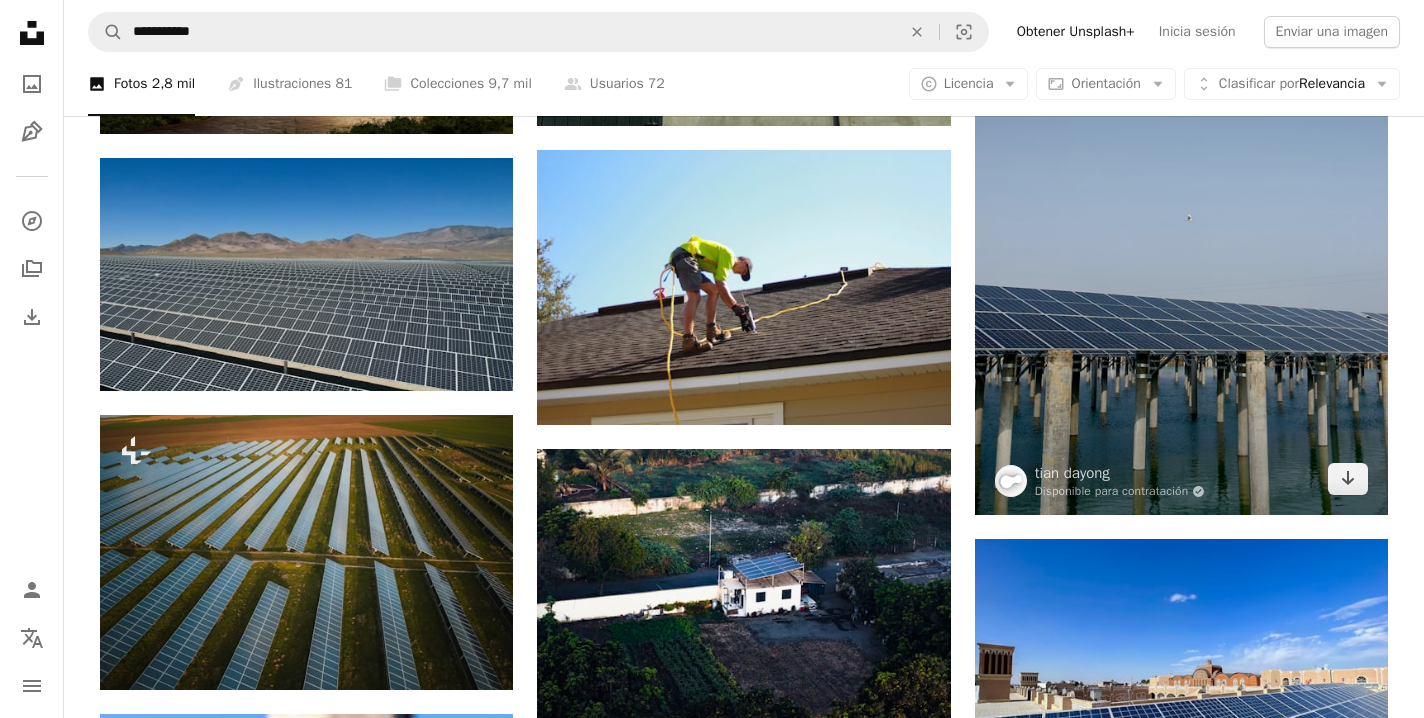 click at bounding box center [1181, 239] 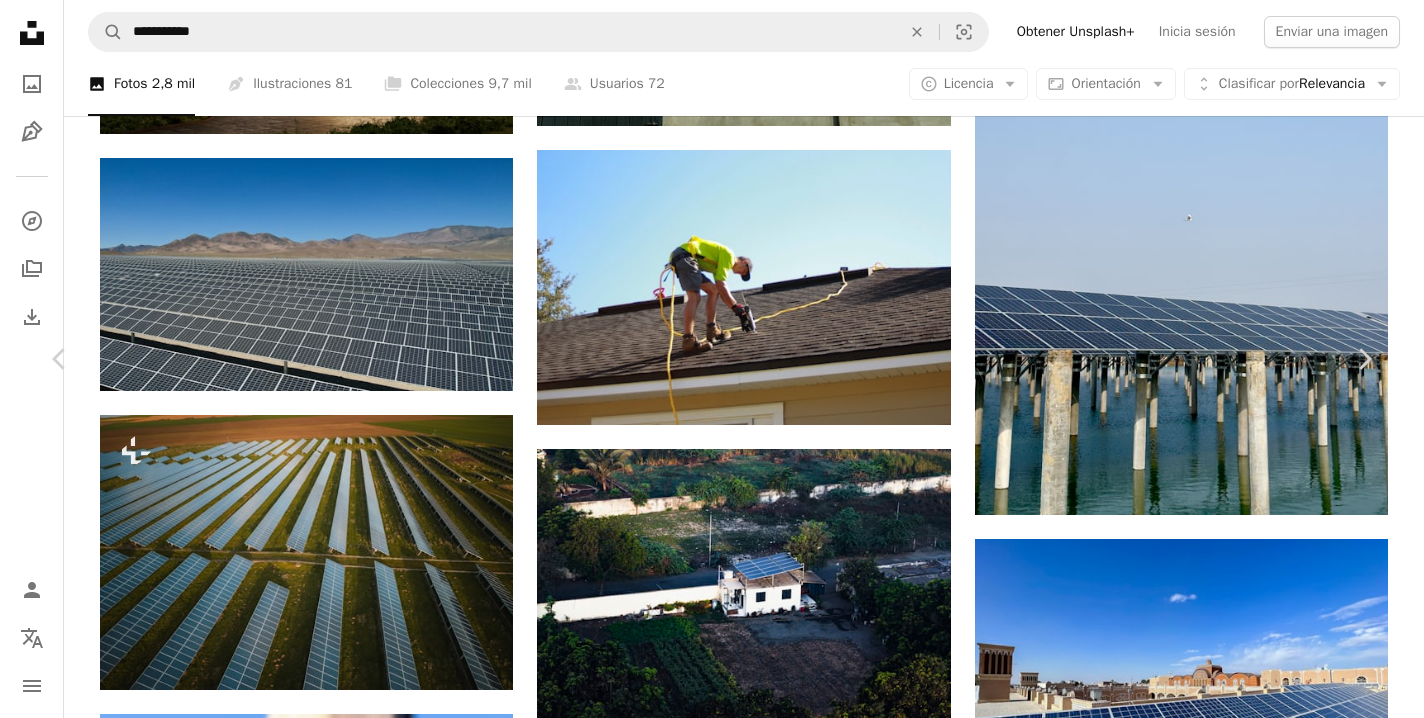 click at bounding box center [704, 3949] 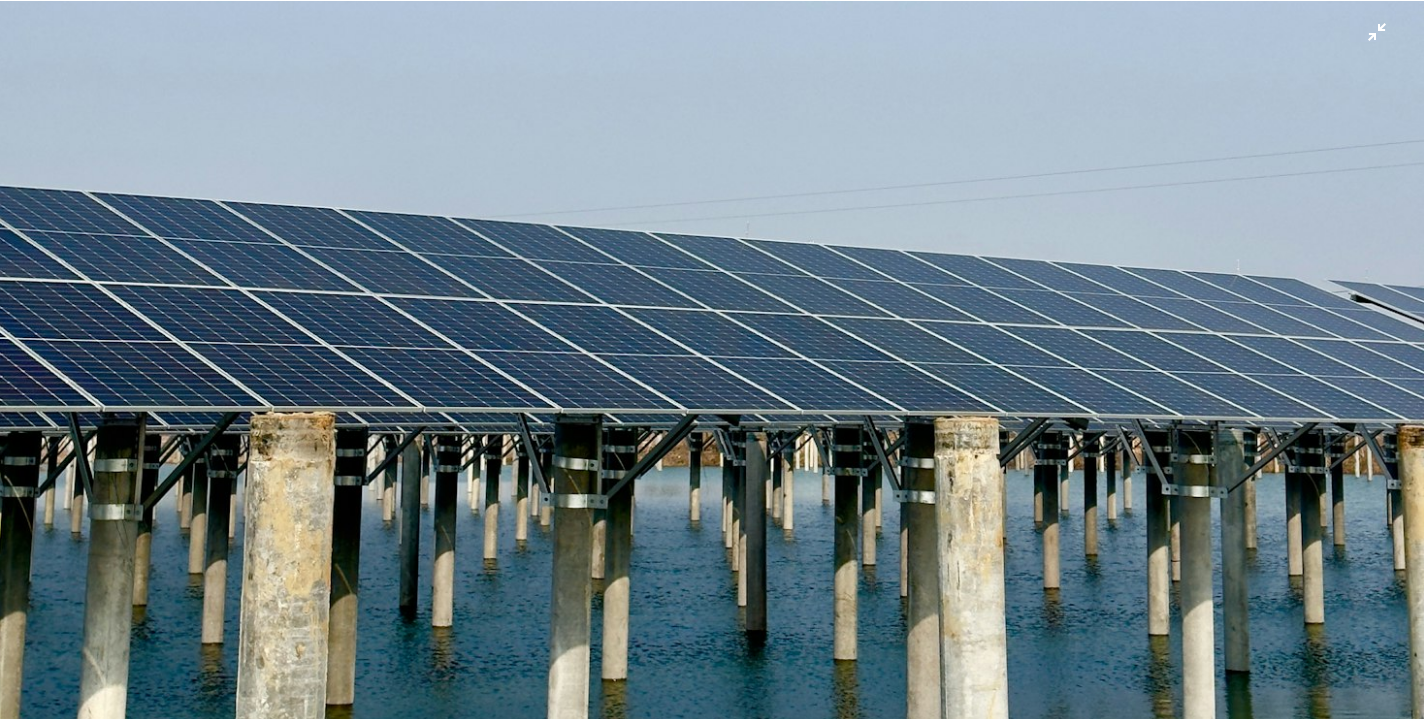 scroll, scrollTop: 922, scrollLeft: 0, axis: vertical 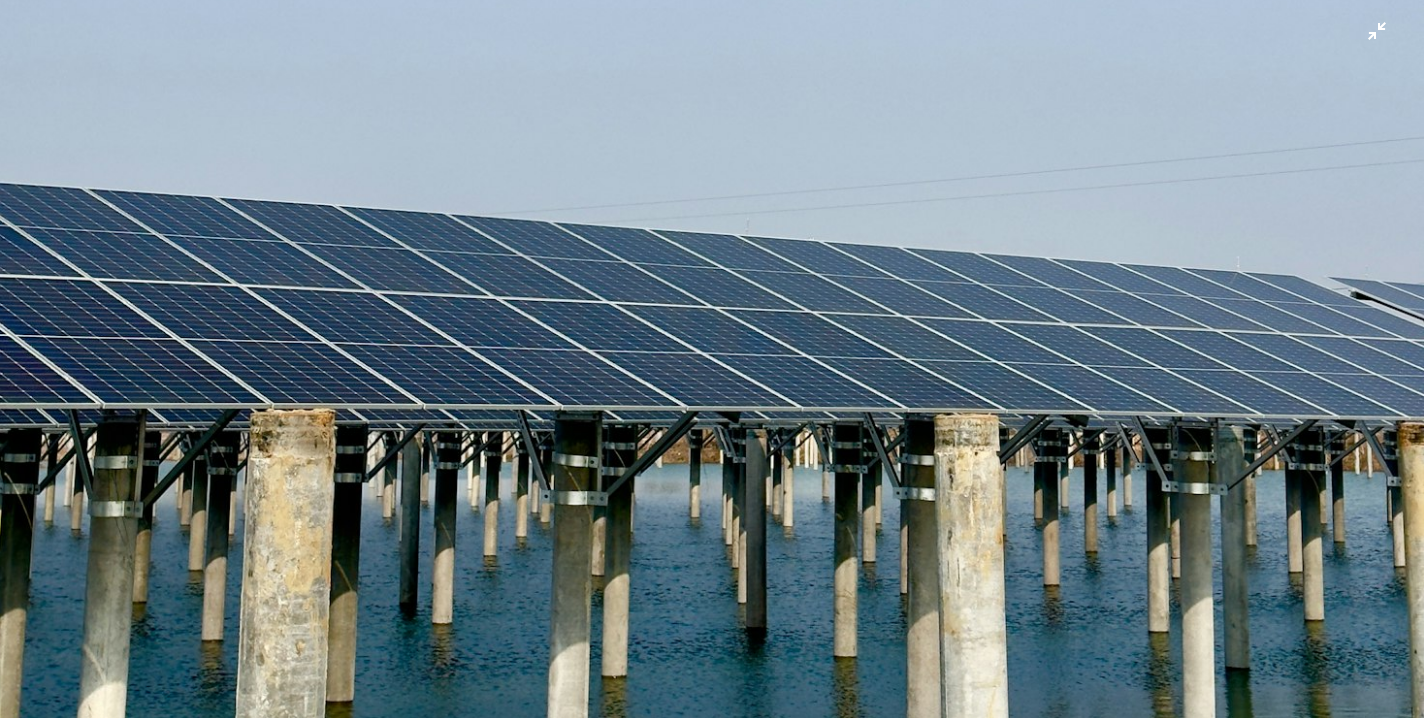 click at bounding box center [712, 27] 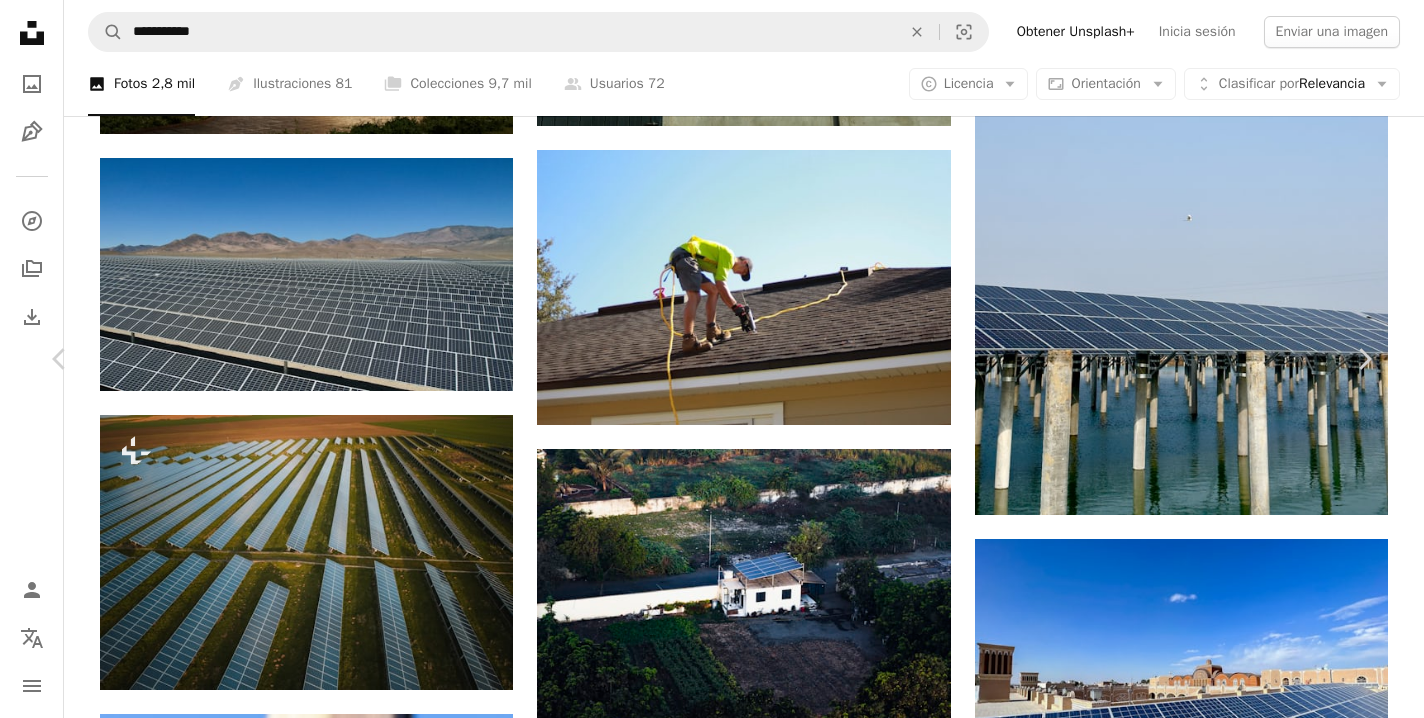 click on "Descargar gratis" at bounding box center (1168, 3618) 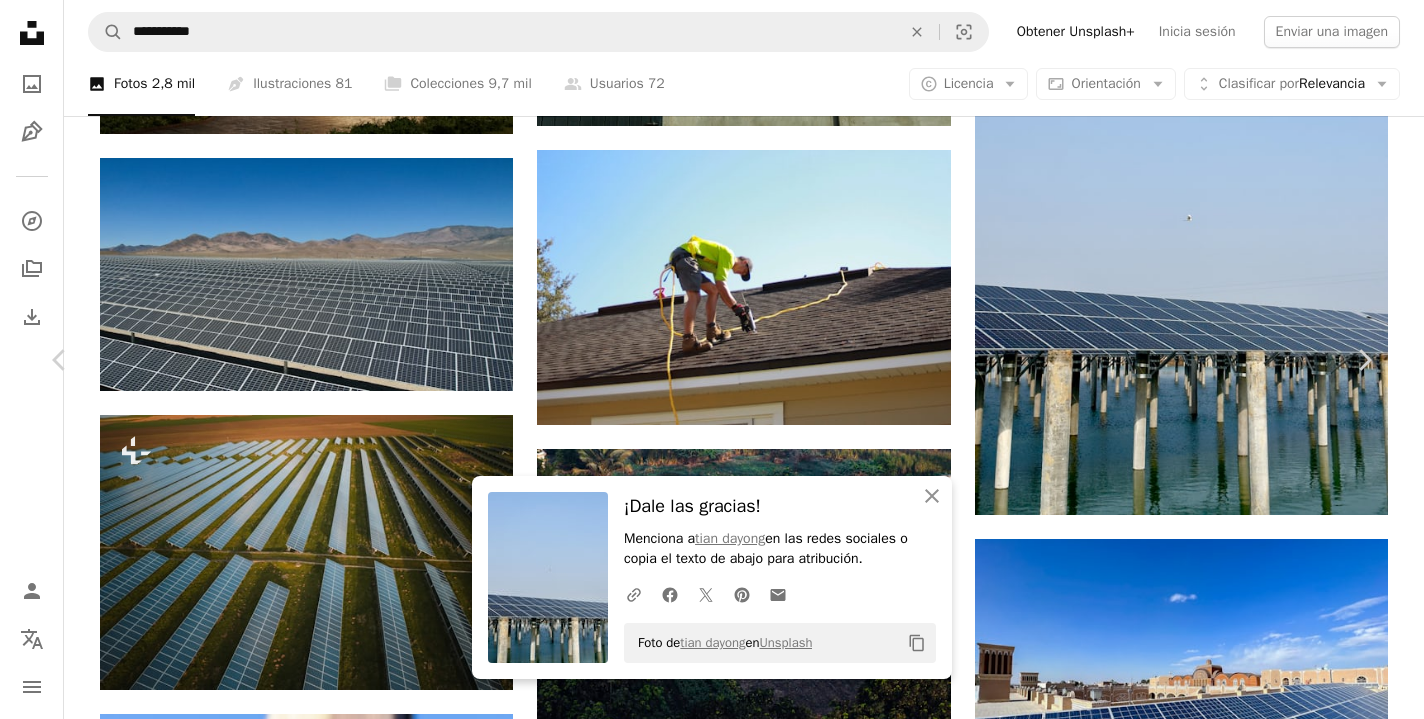 click on "An X shape" at bounding box center (20, 20) 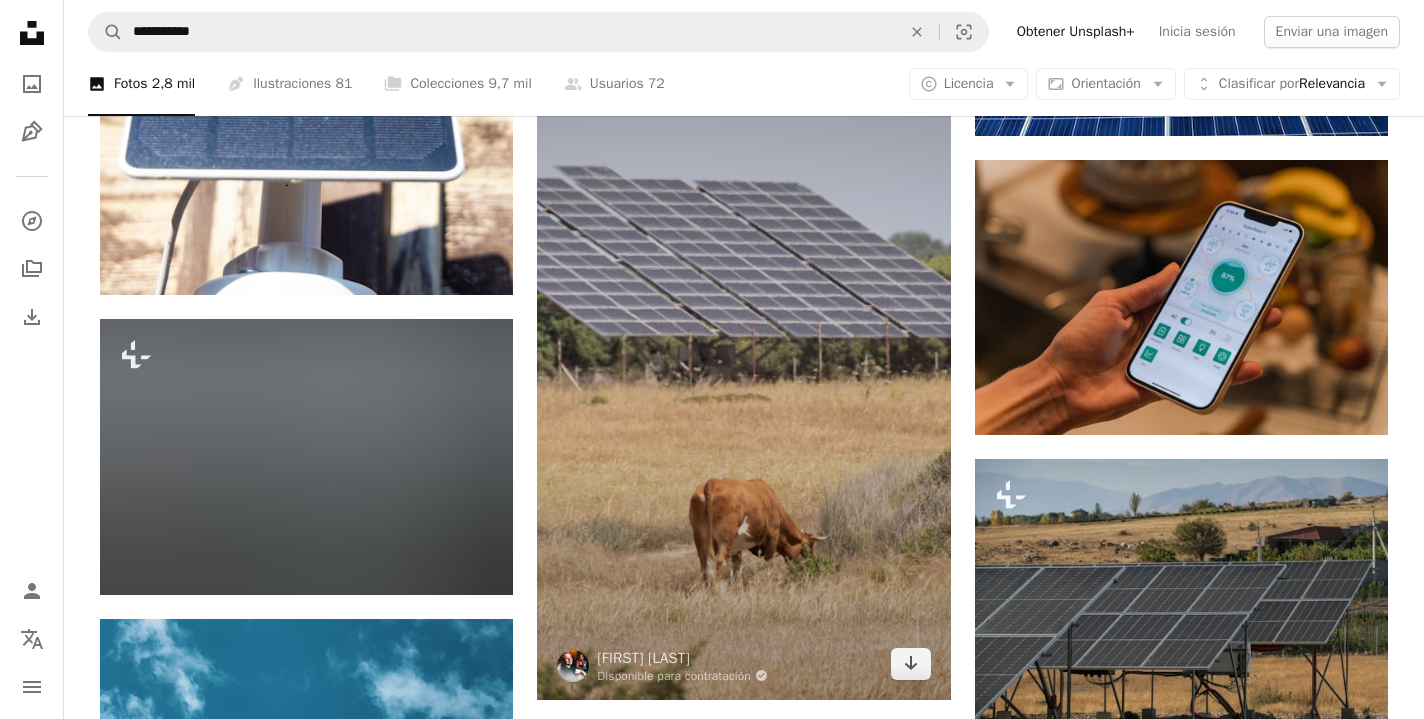 scroll, scrollTop: 27117, scrollLeft: 0, axis: vertical 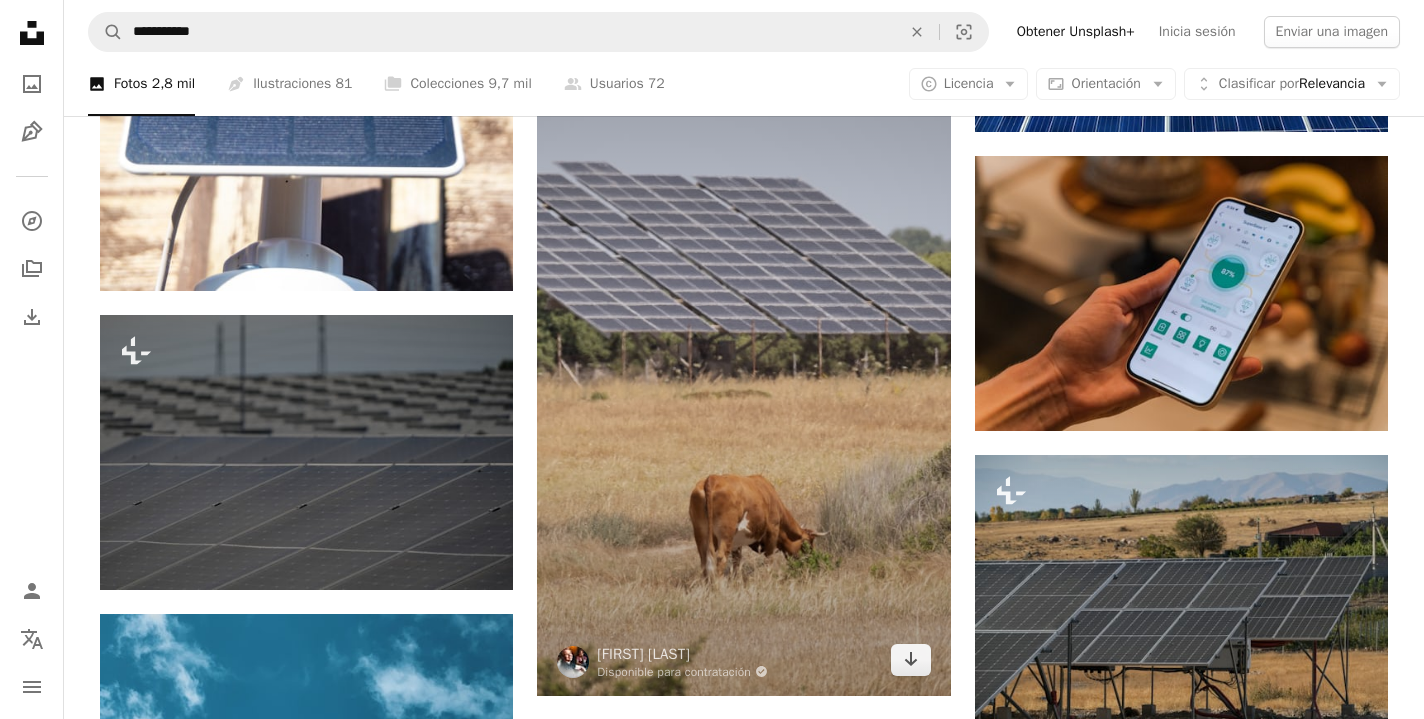click at bounding box center (743, 329) 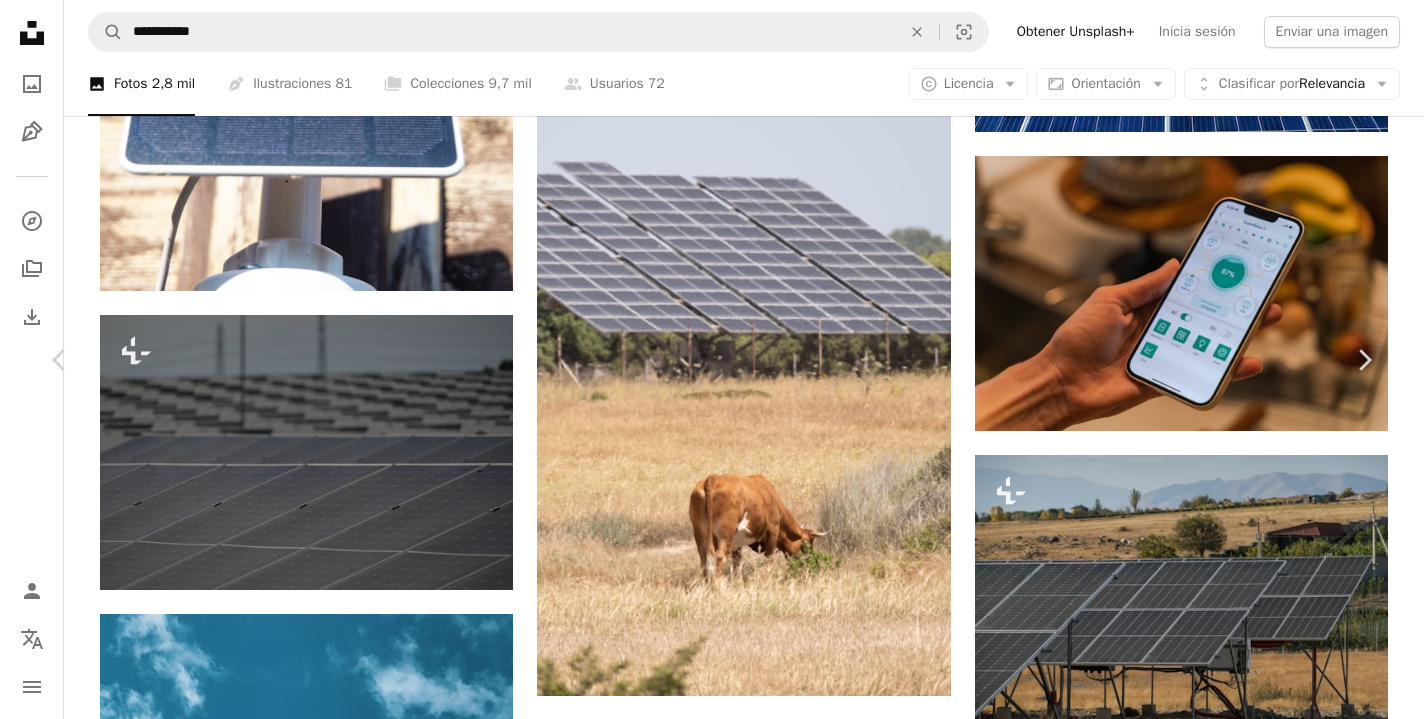 click at bounding box center [704, 4751] 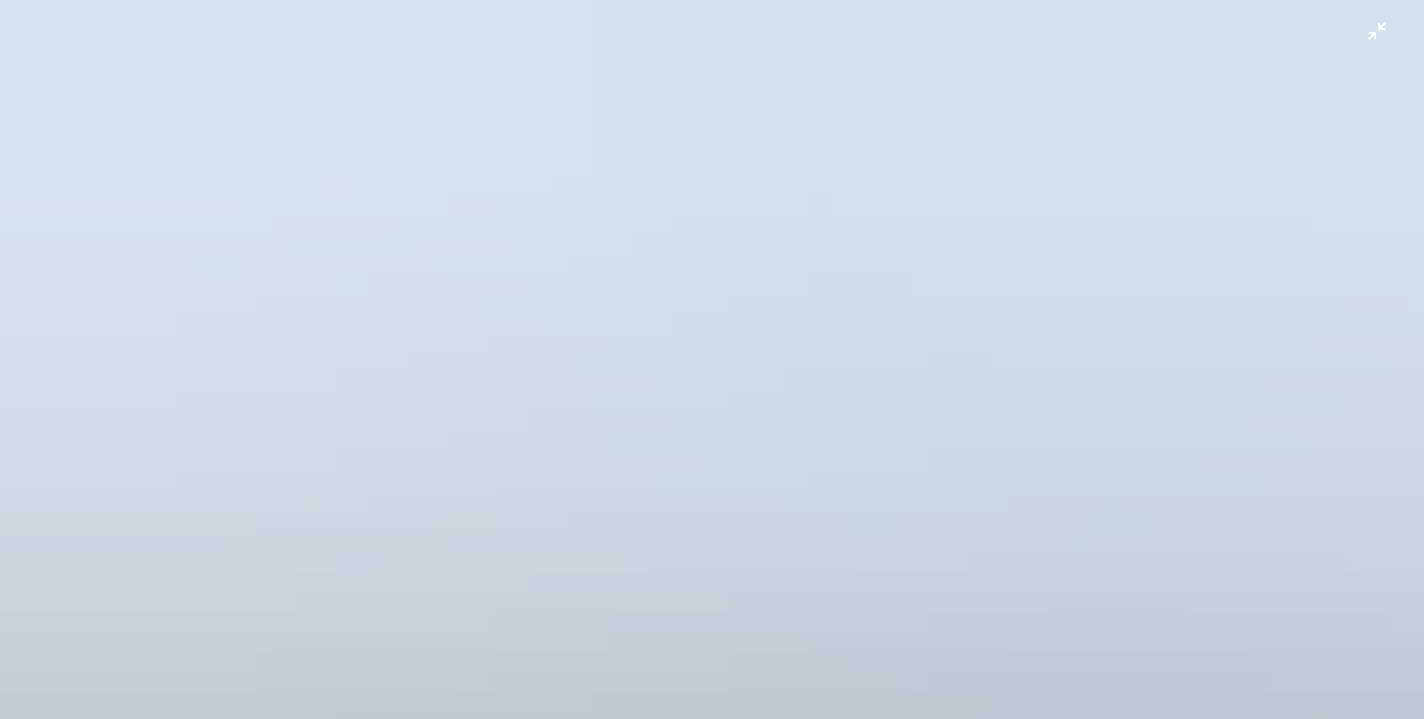 scroll, scrollTop: 907, scrollLeft: 0, axis: vertical 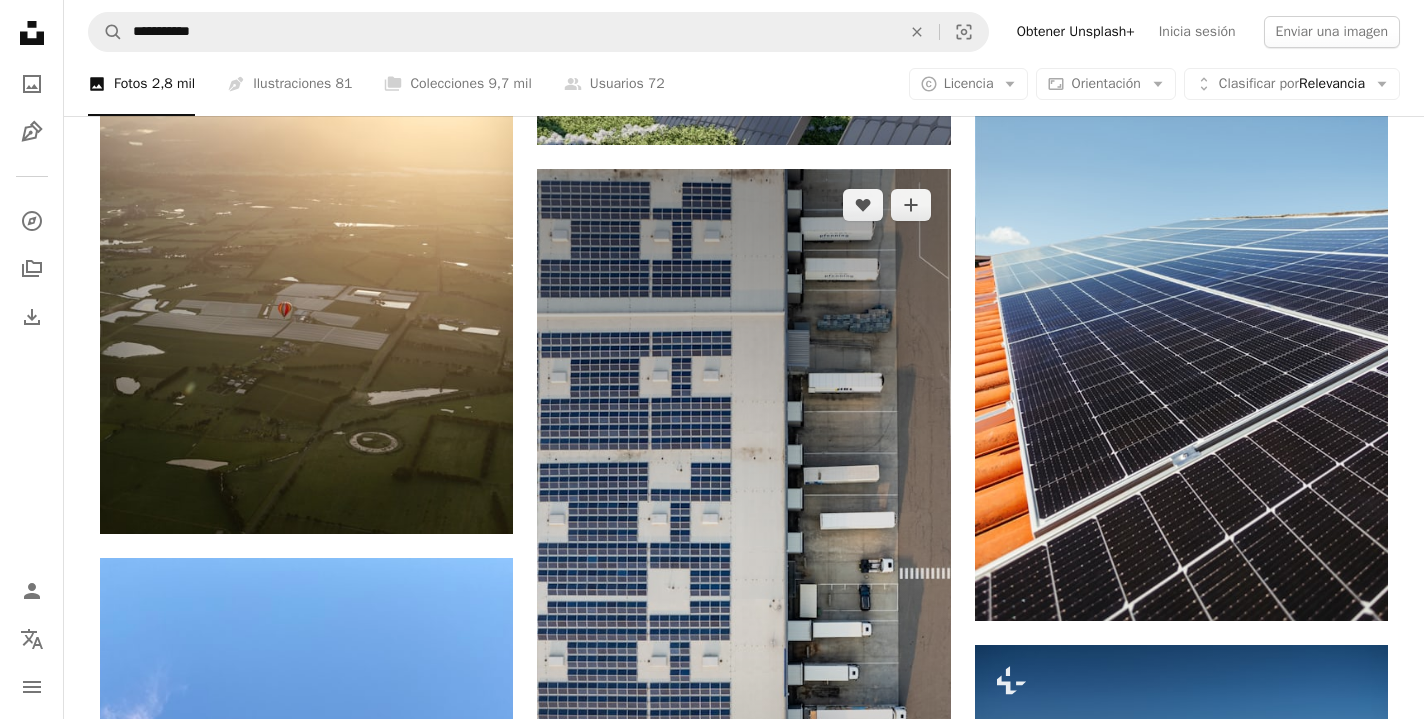 click at bounding box center (743, 594) 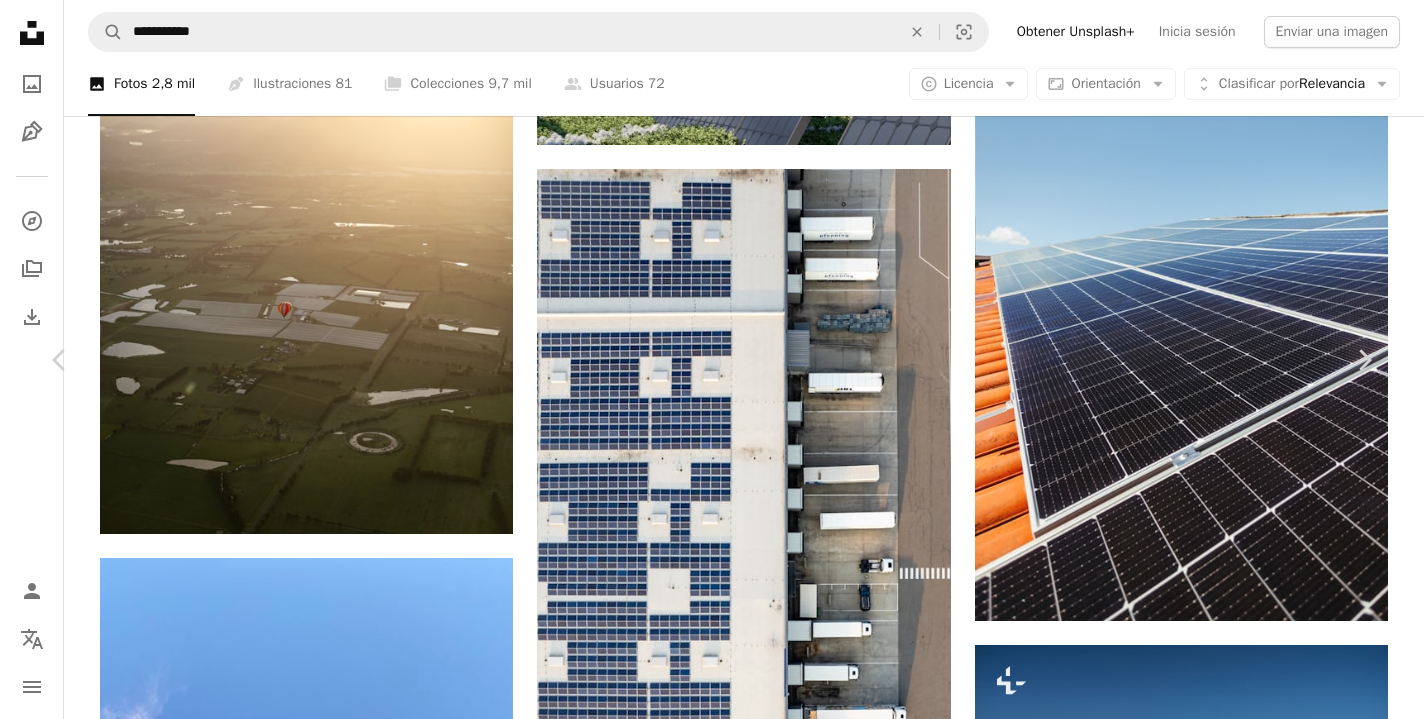 click at bounding box center (704, 4923) 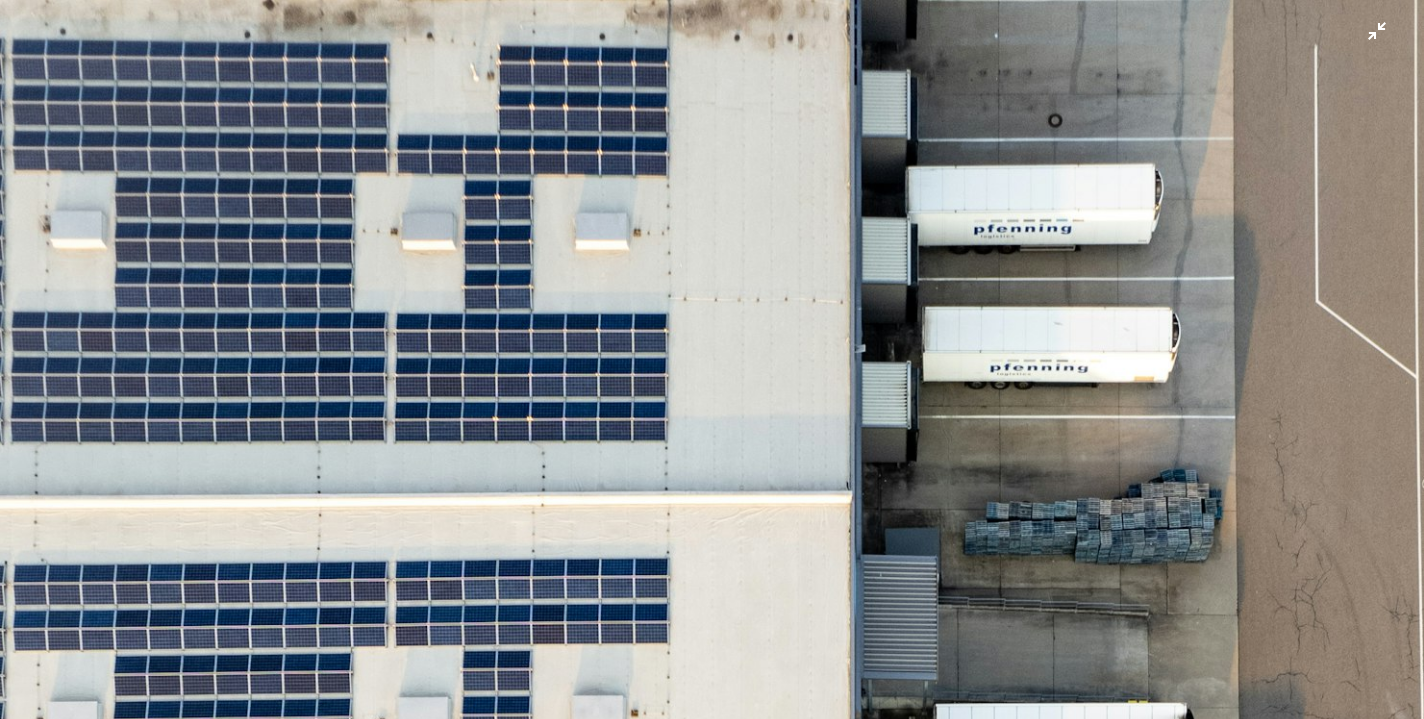 scroll, scrollTop: 1107, scrollLeft: 0, axis: vertical 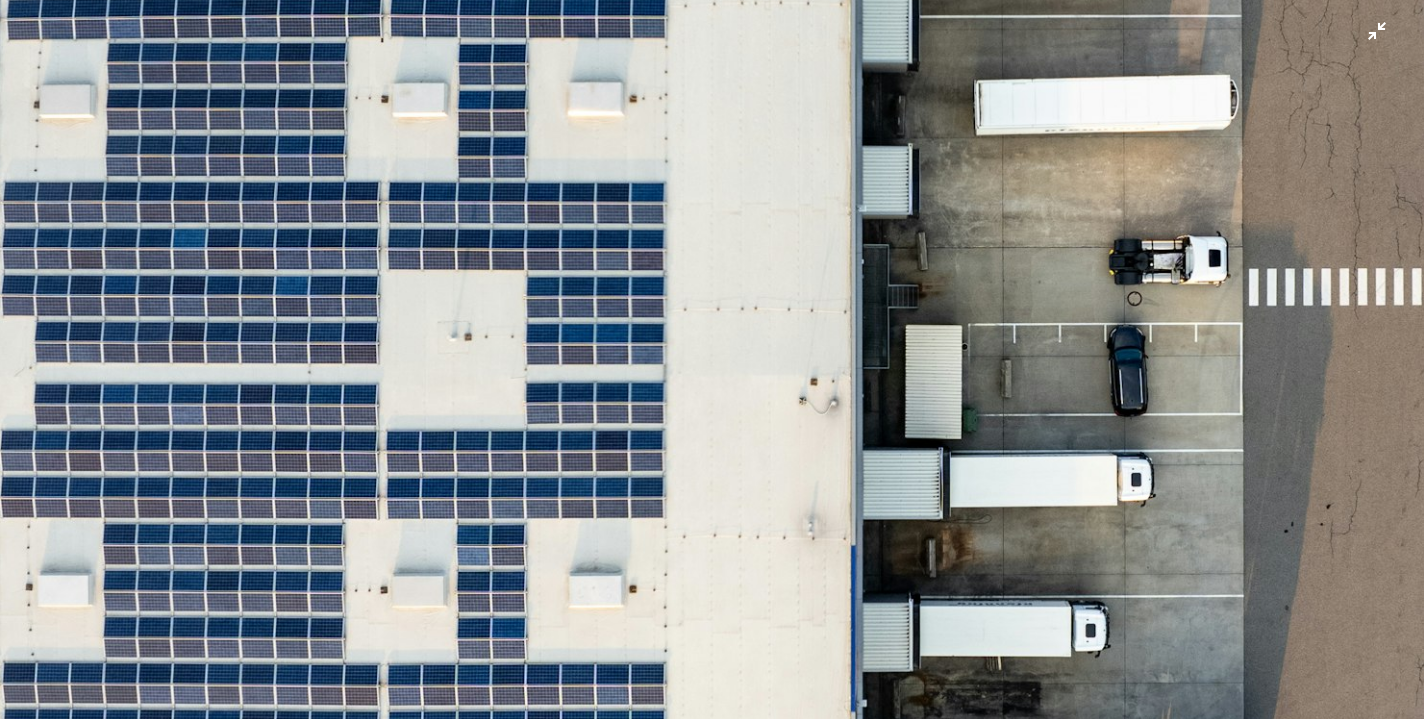 click at bounding box center (712, 358) 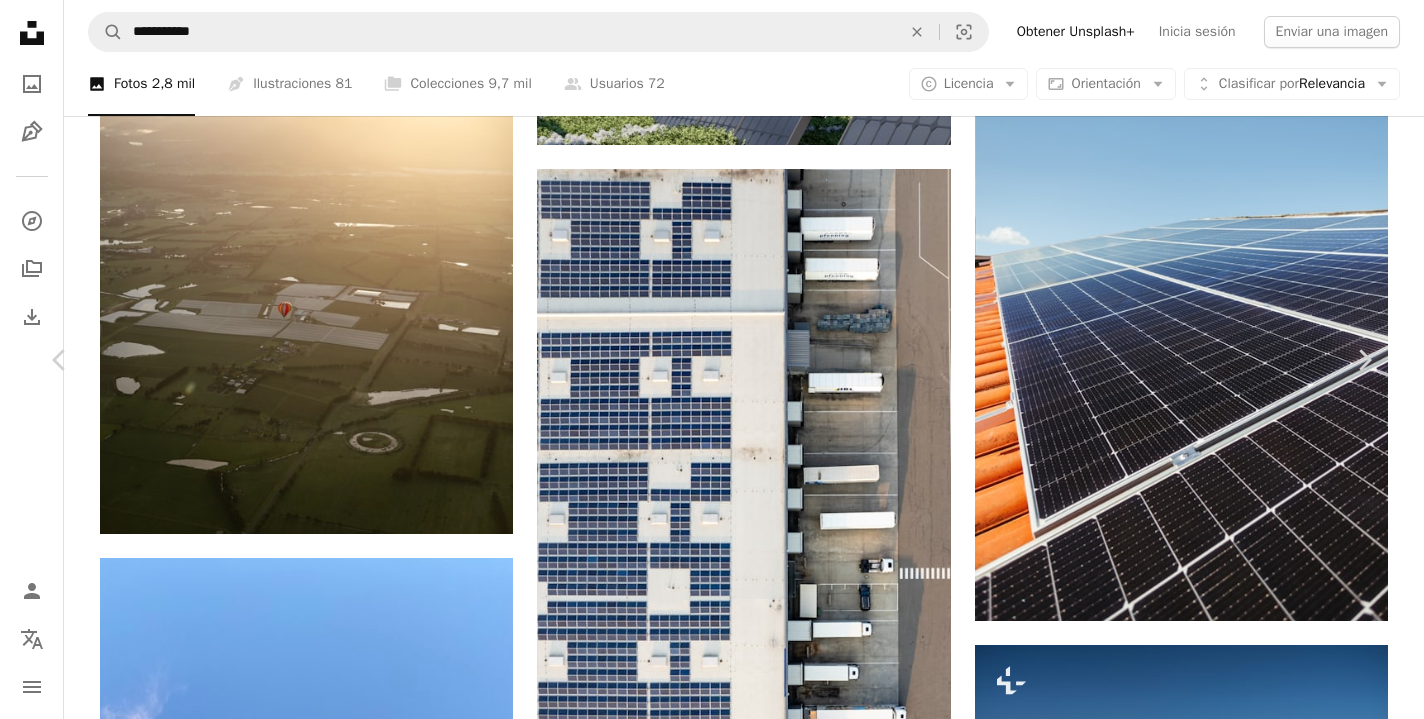 click at bounding box center [704, 4923] 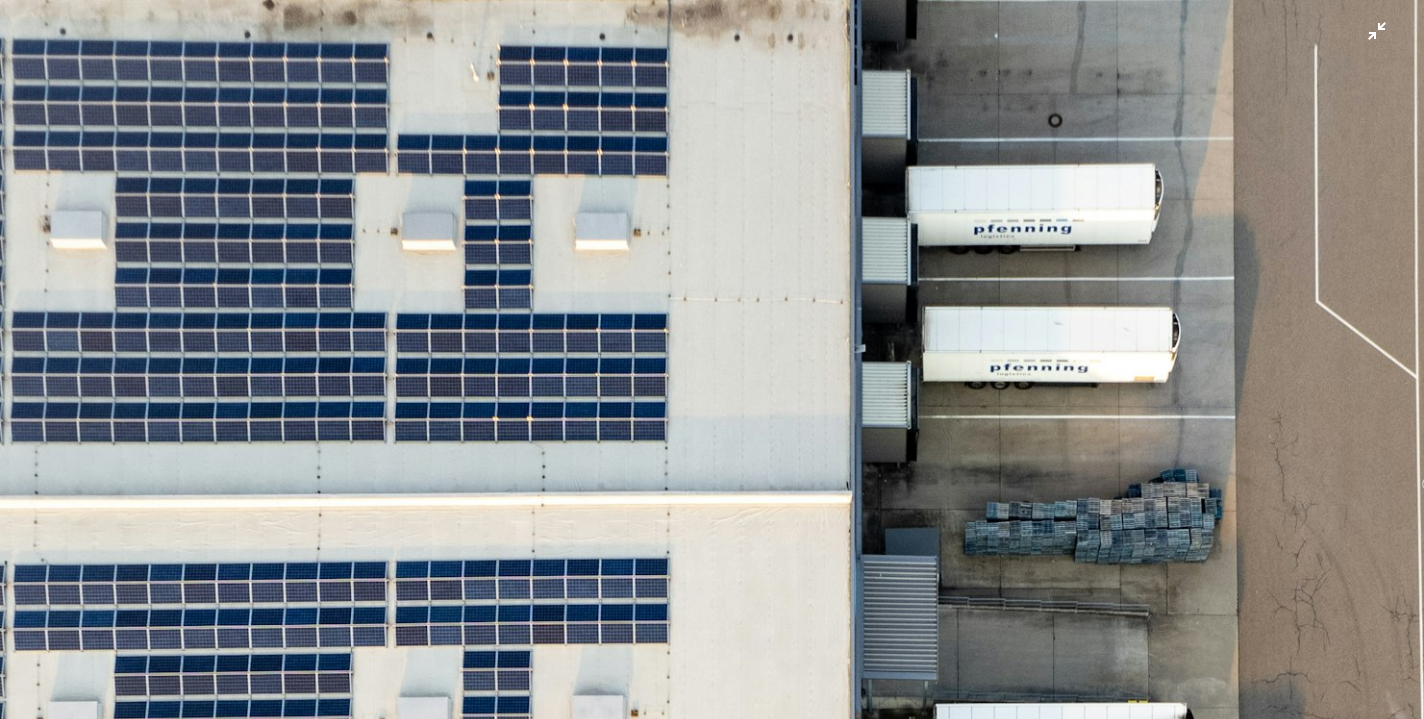 scroll, scrollTop: 1107, scrollLeft: 0, axis: vertical 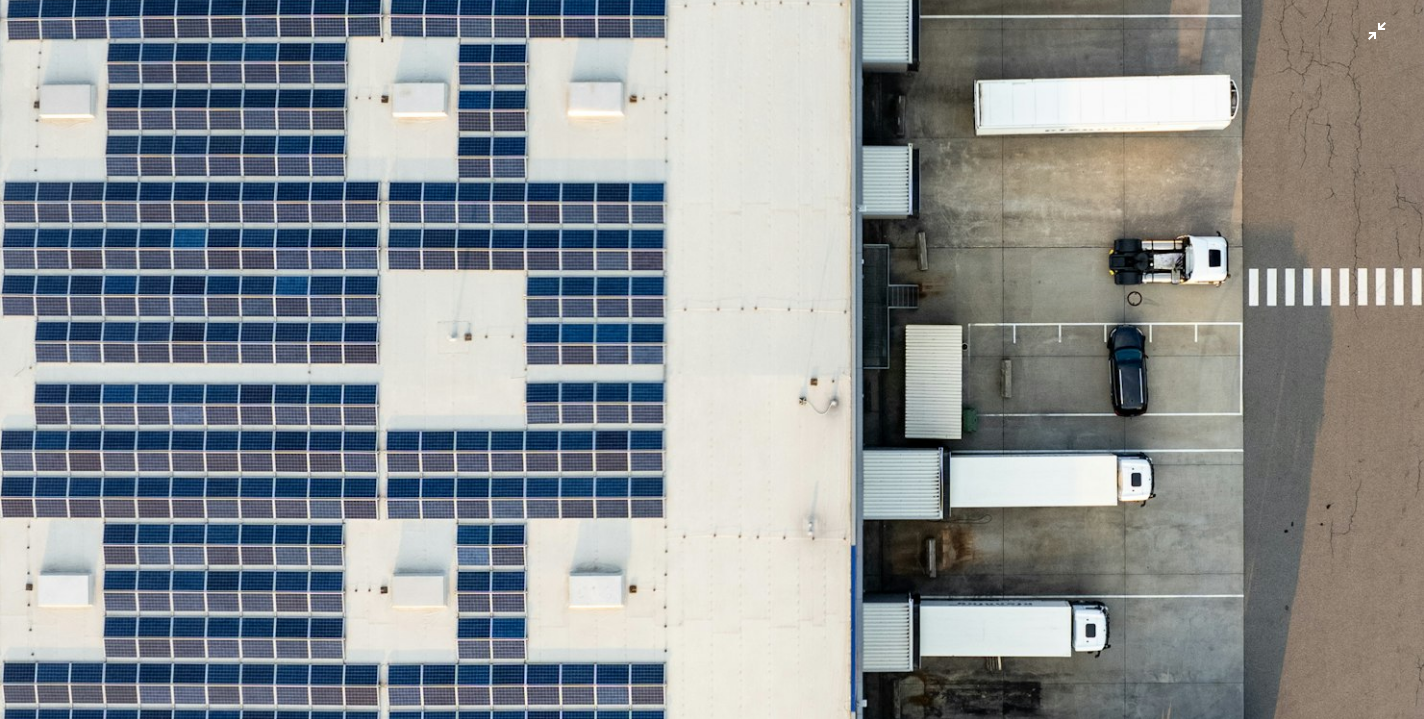 click at bounding box center (712, 358) 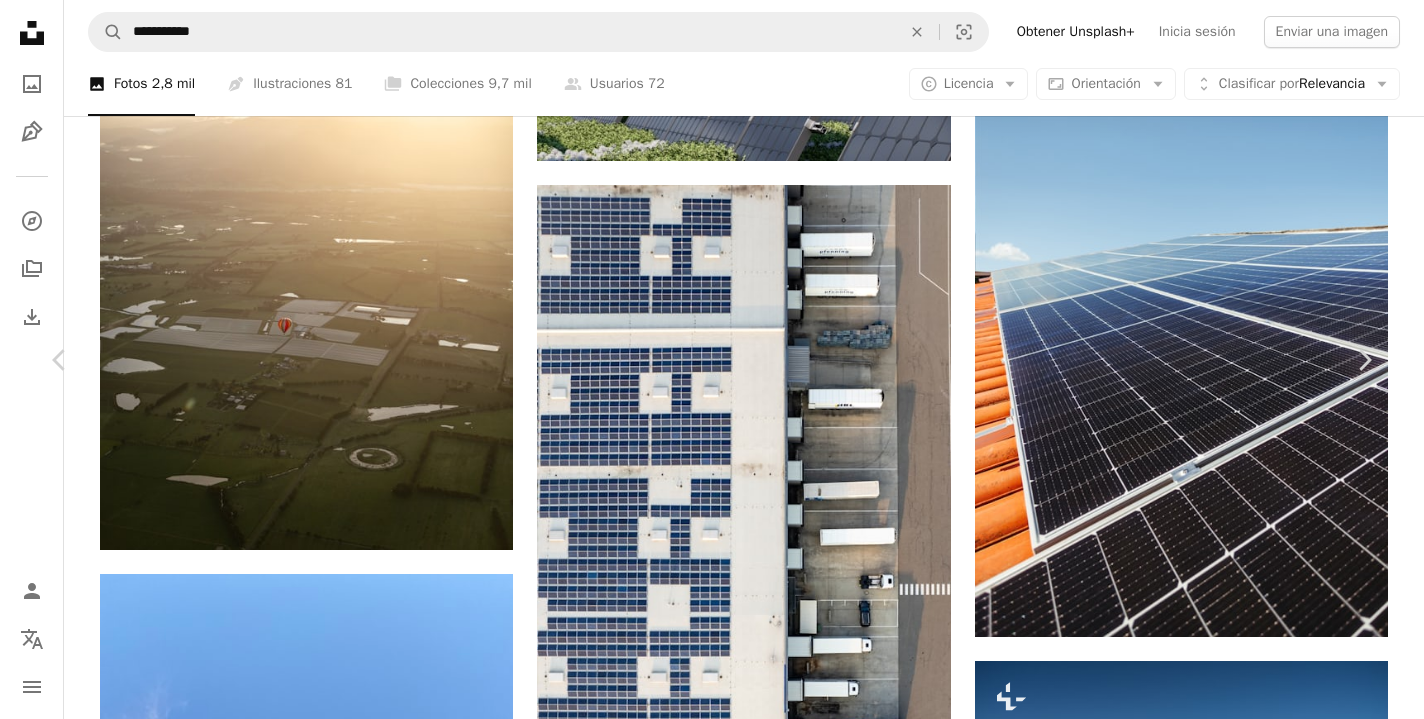 click on "An X shape" at bounding box center [20, 20] 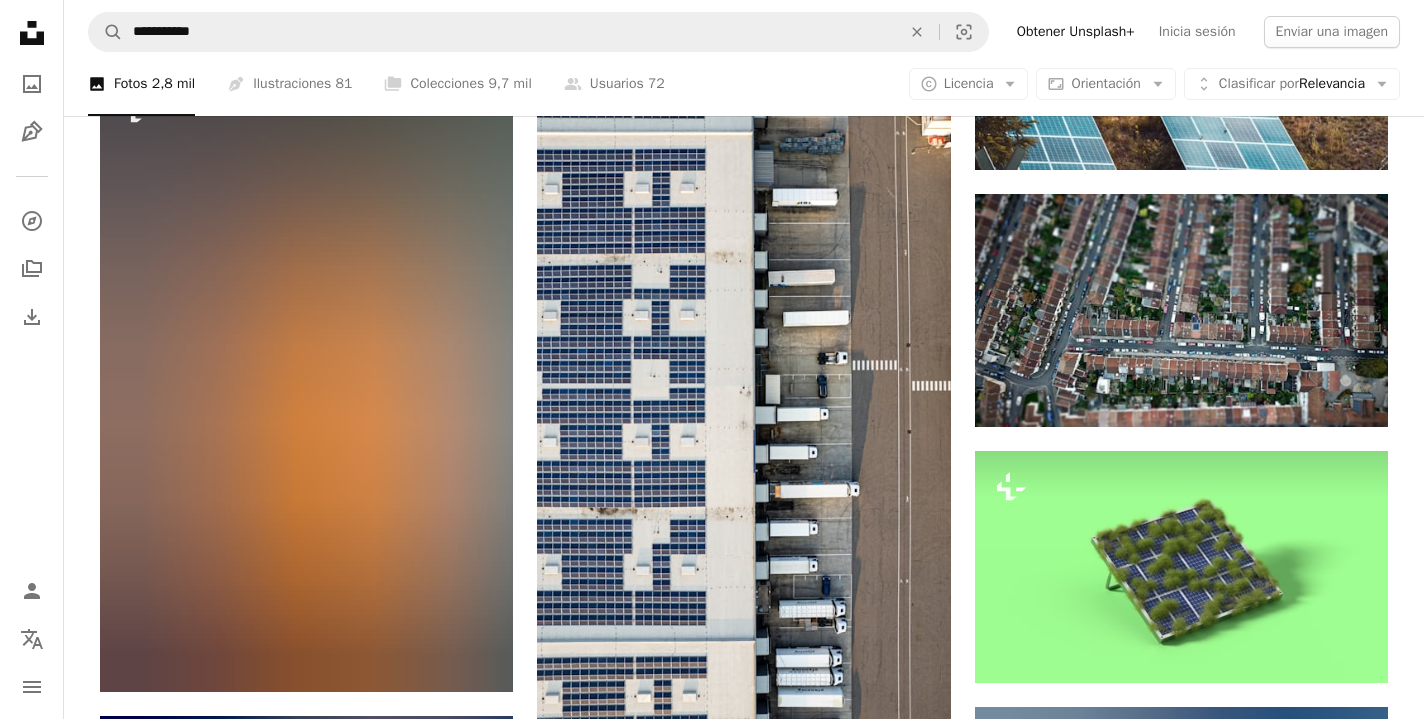 scroll, scrollTop: 52691, scrollLeft: 0, axis: vertical 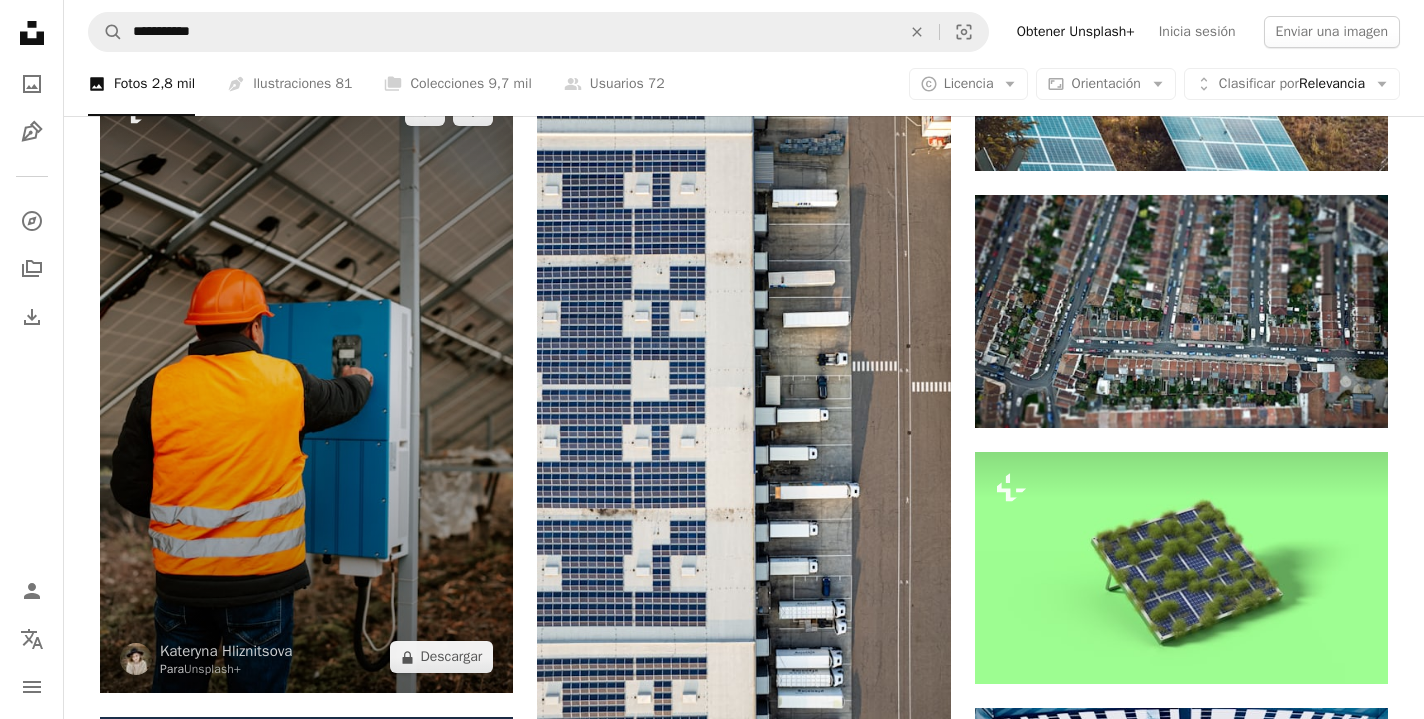 click at bounding box center (306, 383) 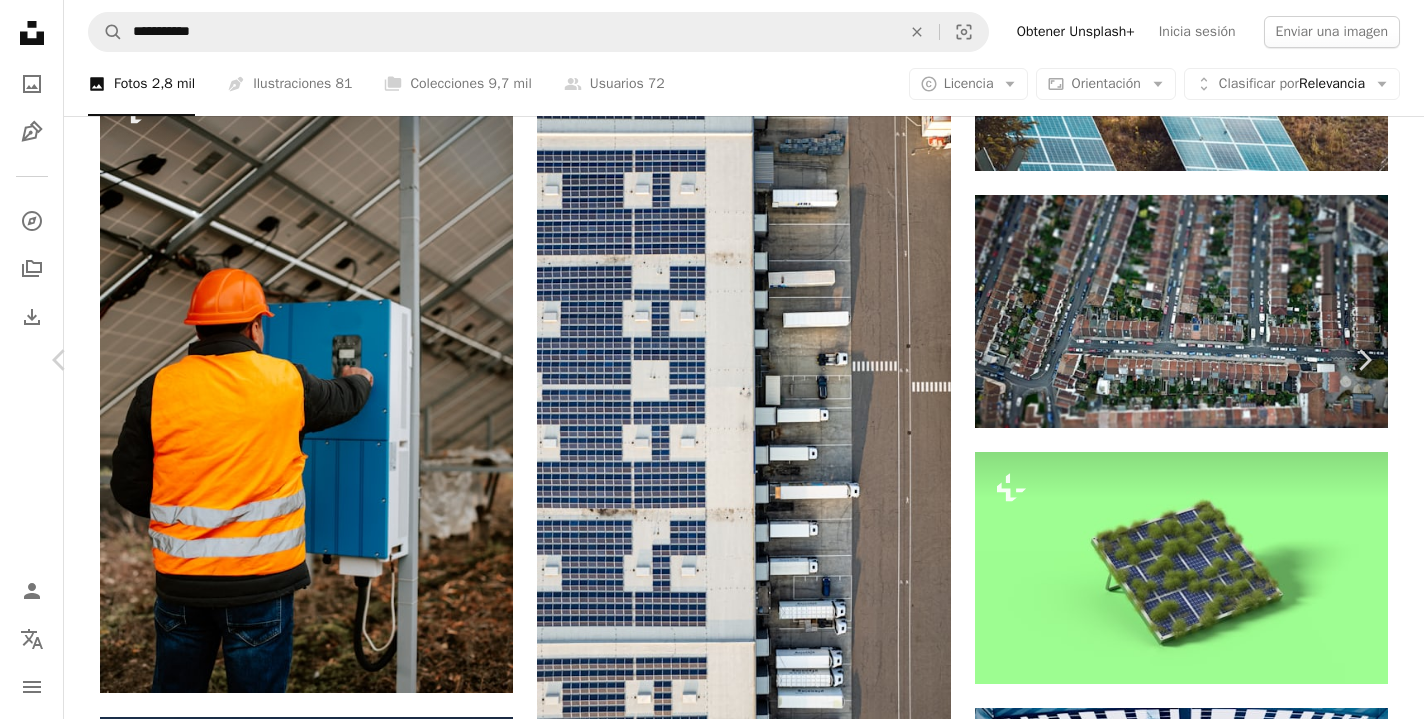 click at bounding box center [705, 5944] 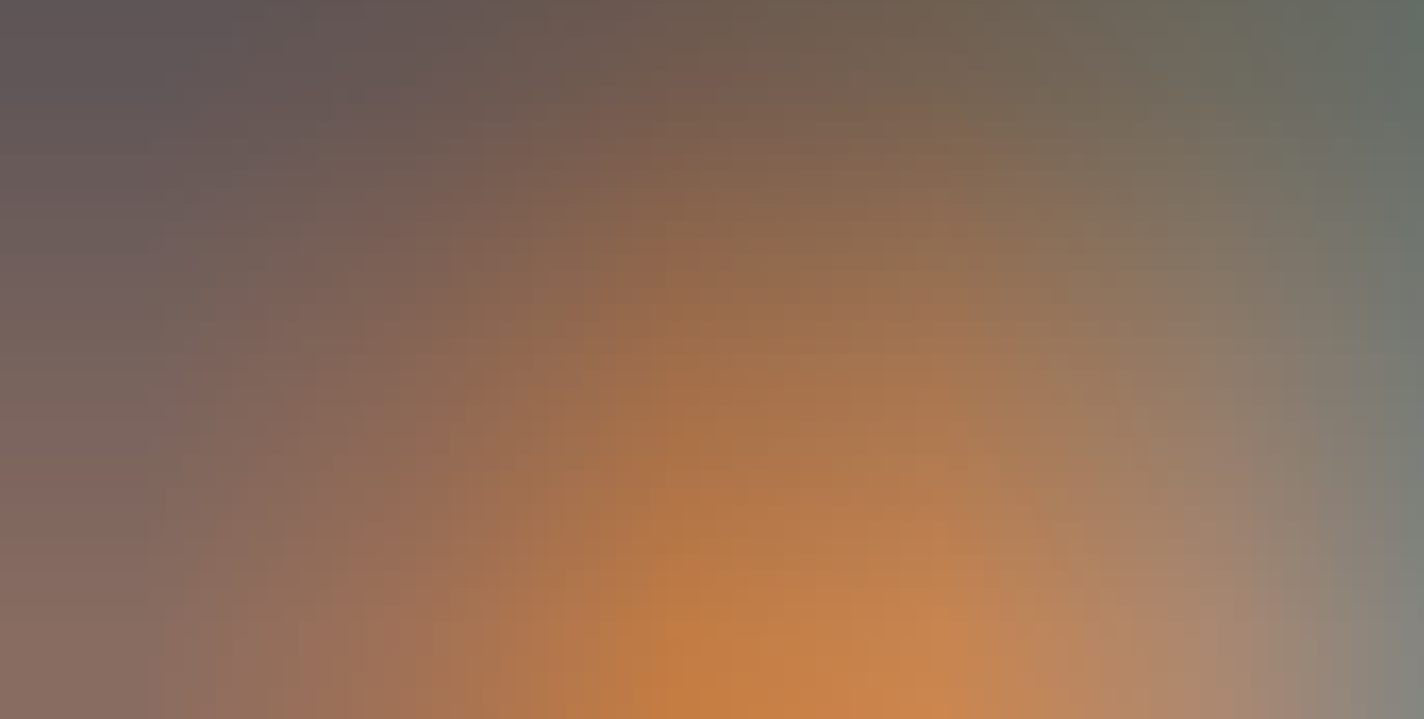 scroll, scrollTop: 317, scrollLeft: 0, axis: vertical 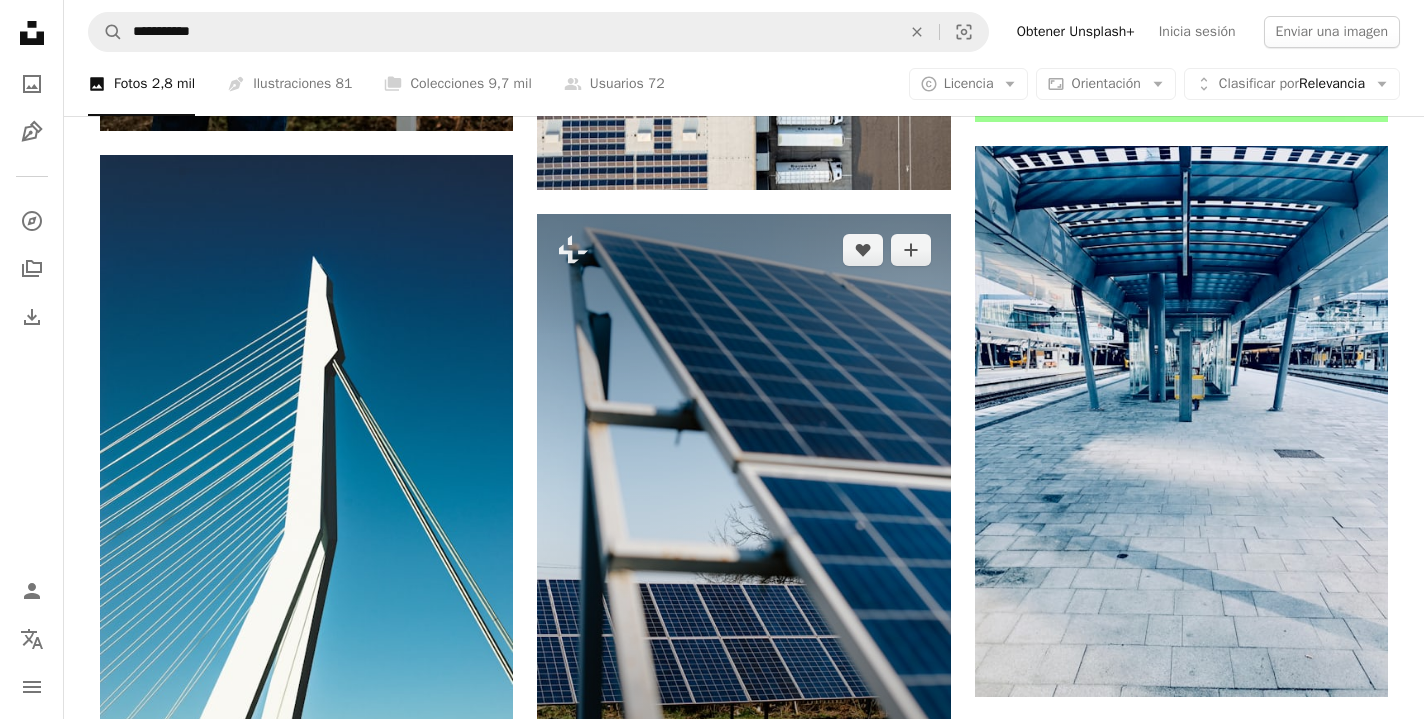 click at bounding box center (743, 523) 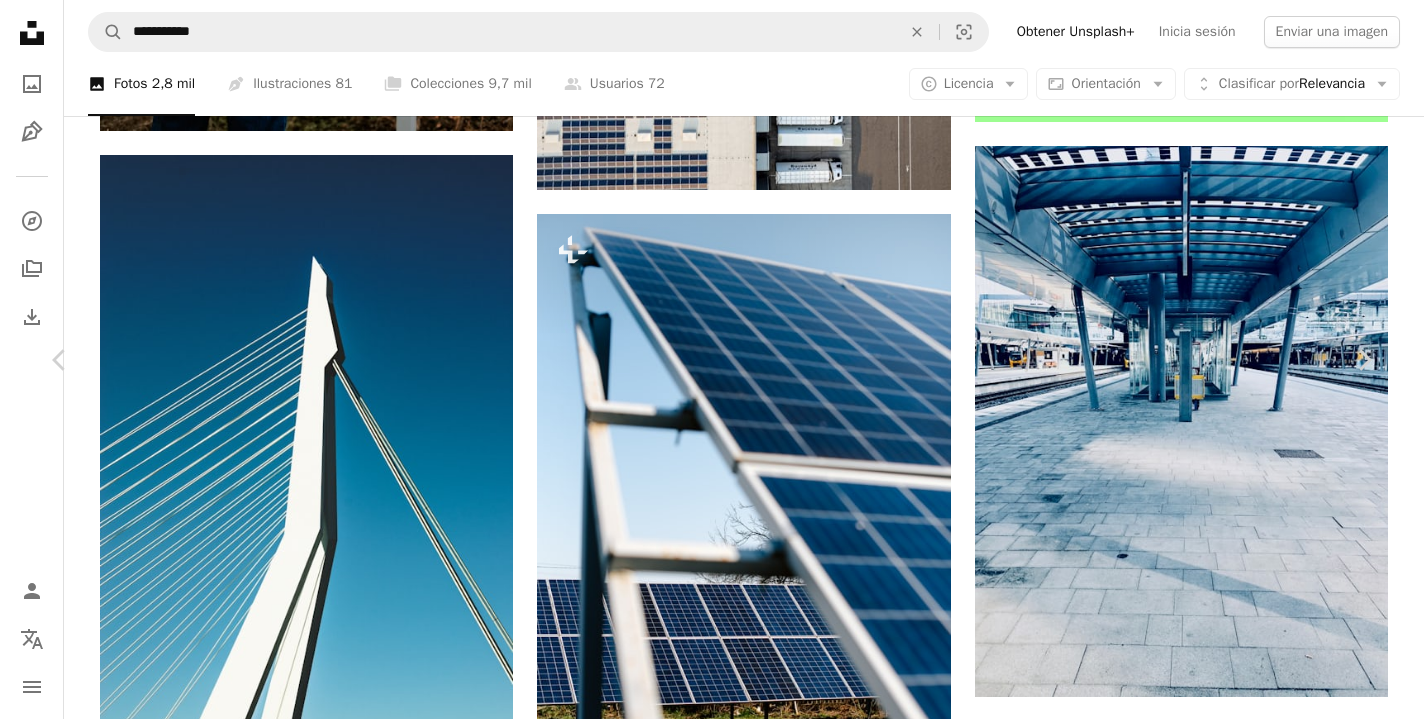 click at bounding box center (705, 5382) 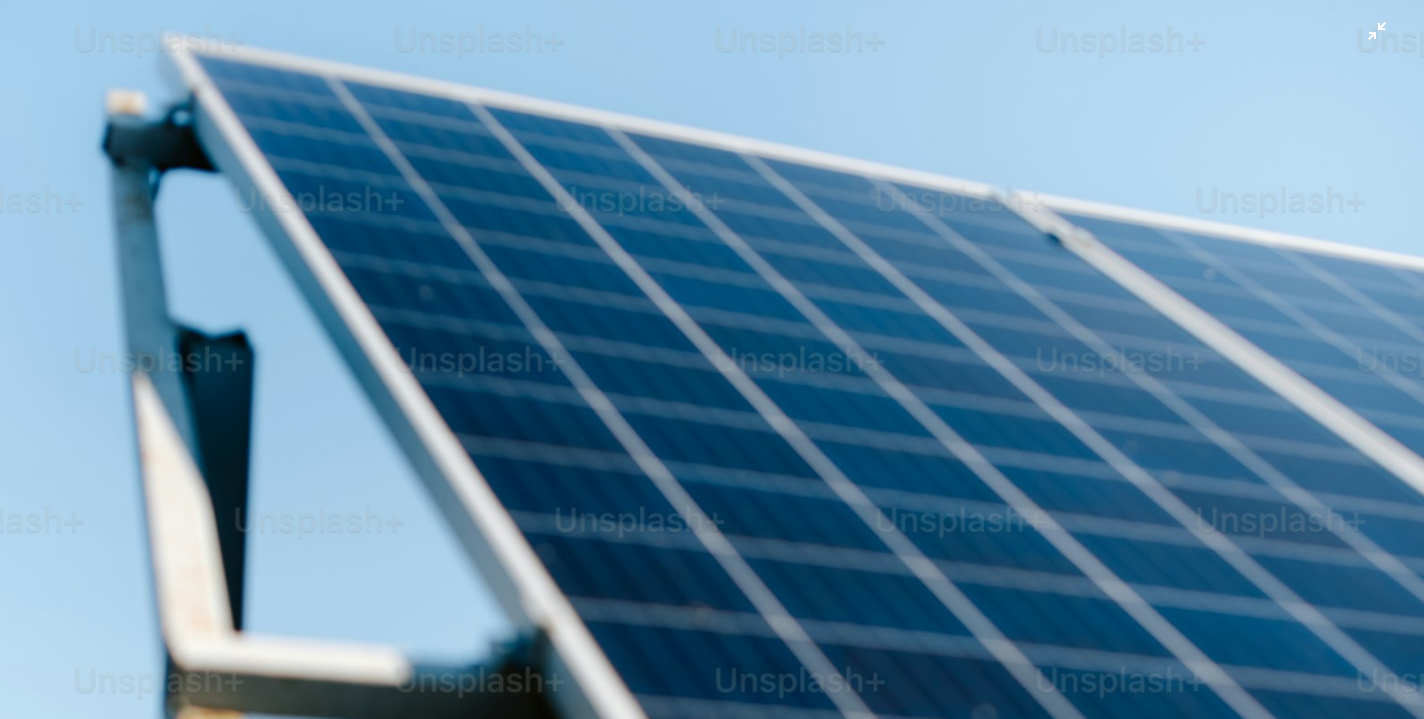 scroll, scrollTop: 11, scrollLeft: 0, axis: vertical 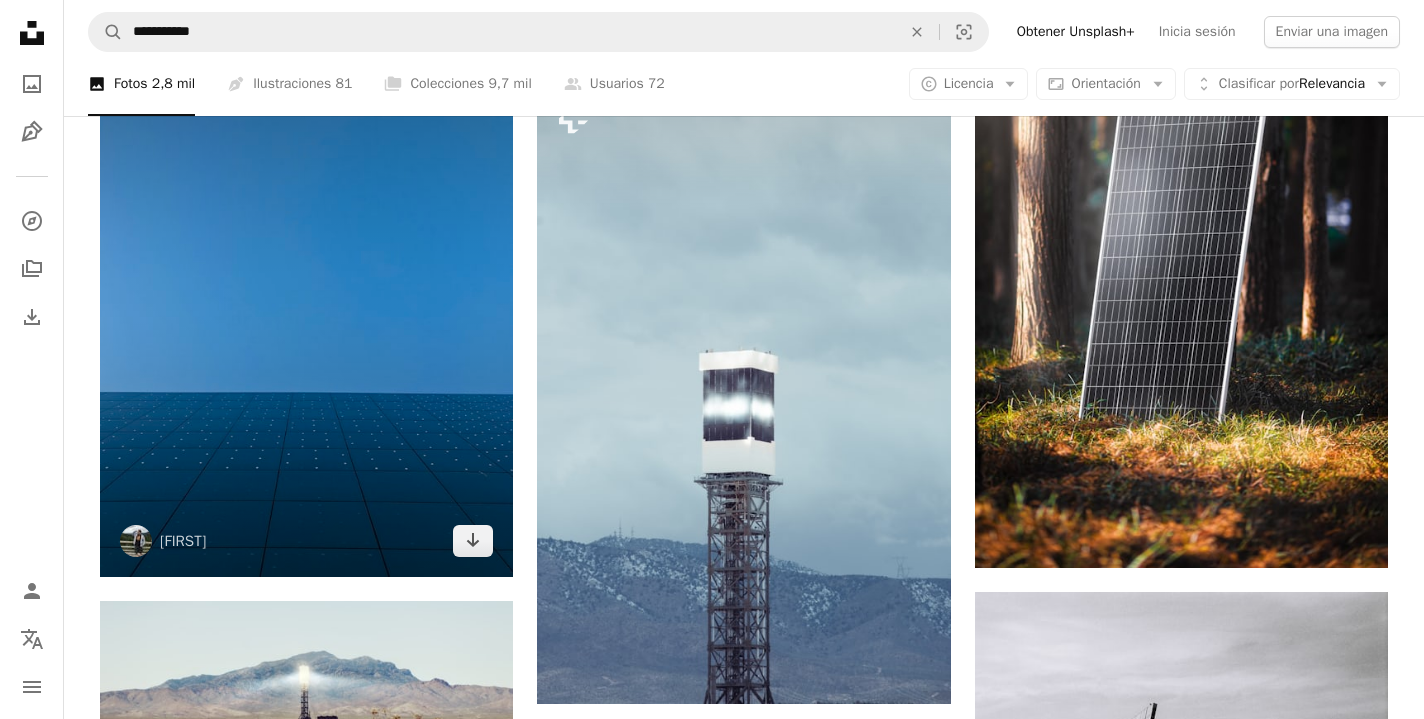 click at bounding box center (306, 301) 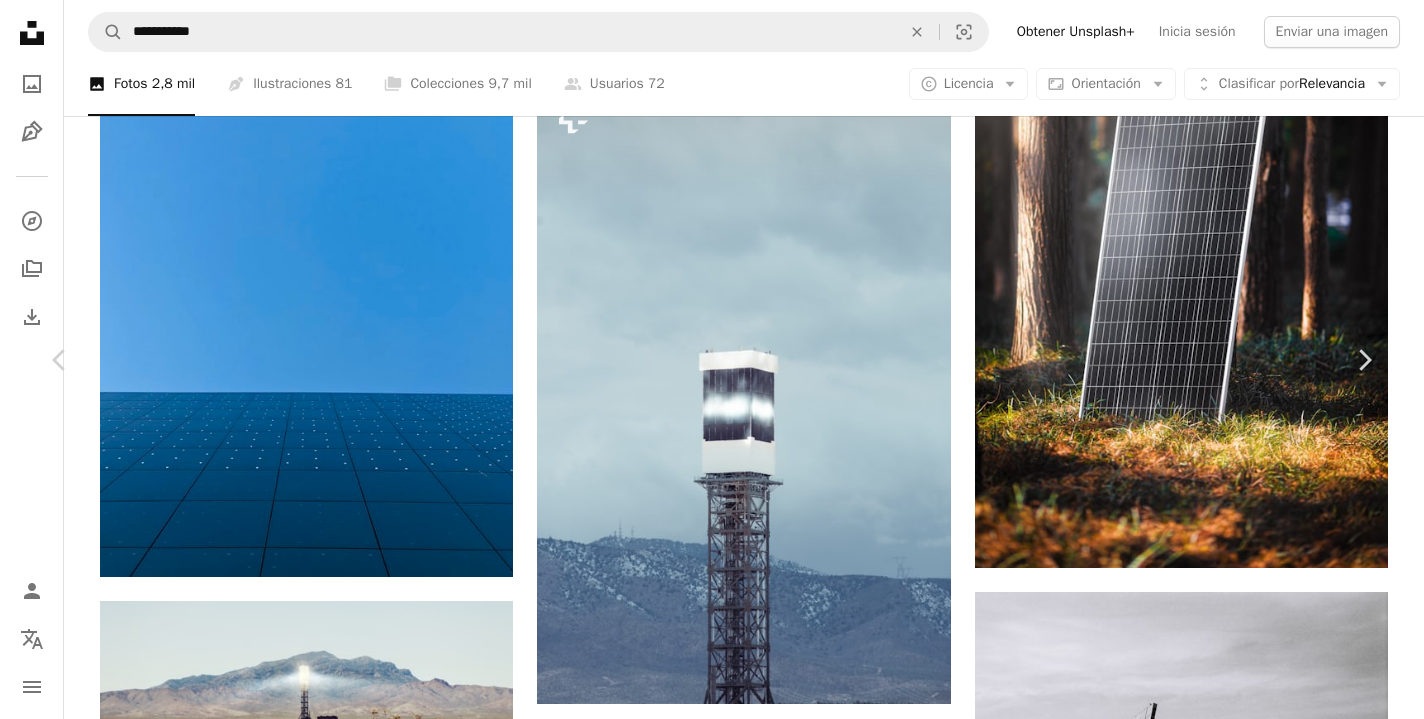 click at bounding box center (704, 4609) 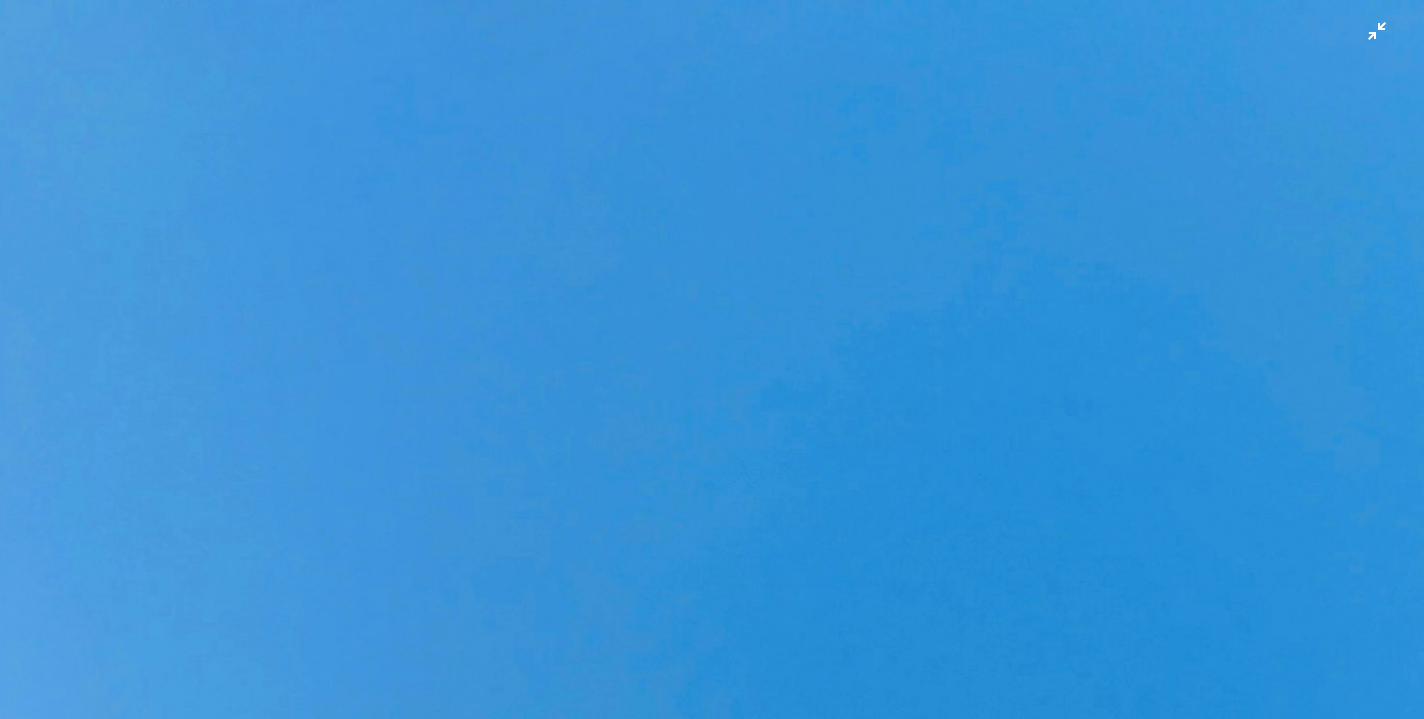 scroll, scrollTop: 0, scrollLeft: 0, axis: both 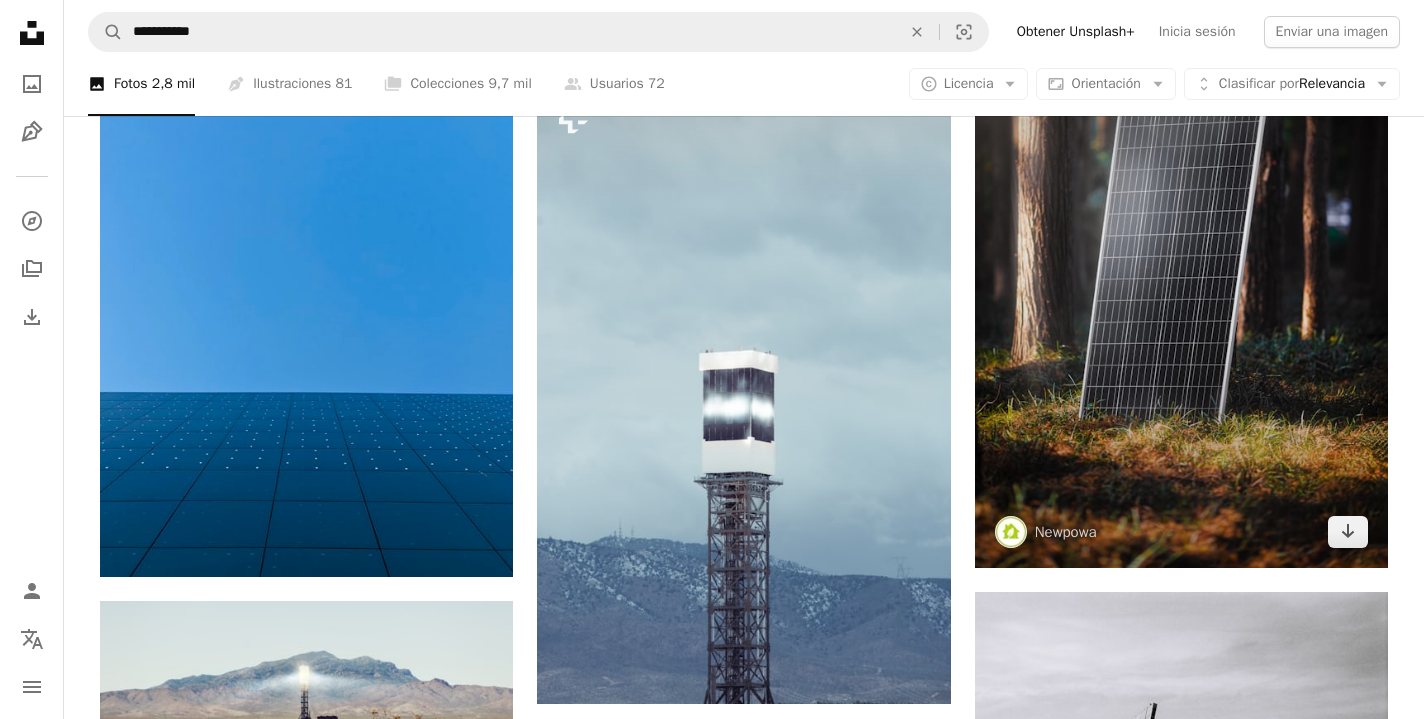 click at bounding box center [1181, 258] 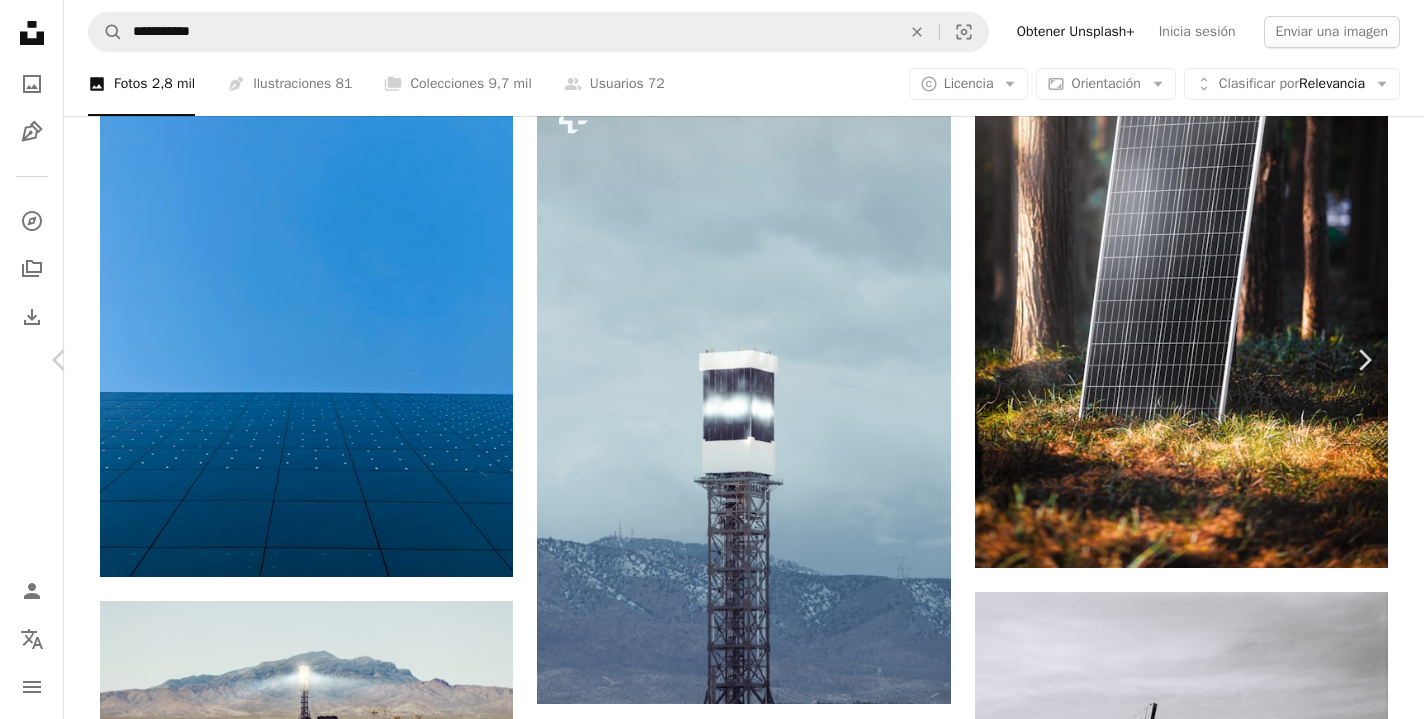click at bounding box center [704, 4609] 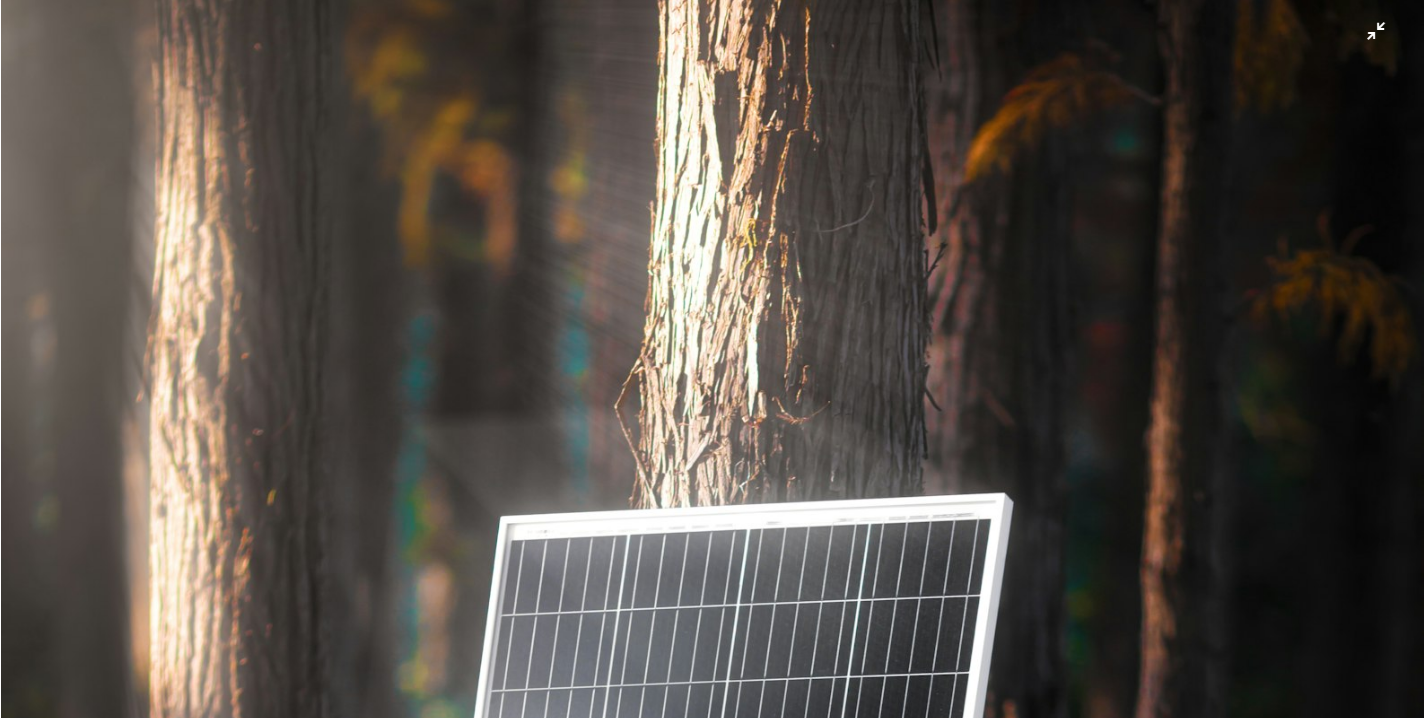 scroll, scrollTop: 0, scrollLeft: 0, axis: both 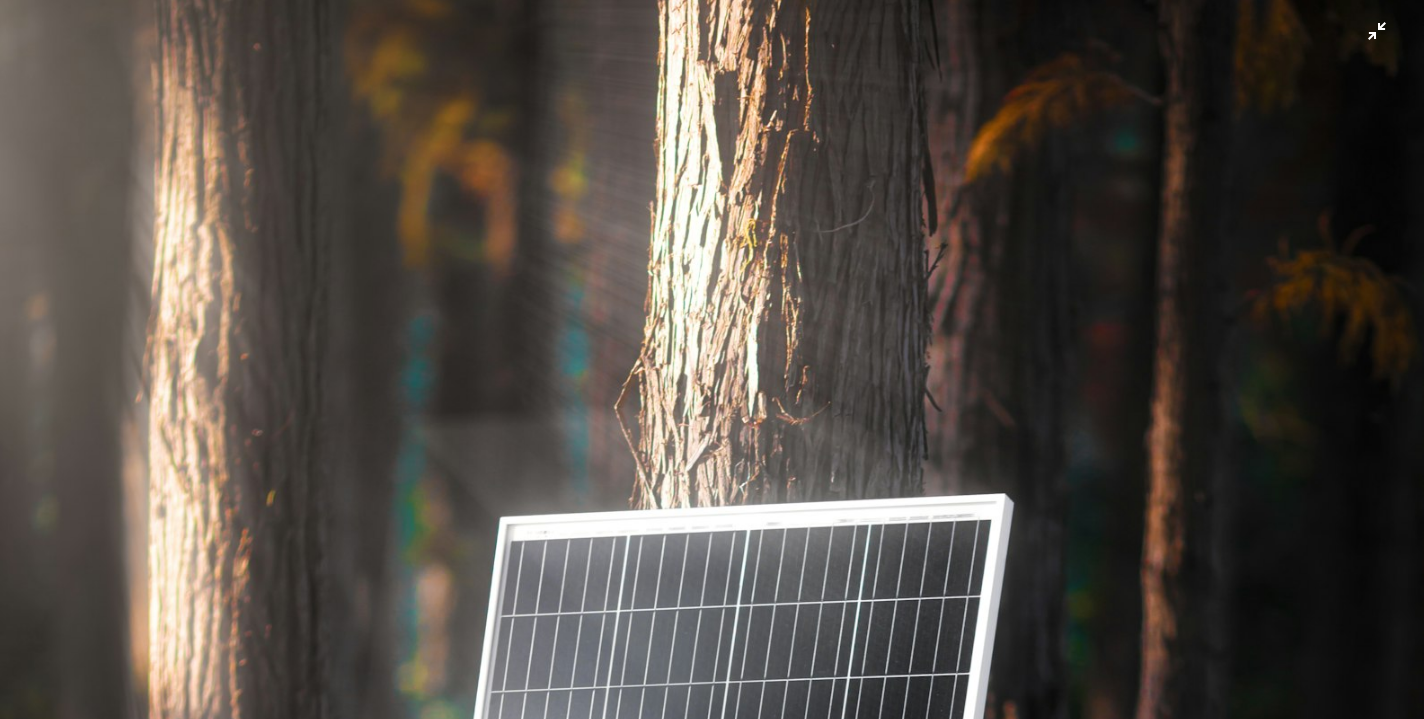 click at bounding box center [712, 1068] 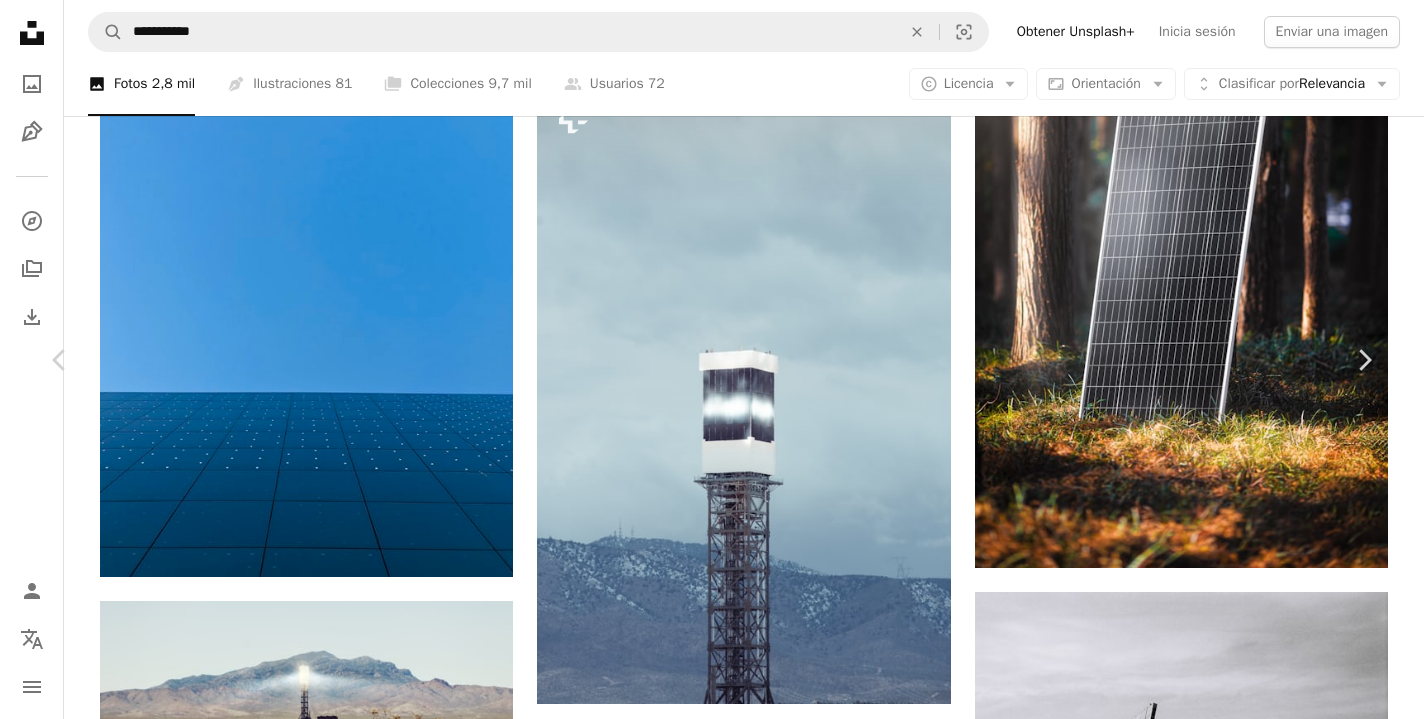click on "Descargar gratis" at bounding box center (1168, 4278) 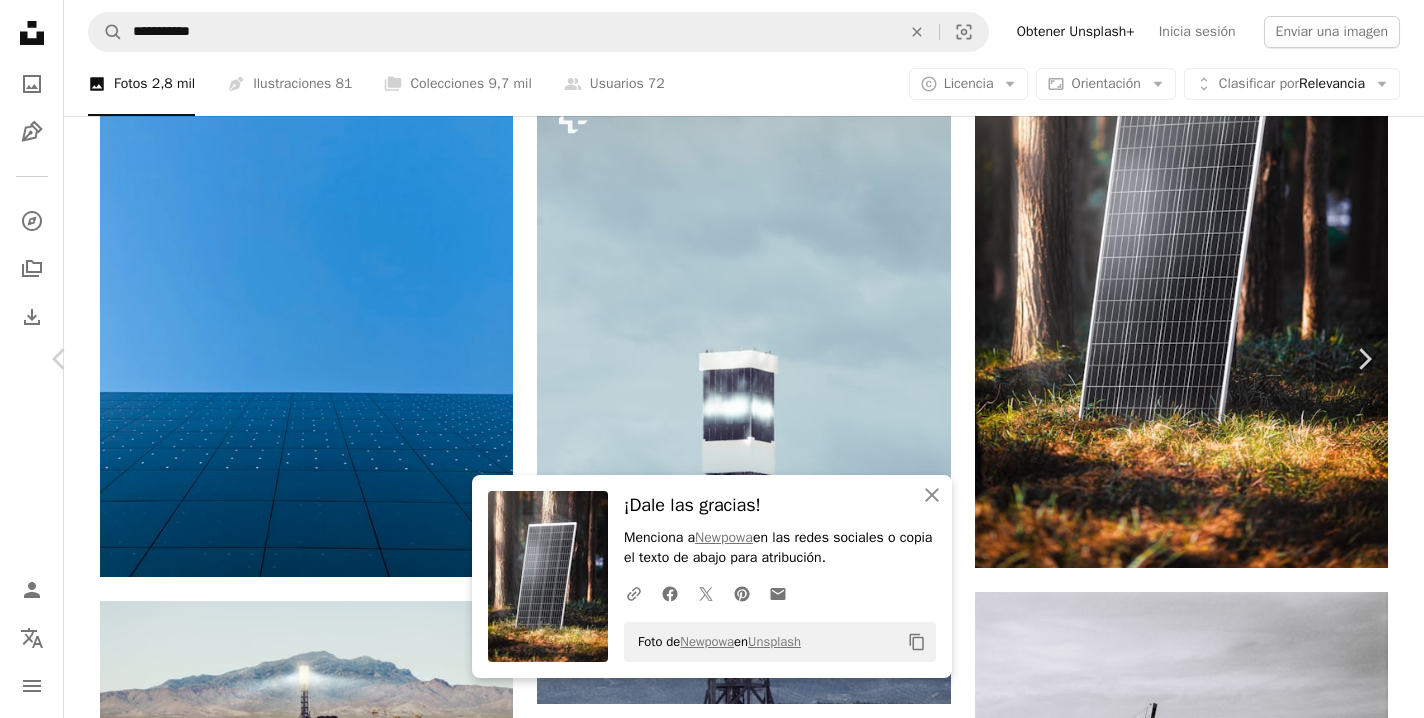 click on "An X shape" at bounding box center (20, 20) 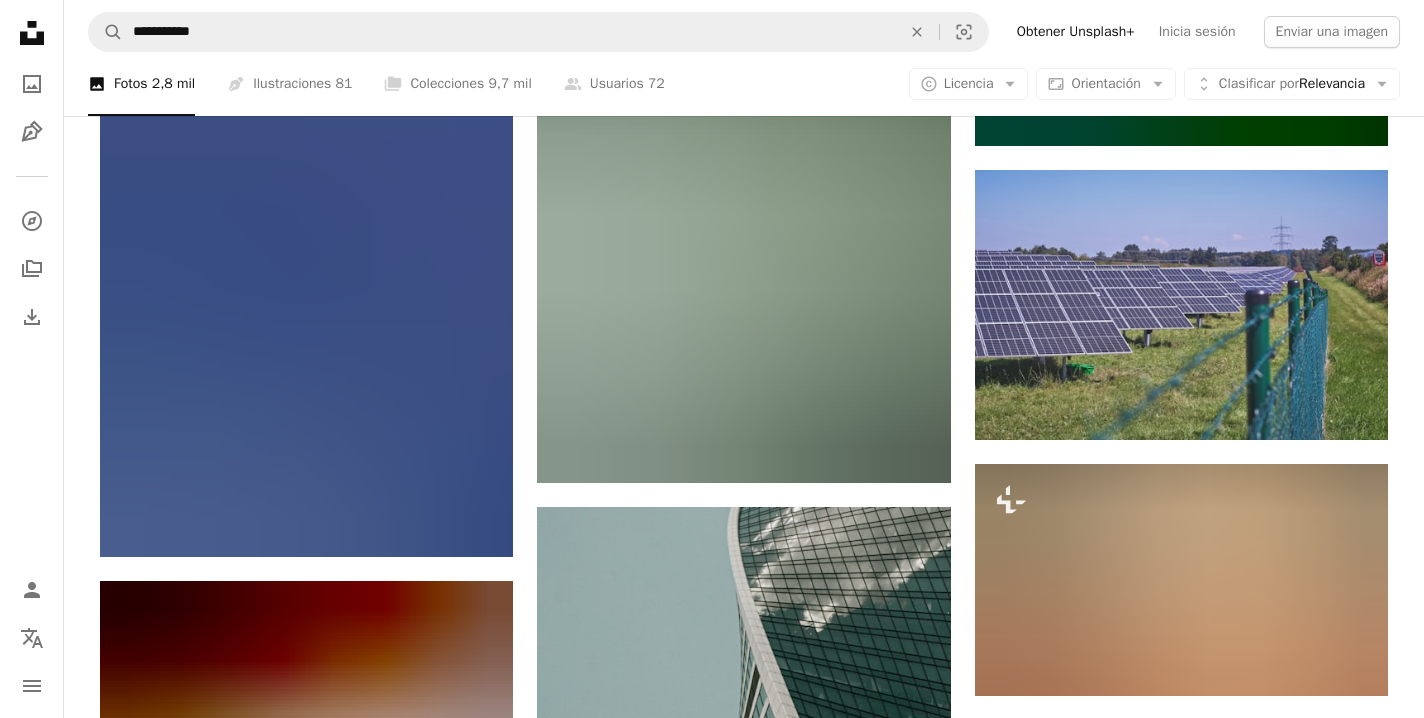 scroll, scrollTop: 100631, scrollLeft: 0, axis: vertical 